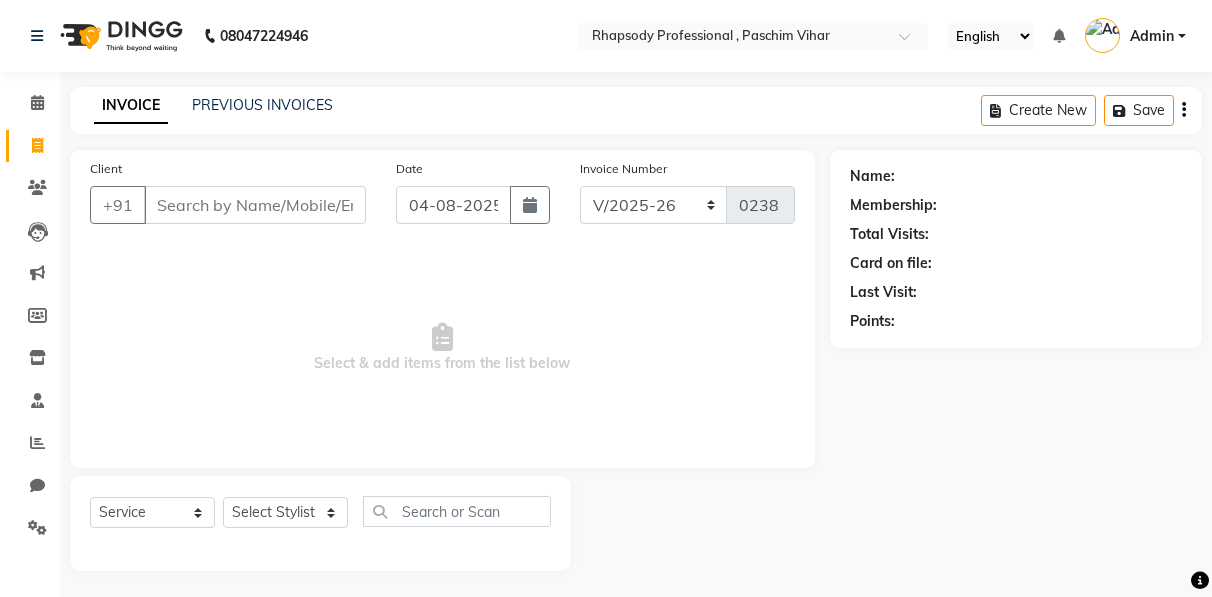 select on "8581" 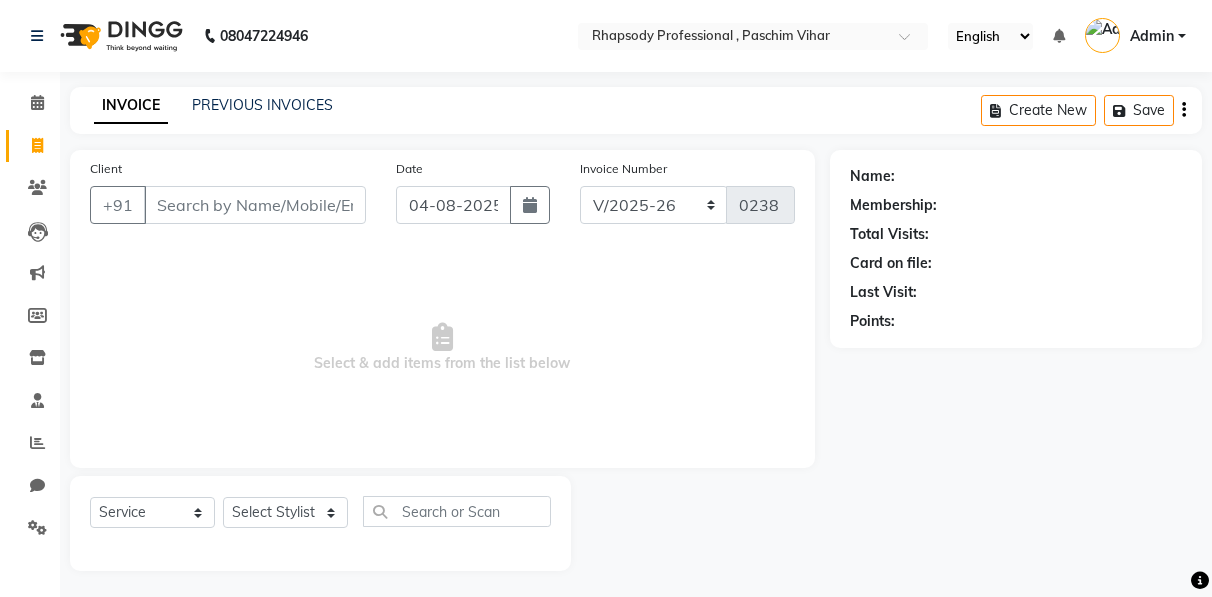 scroll, scrollTop: 3, scrollLeft: 0, axis: vertical 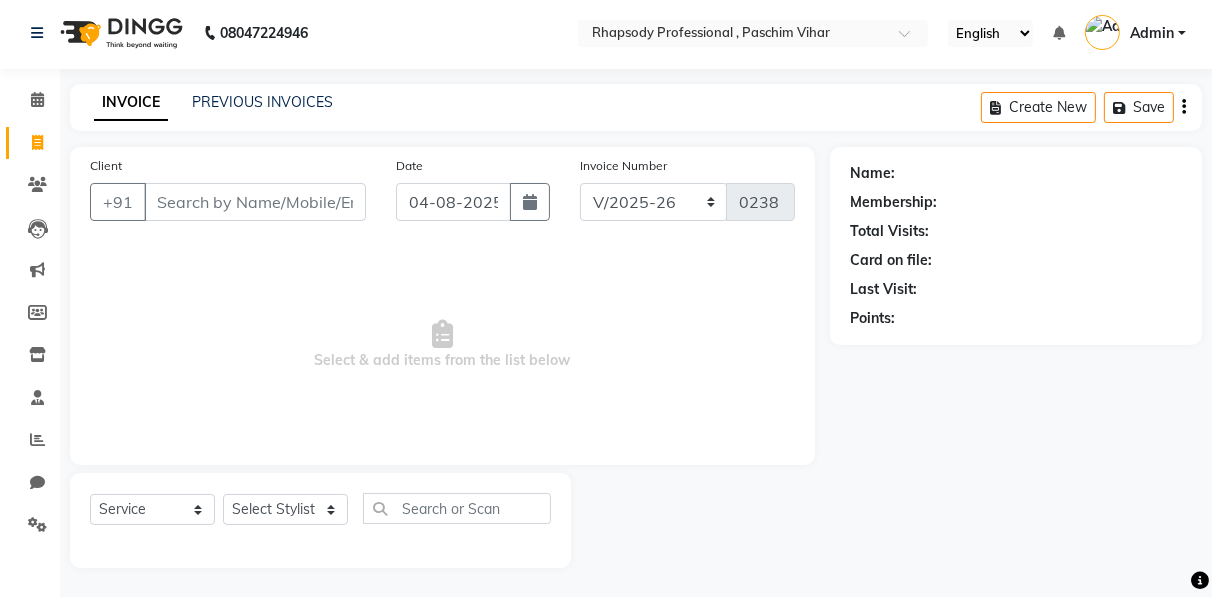click on "Client" at bounding box center [255, 202] 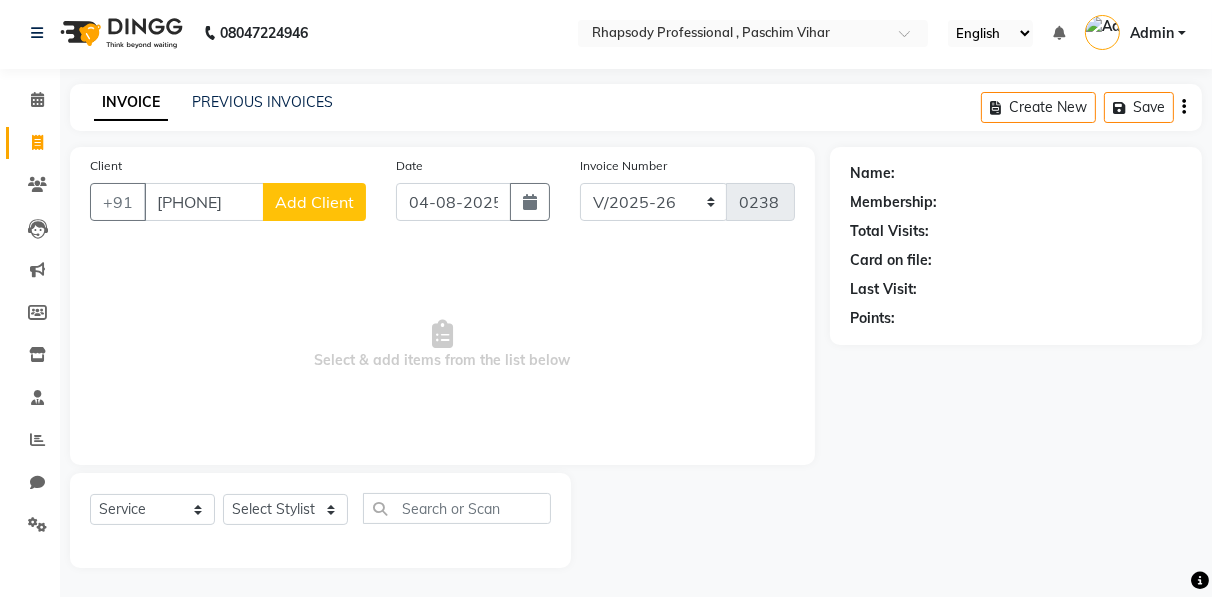 type on "[PHONE]" 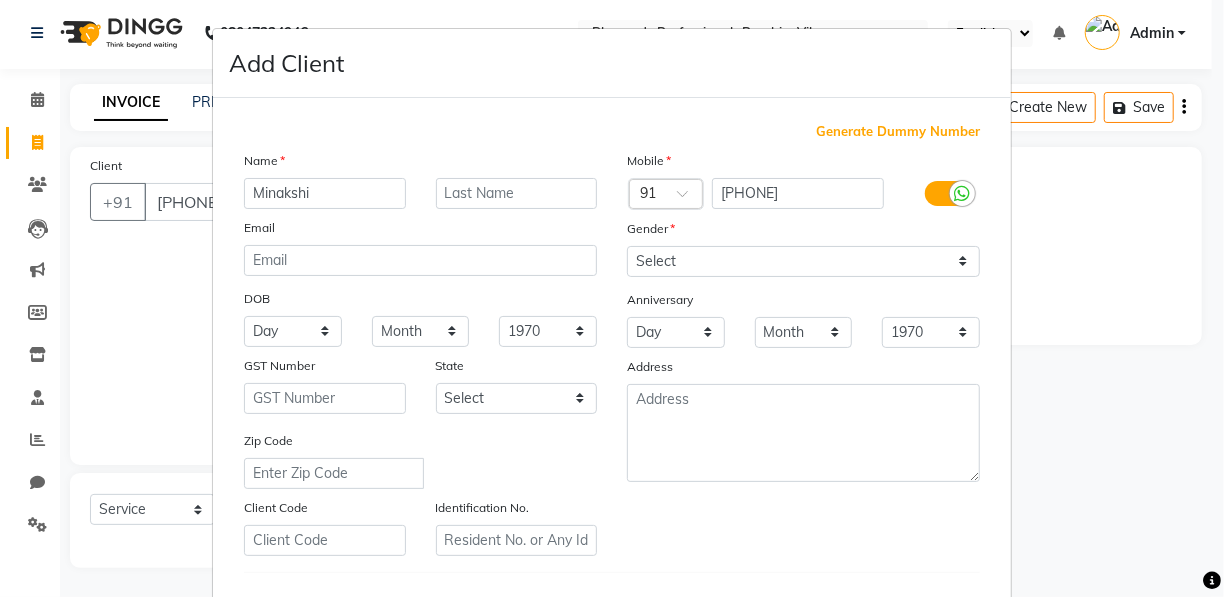 type on "Minakshi" 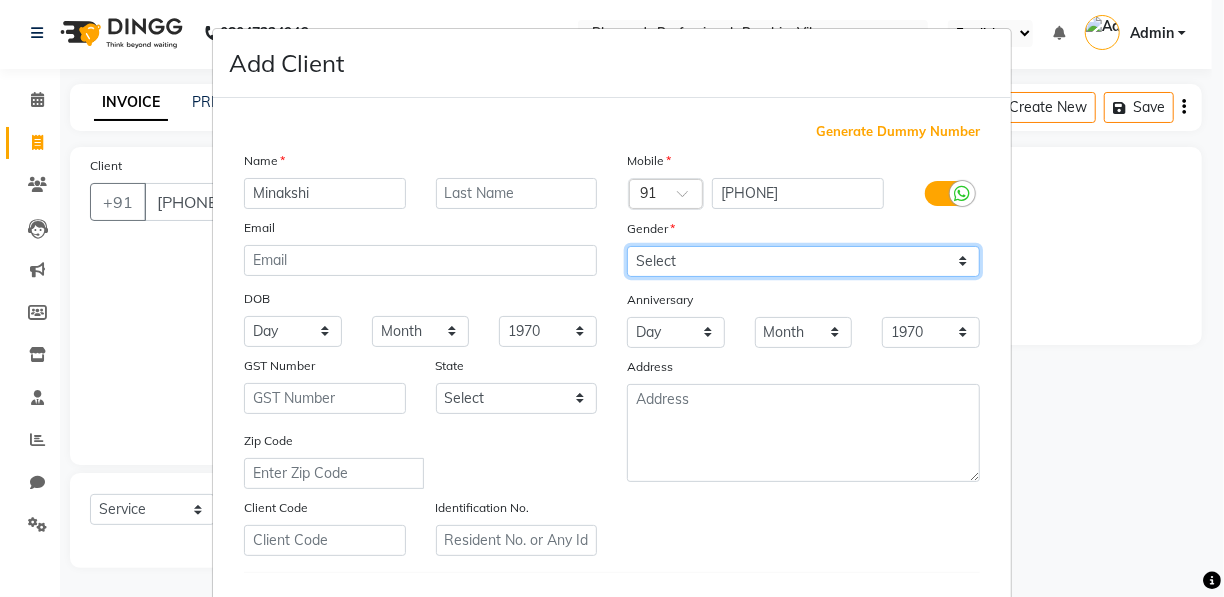 click on "Select Male Female Other Prefer Not To Say" at bounding box center (803, 261) 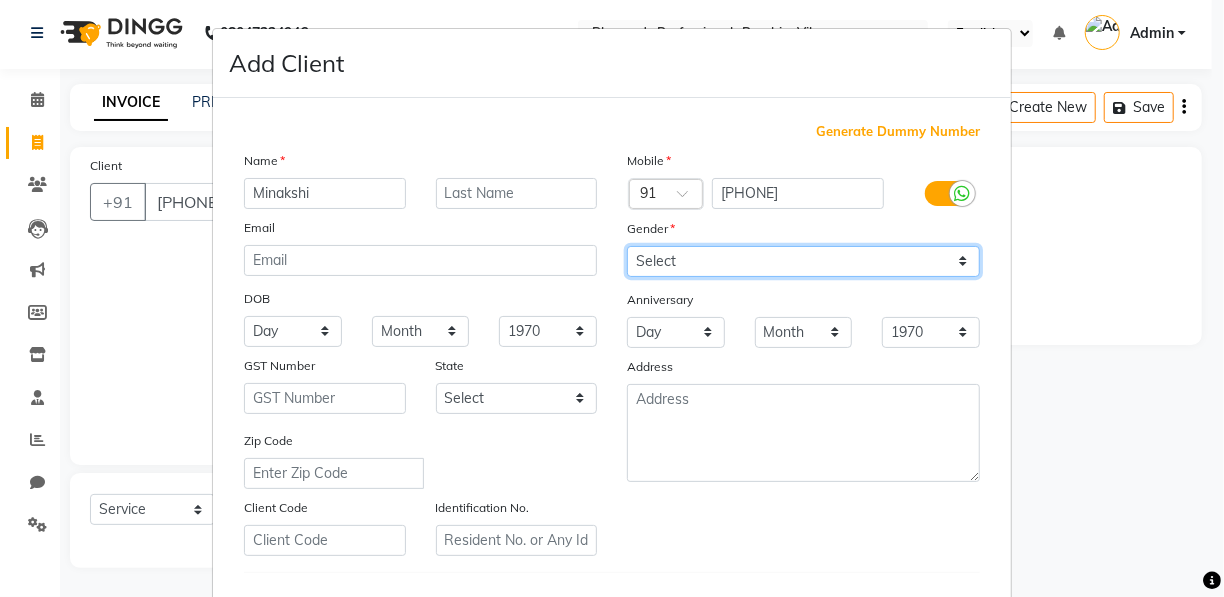 select on "female" 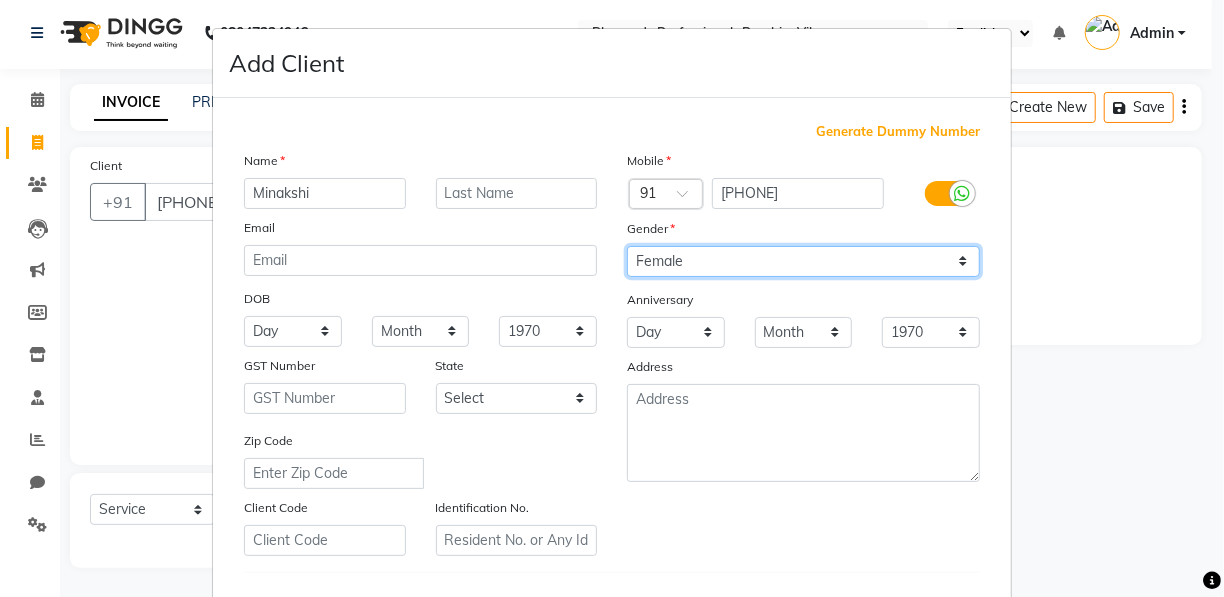 click on "Select Male Female Other Prefer Not To Say" at bounding box center [803, 261] 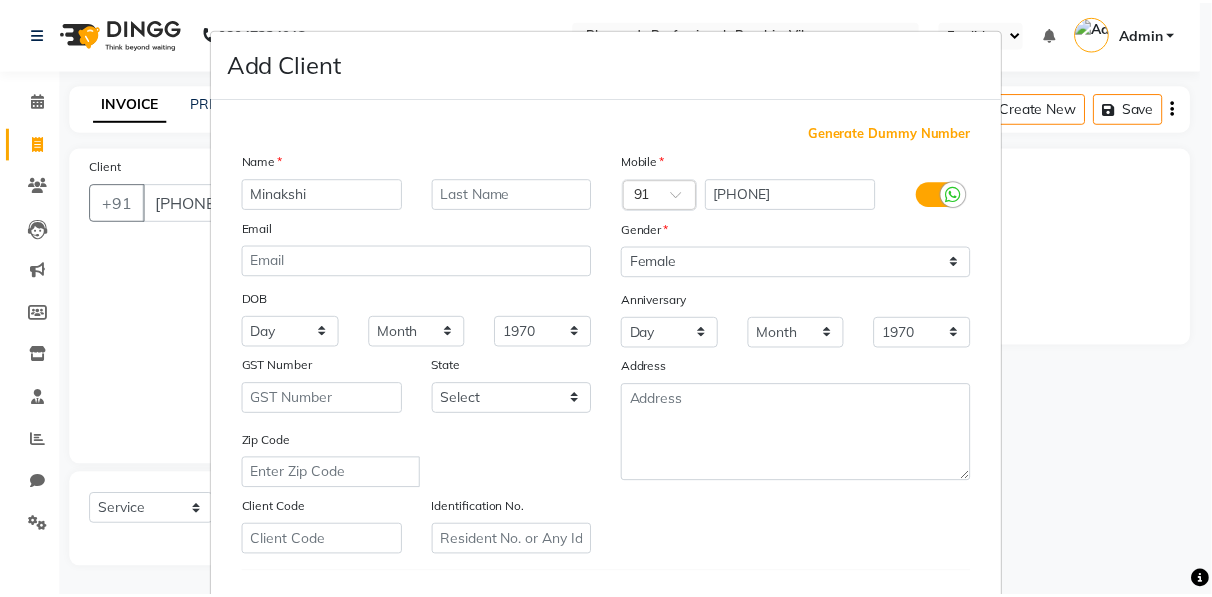 scroll, scrollTop: 321, scrollLeft: 0, axis: vertical 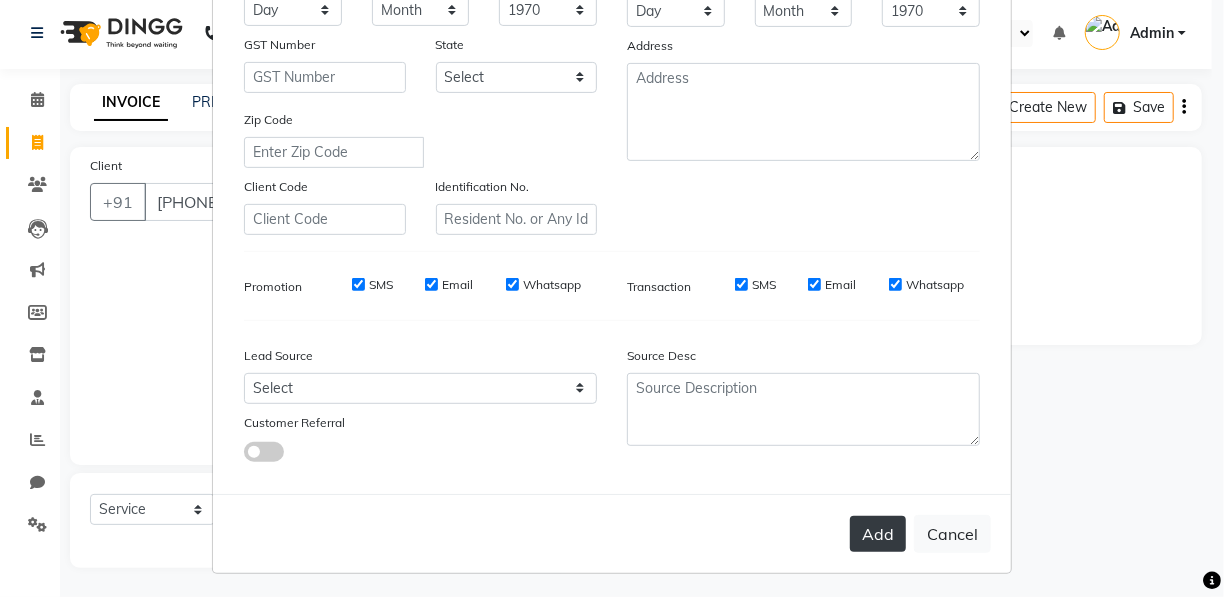 click on "Add" at bounding box center (878, 534) 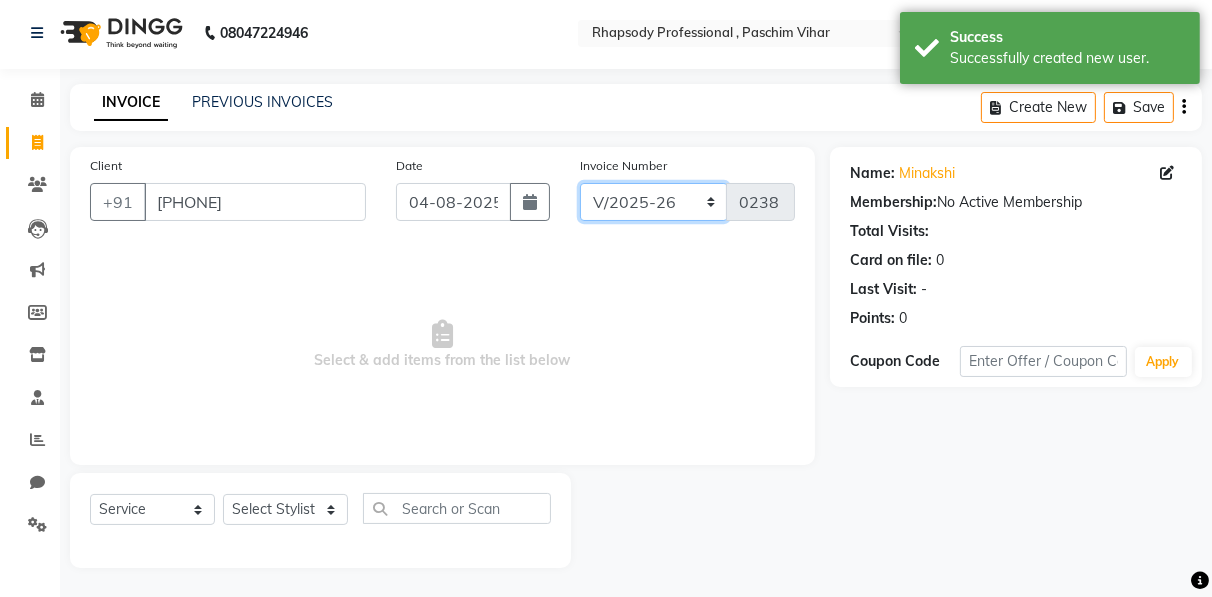click on "RNV/2025-26 V/2025 V/2025-26" 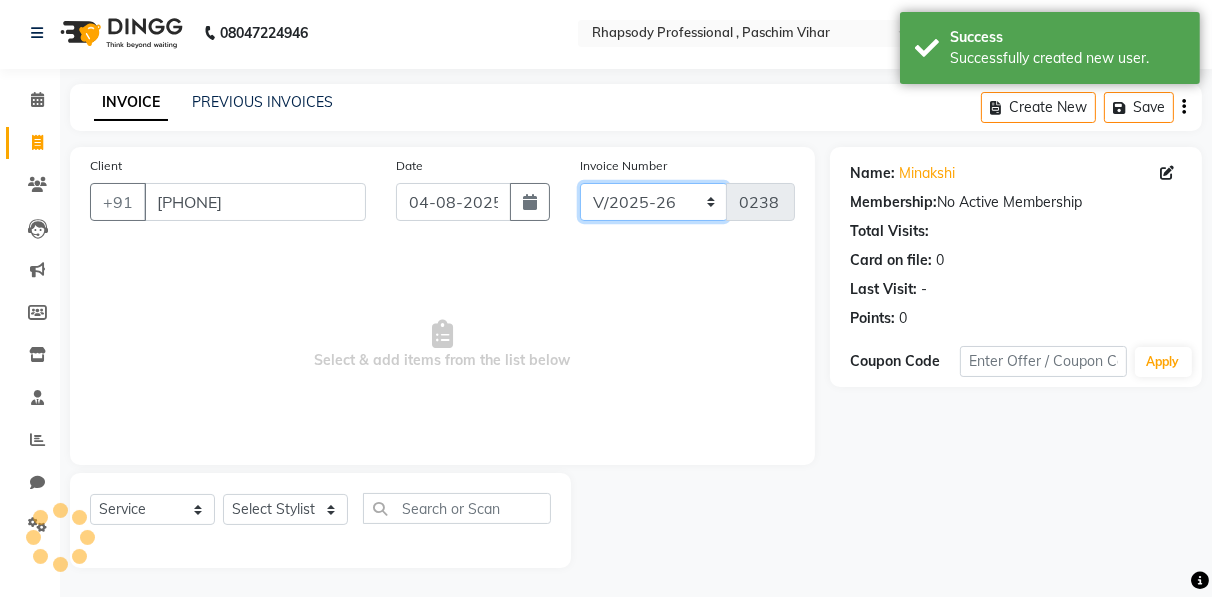 select on "8650" 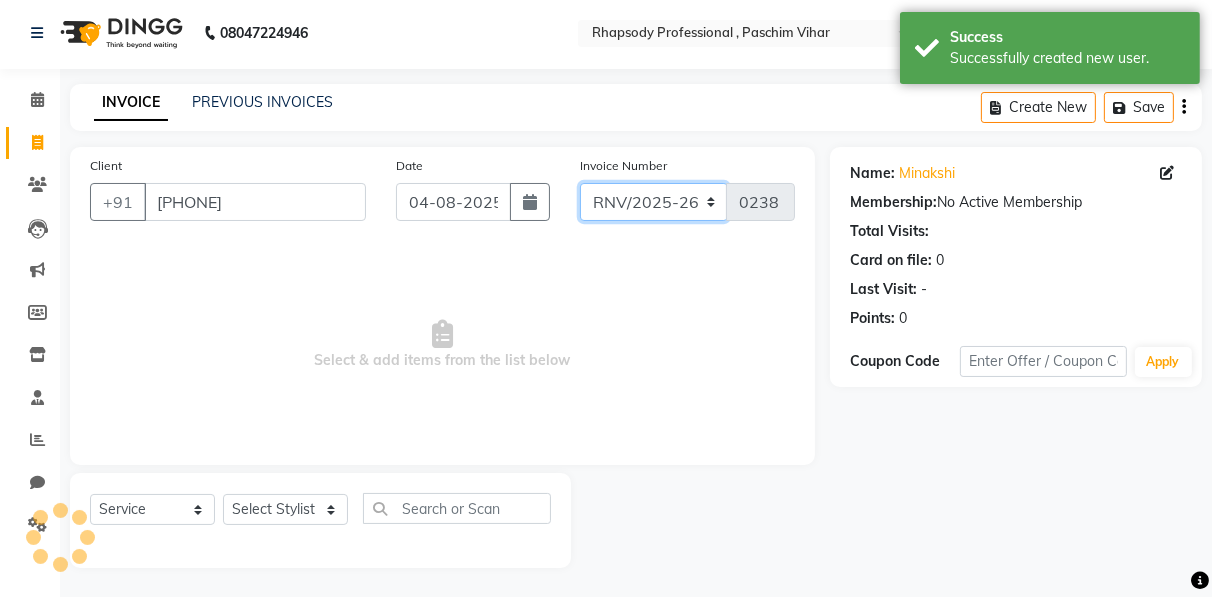 click on "RNV/2025-26 V/2025 V/2025-26" 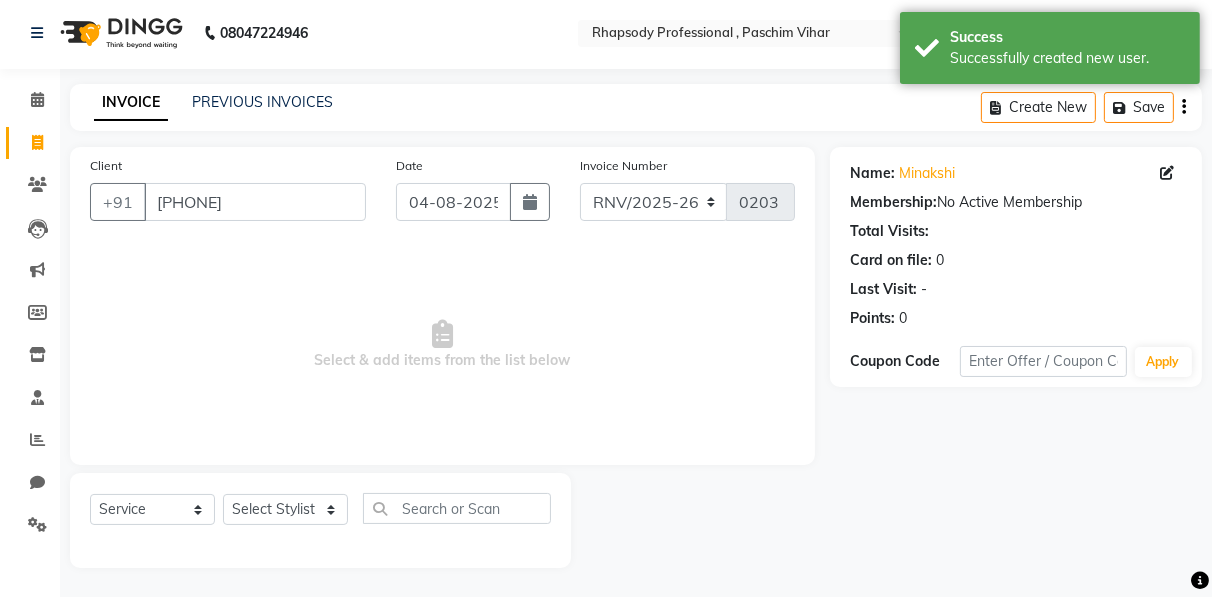 click 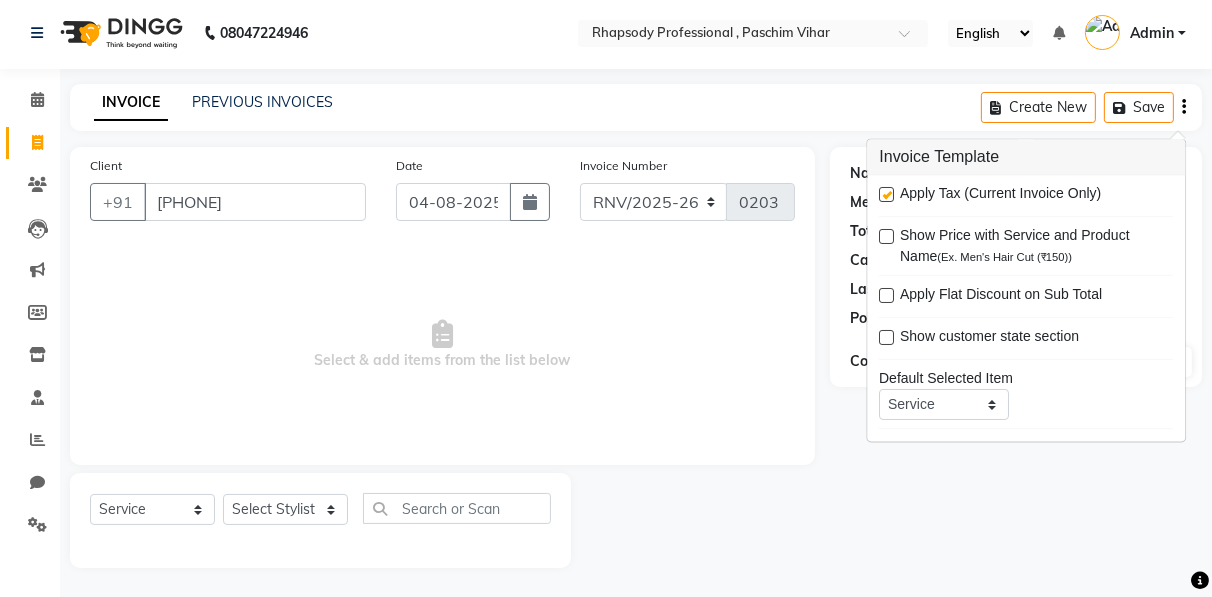click at bounding box center [886, 195] 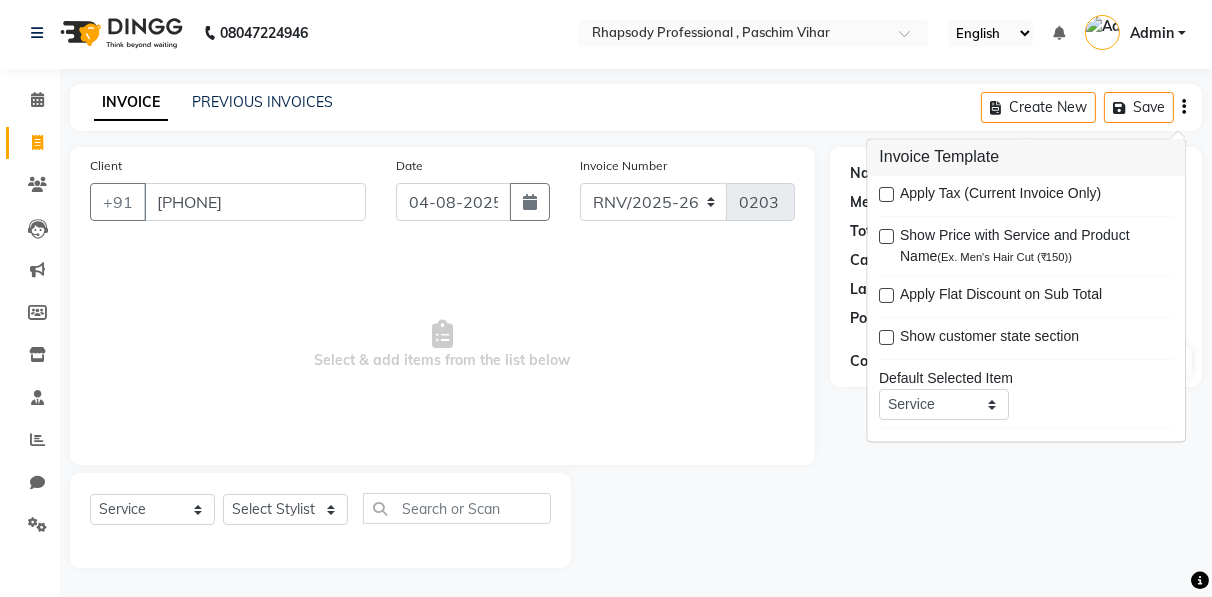click on "Create New   Save" 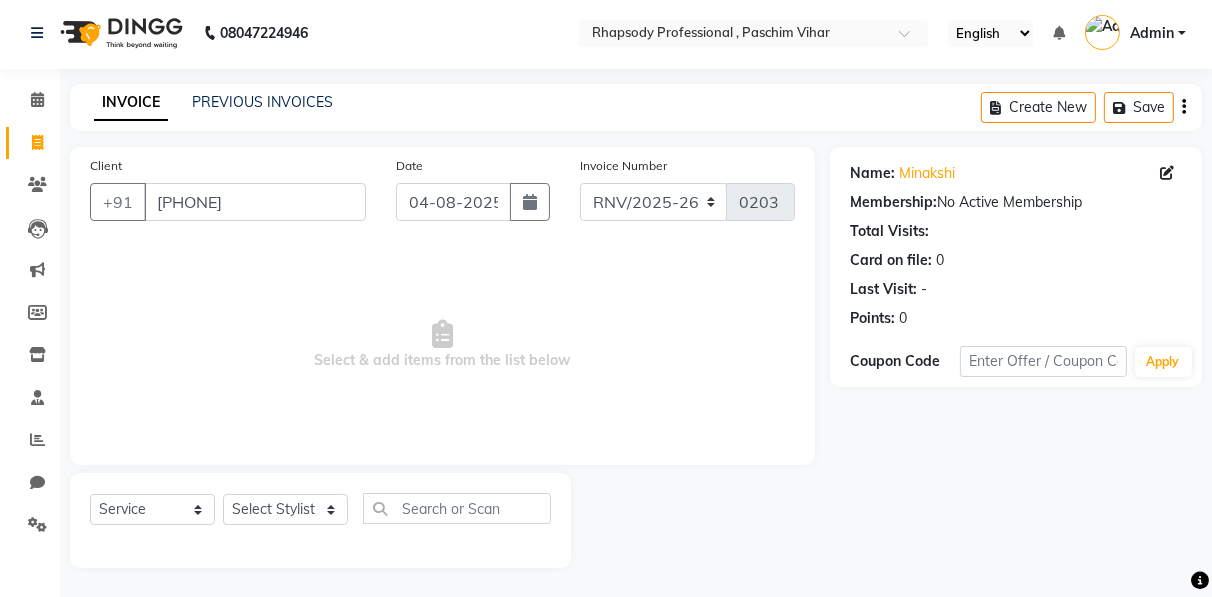 click 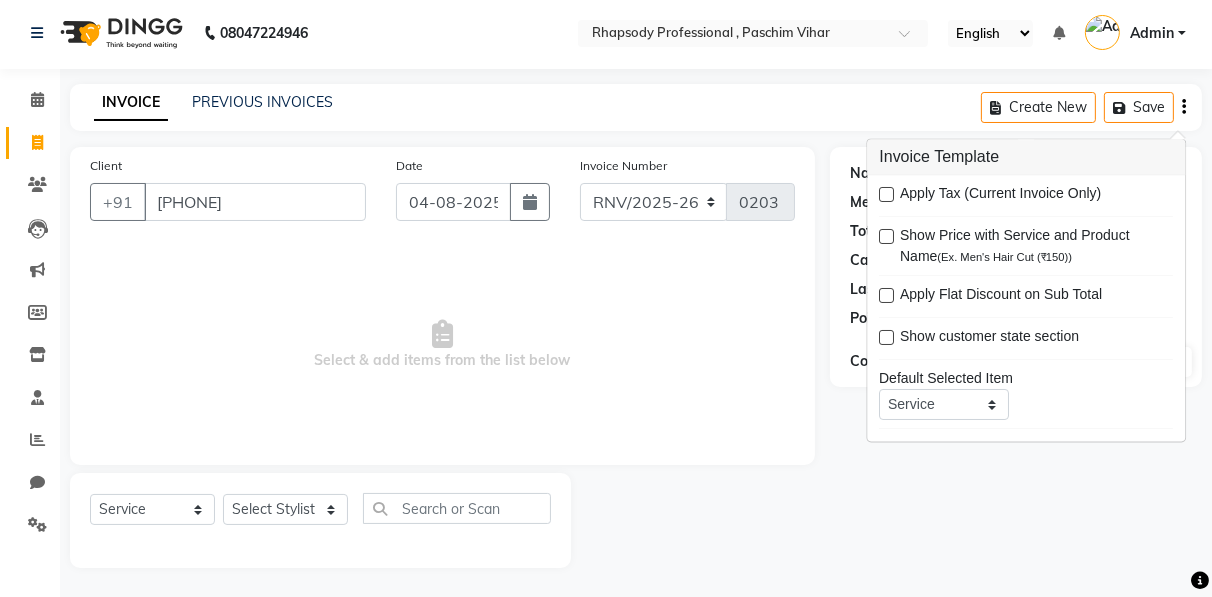 click 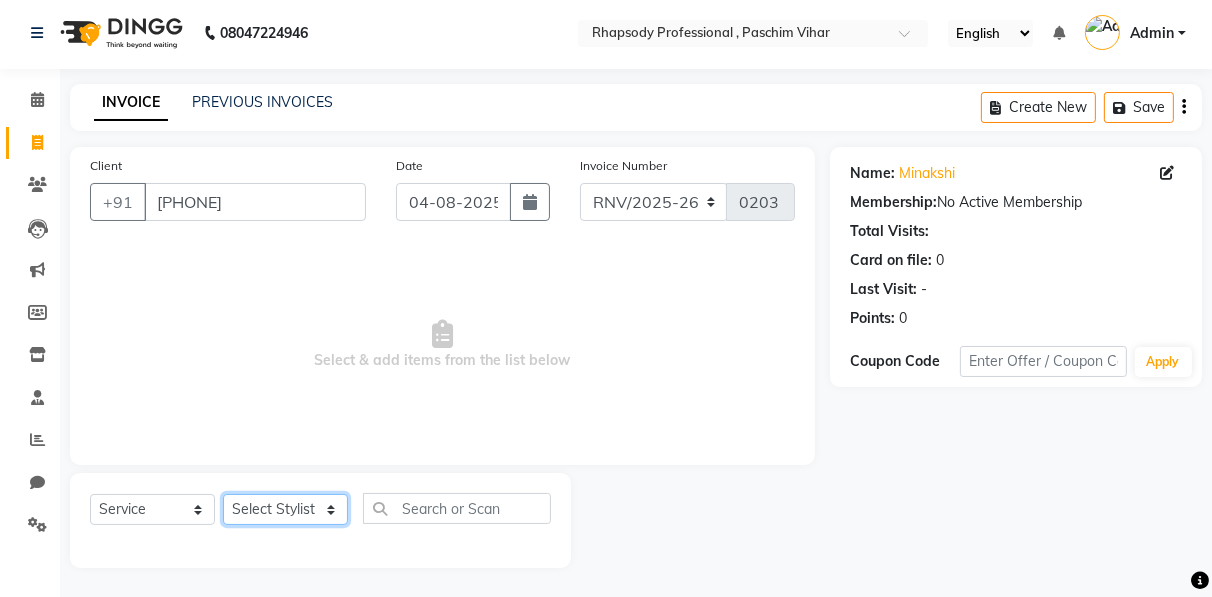 click on "Select Stylist Ahmad Anajli Laxmi Manager Neetu Reetu Ruma Santosh Soniya Tannu Tilak Vinod Zeeshan" 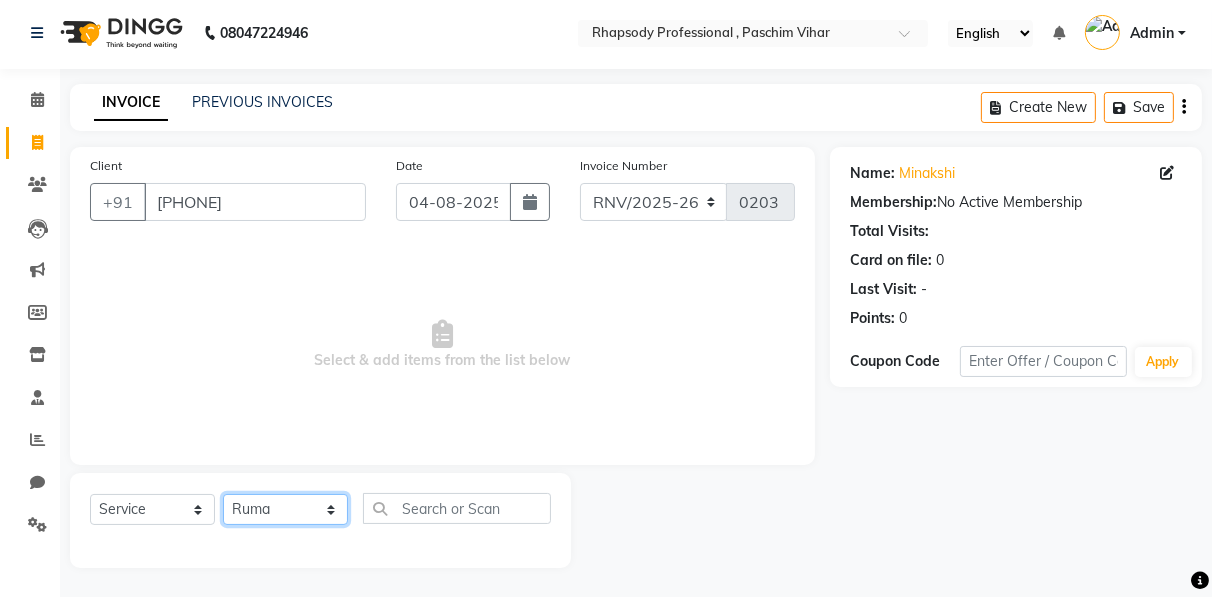 click on "Select Stylist Ahmad Anajli Laxmi Manager Neetu Reetu Ruma Santosh Soniya Tannu Tilak Vinod Zeeshan" 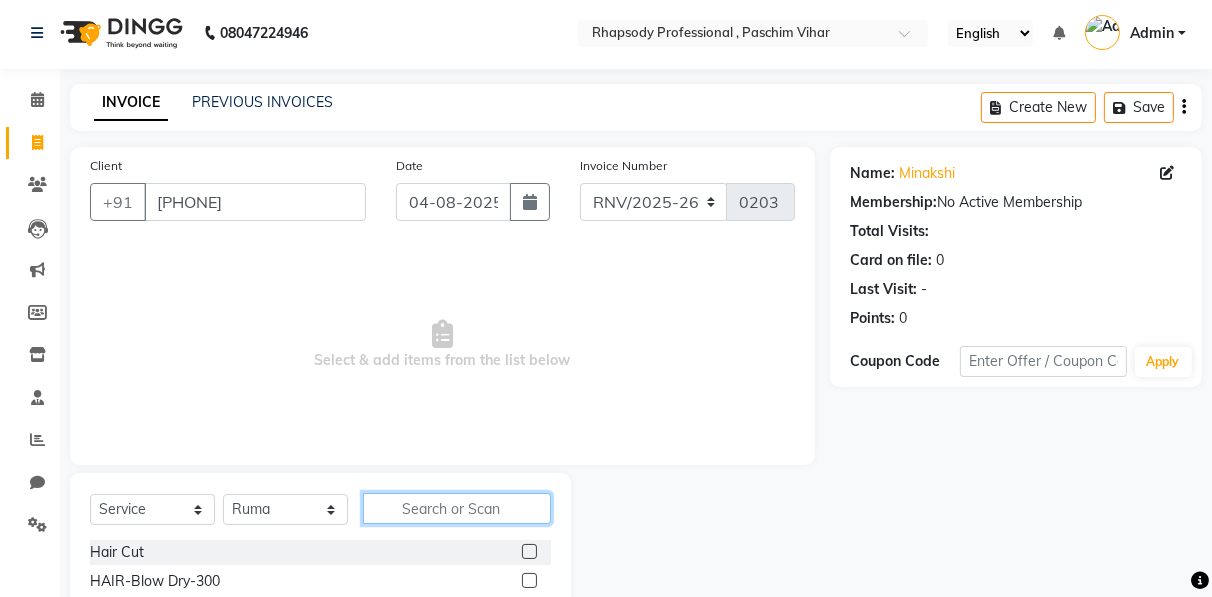 click 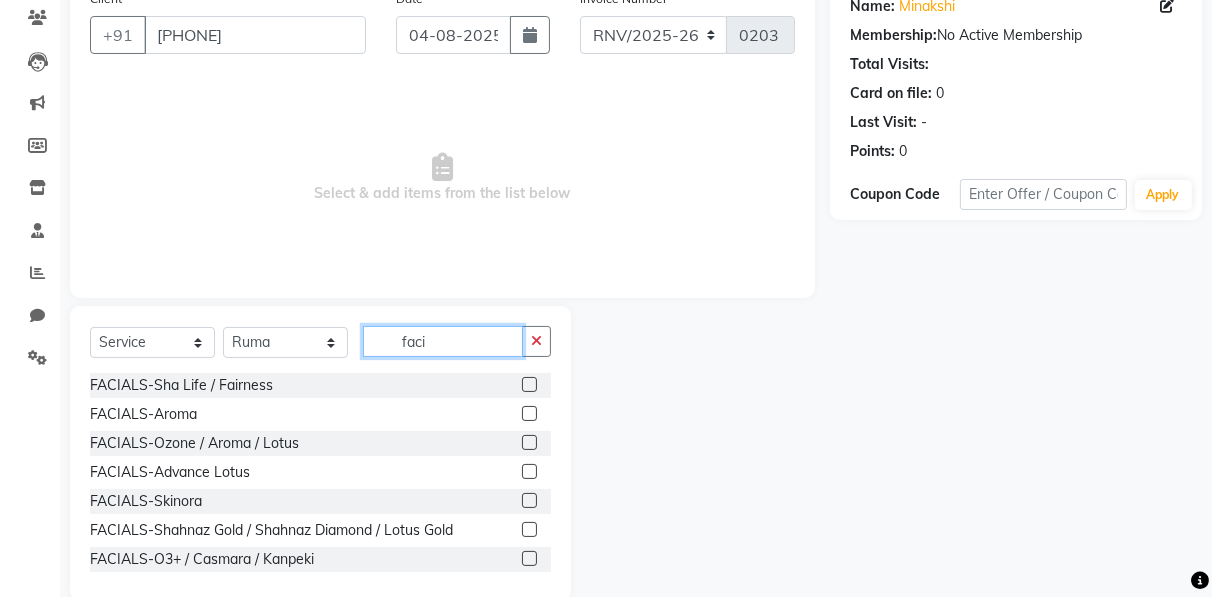 scroll, scrollTop: 202, scrollLeft: 0, axis: vertical 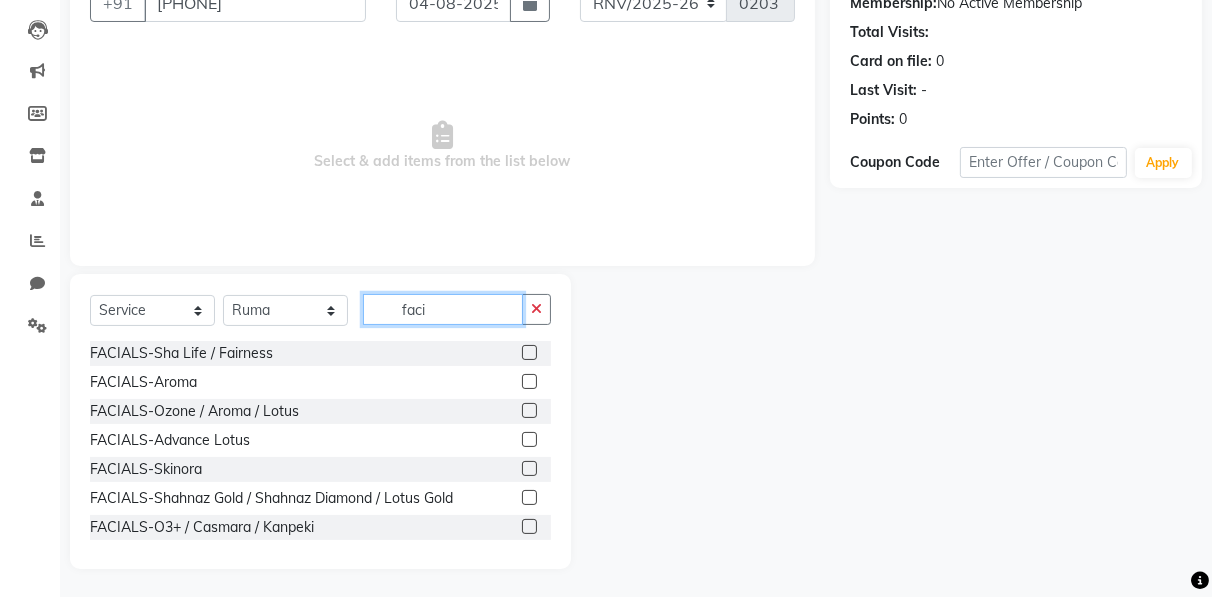 type on "faci" 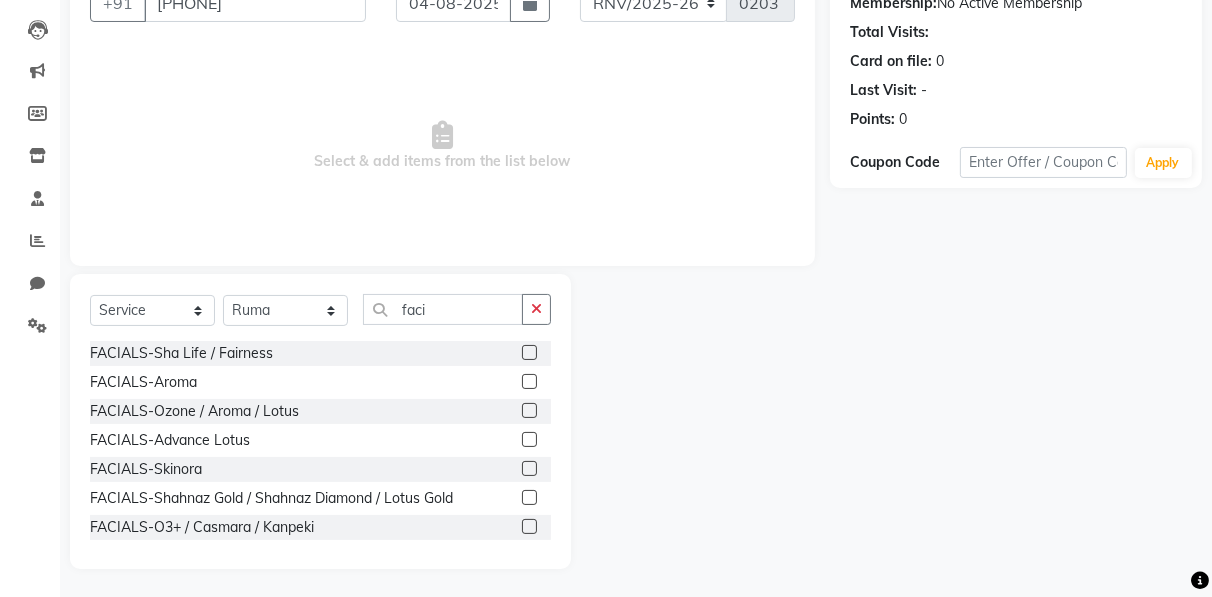 click 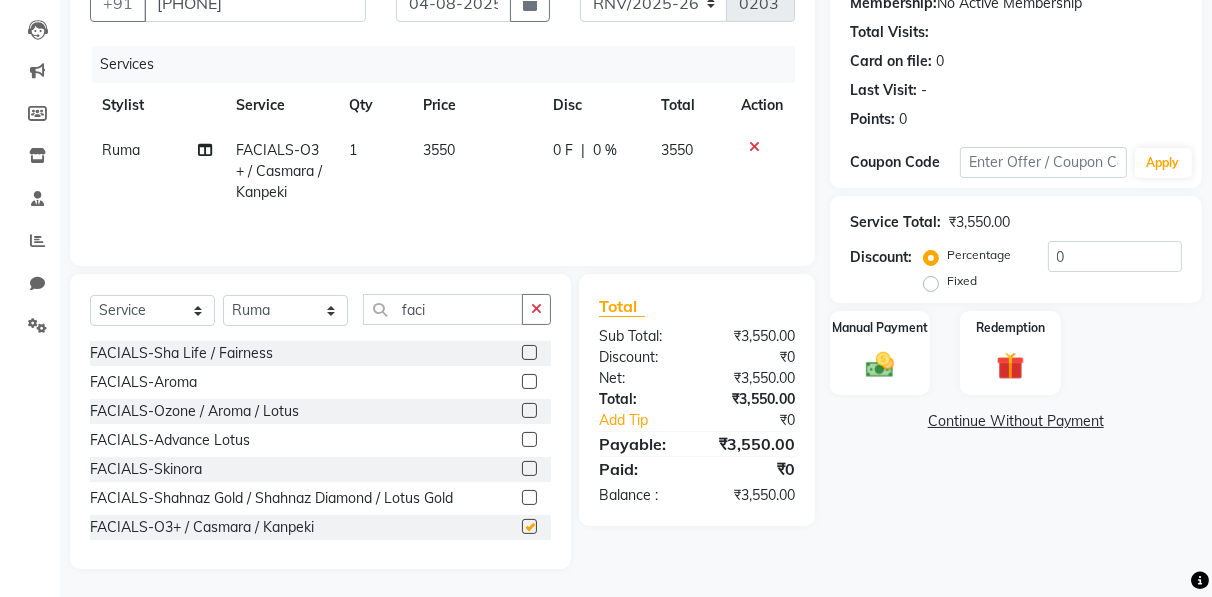 checkbox on "false" 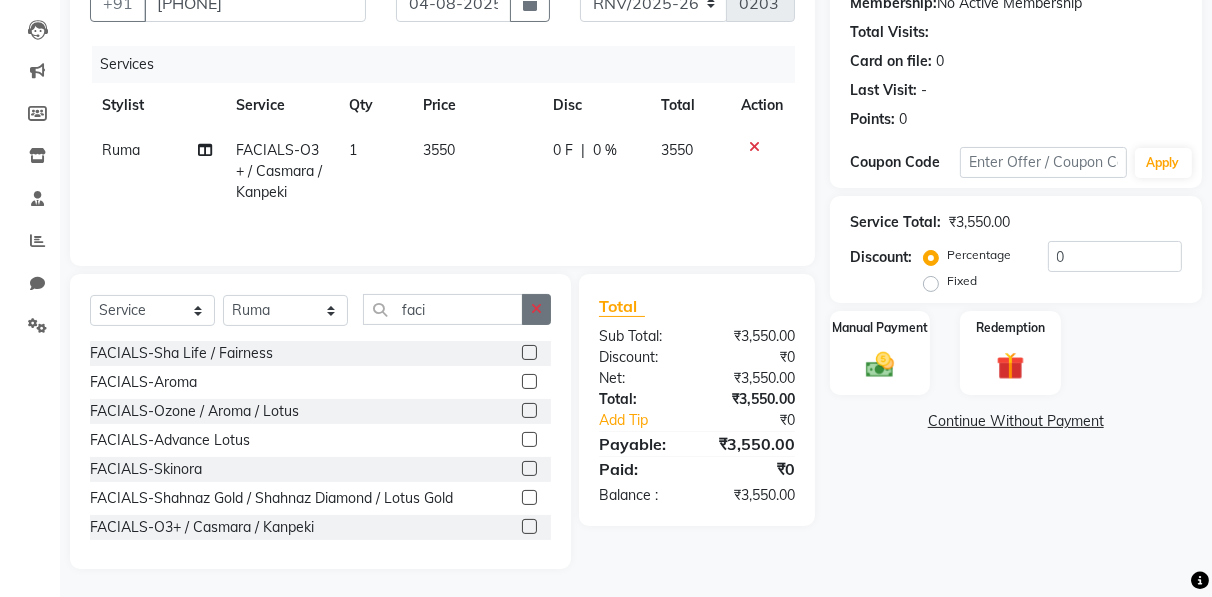 click 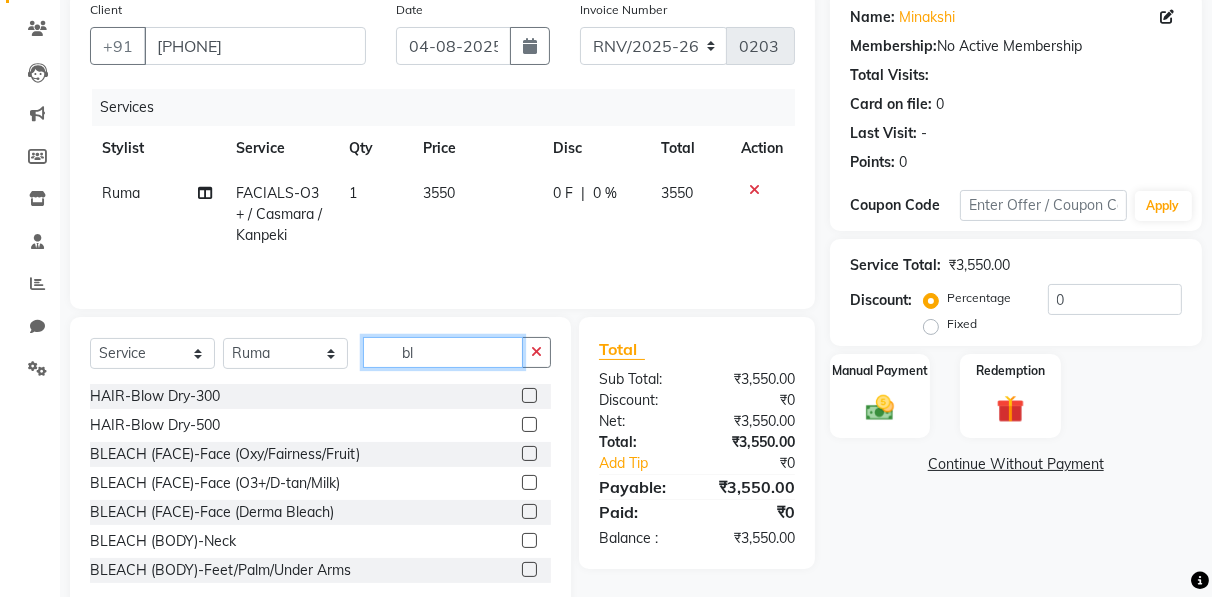 scroll, scrollTop: 202, scrollLeft: 0, axis: vertical 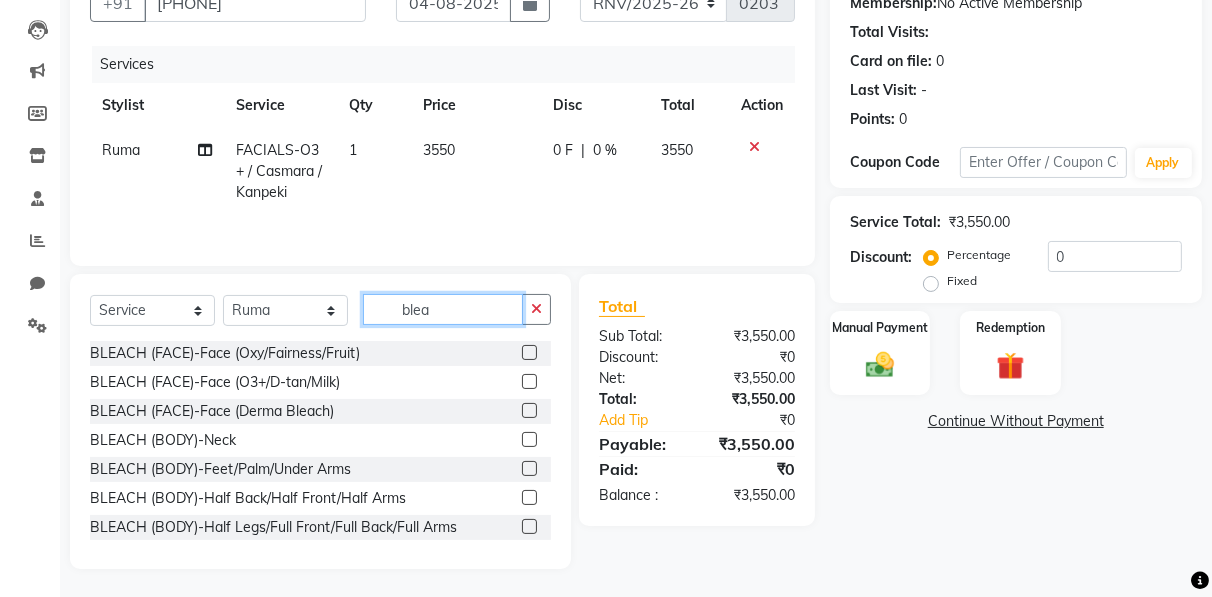 type on "blea" 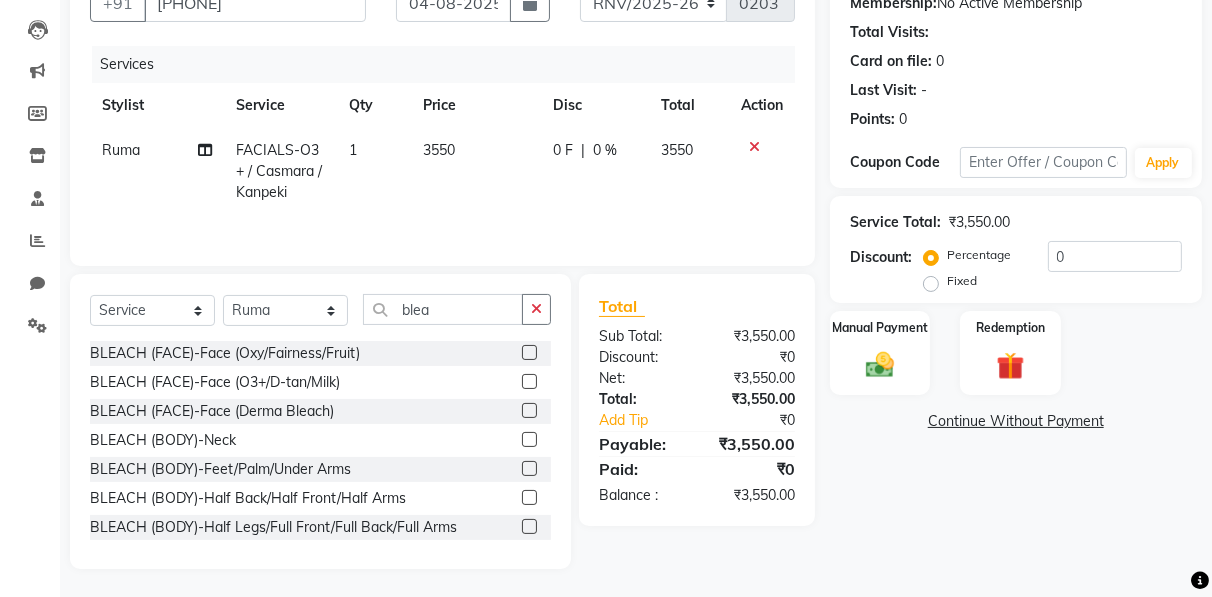 click 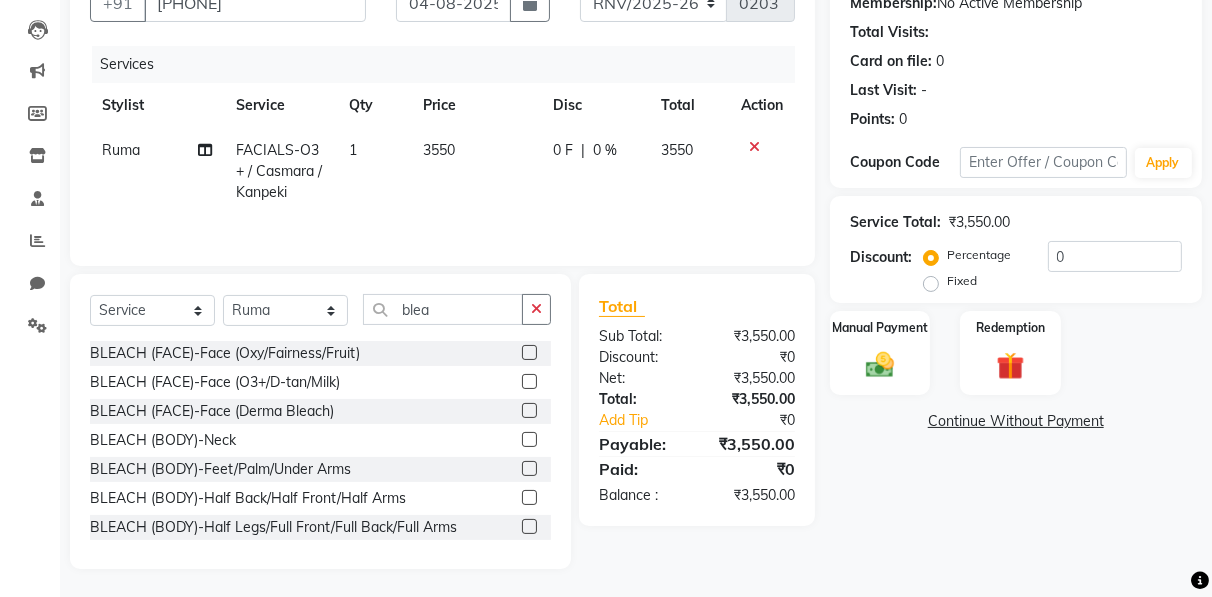 click at bounding box center (528, 382) 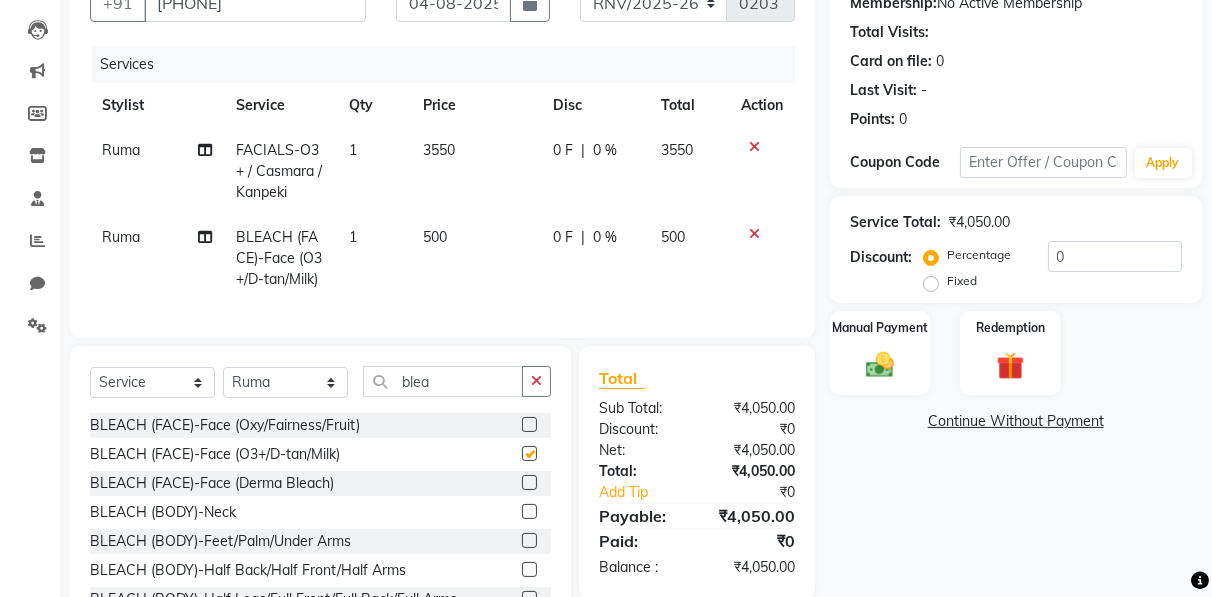 checkbox on "false" 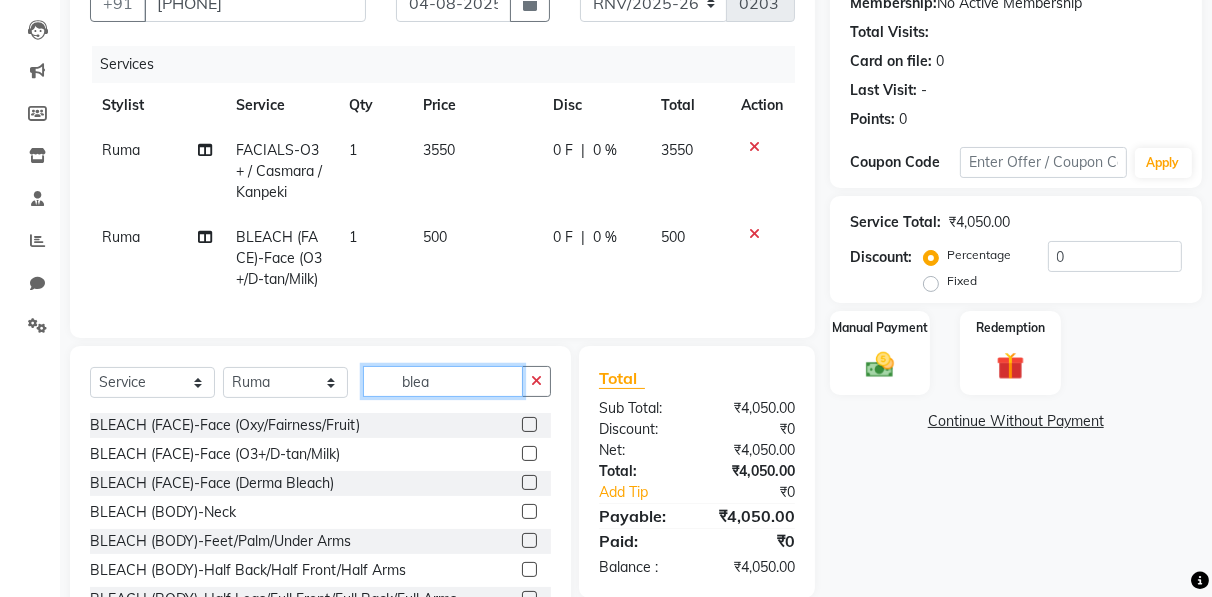 click on "blea" 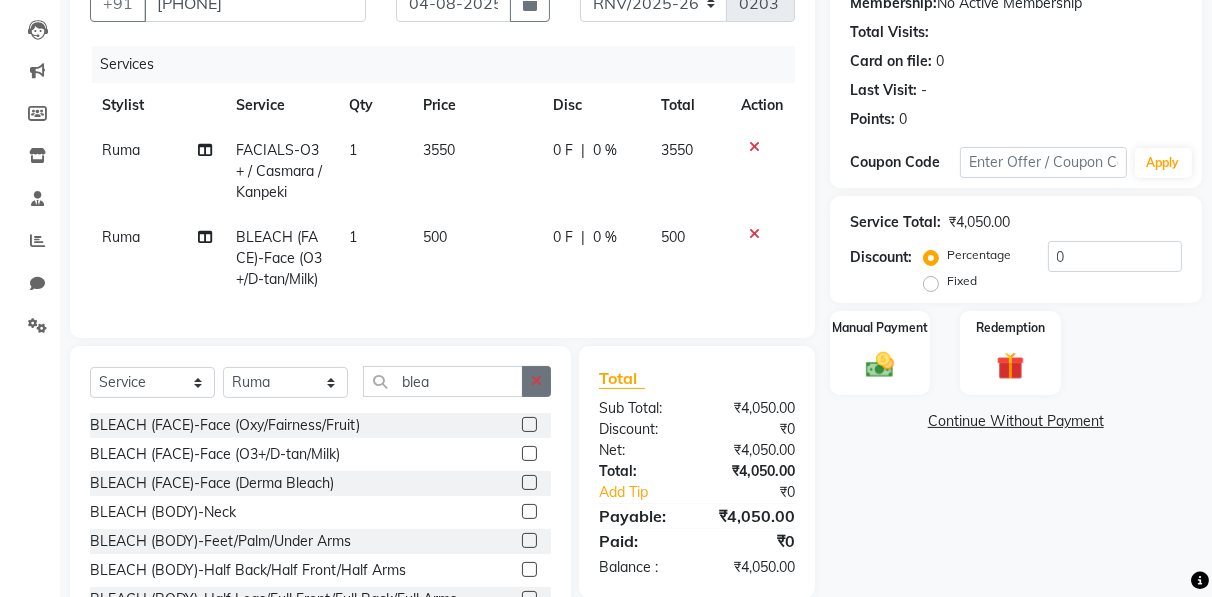 click 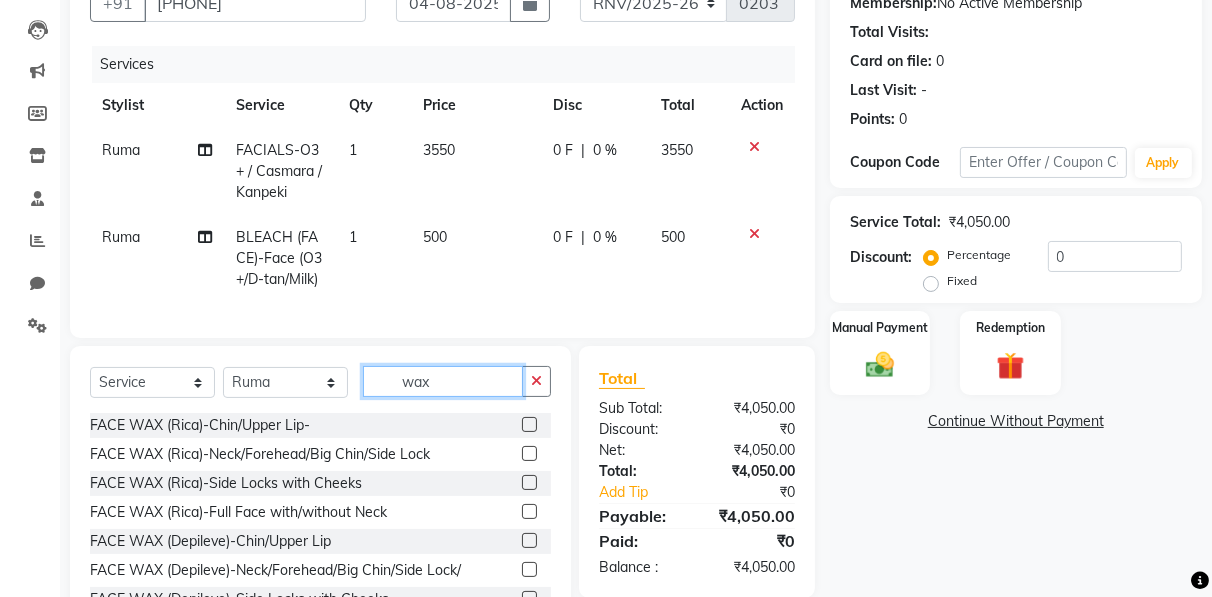 scroll, scrollTop: 287, scrollLeft: 0, axis: vertical 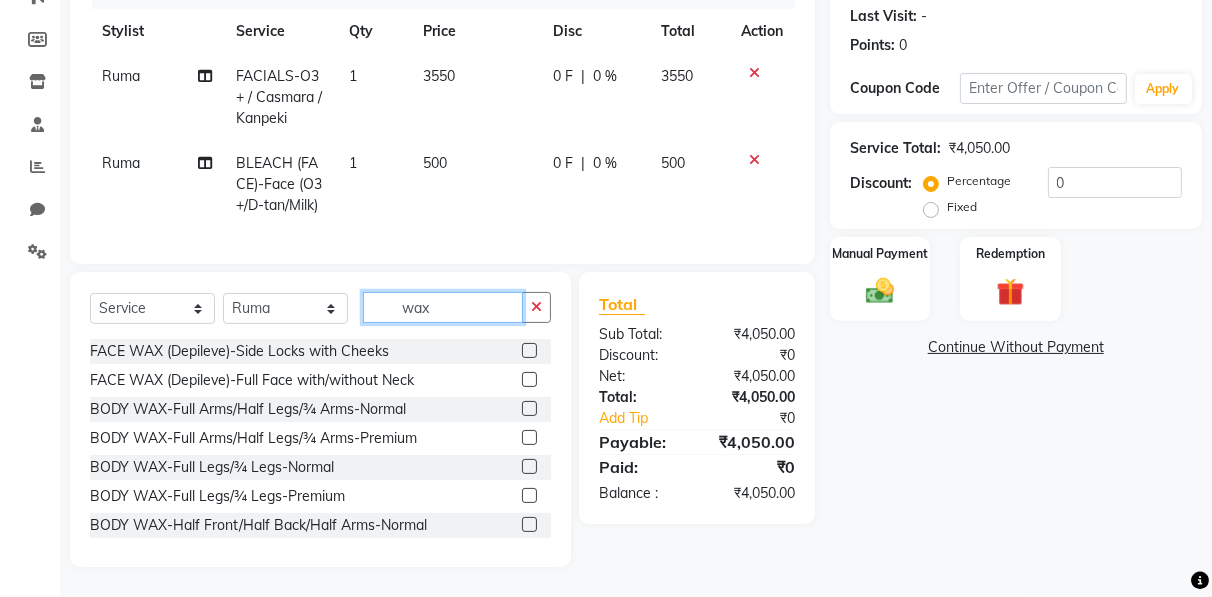 type on "wax" 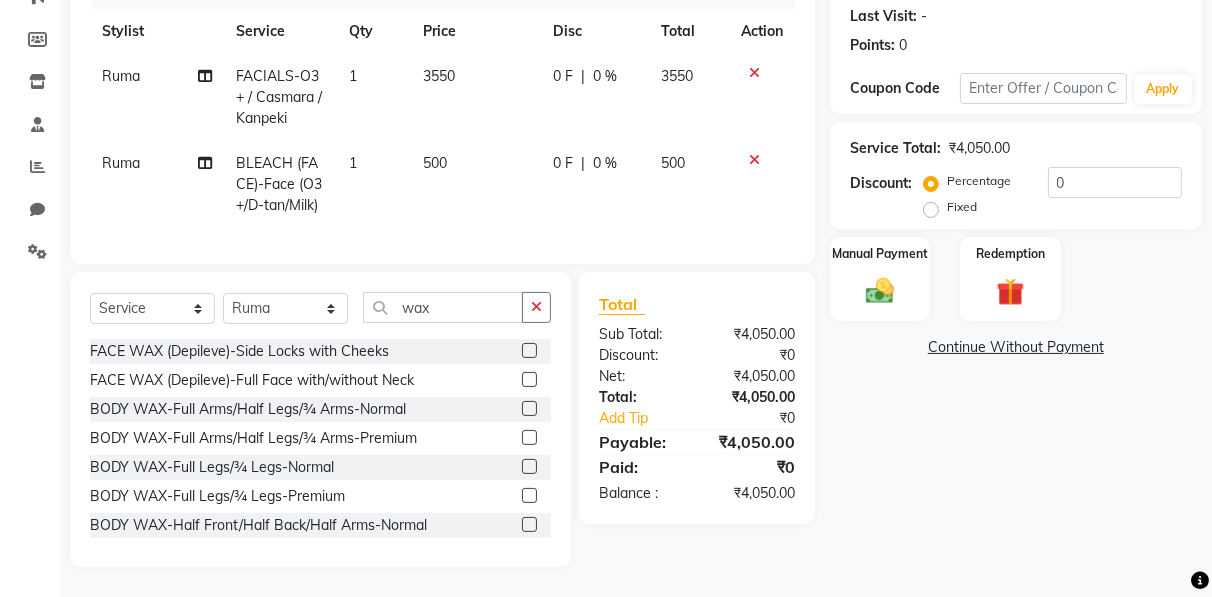 click 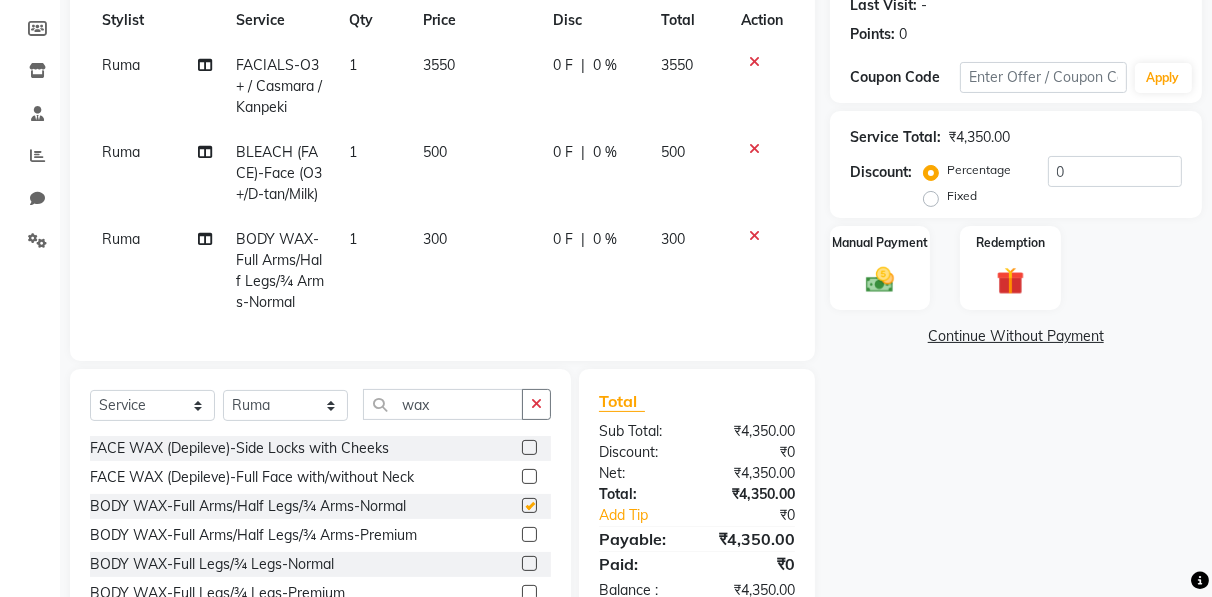checkbox on "false" 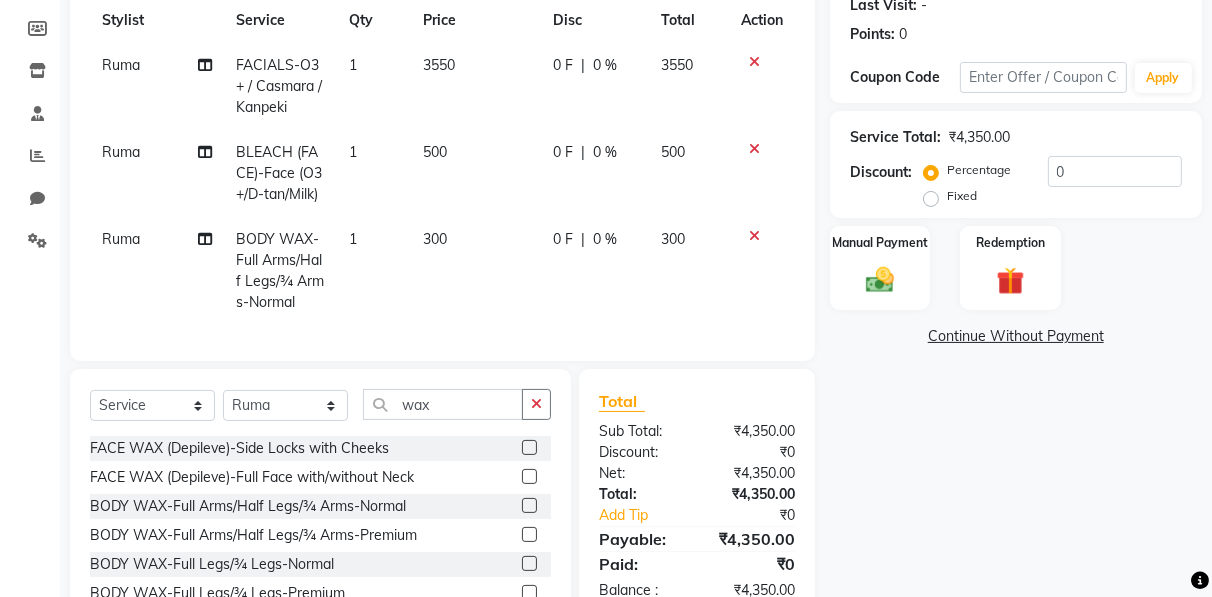 scroll, scrollTop: 2, scrollLeft: 0, axis: vertical 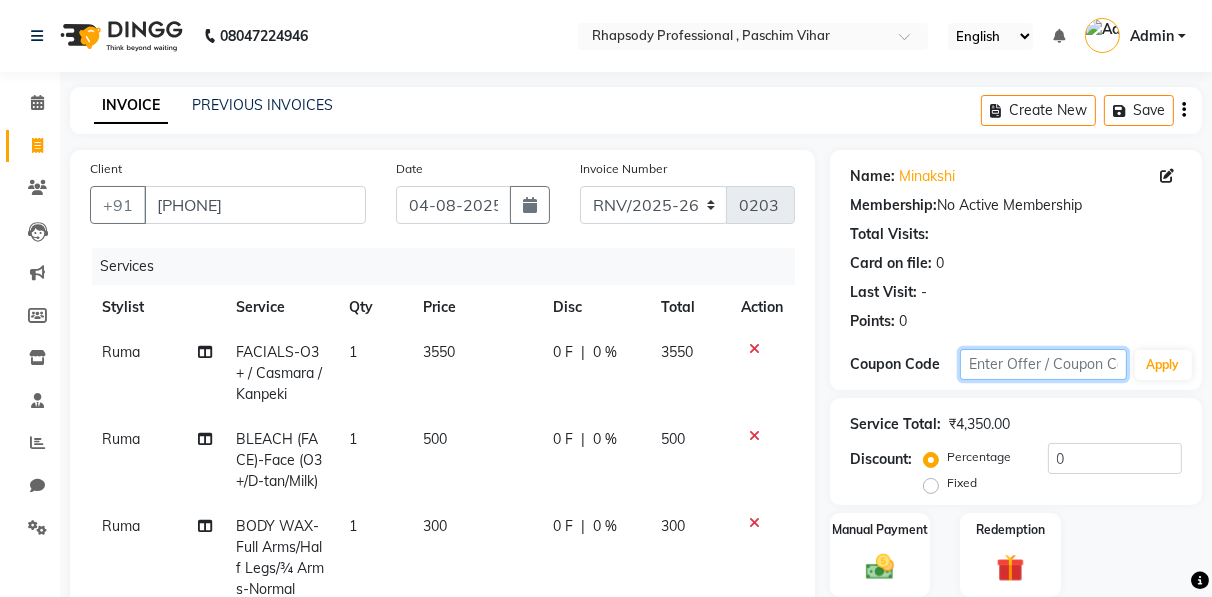 click 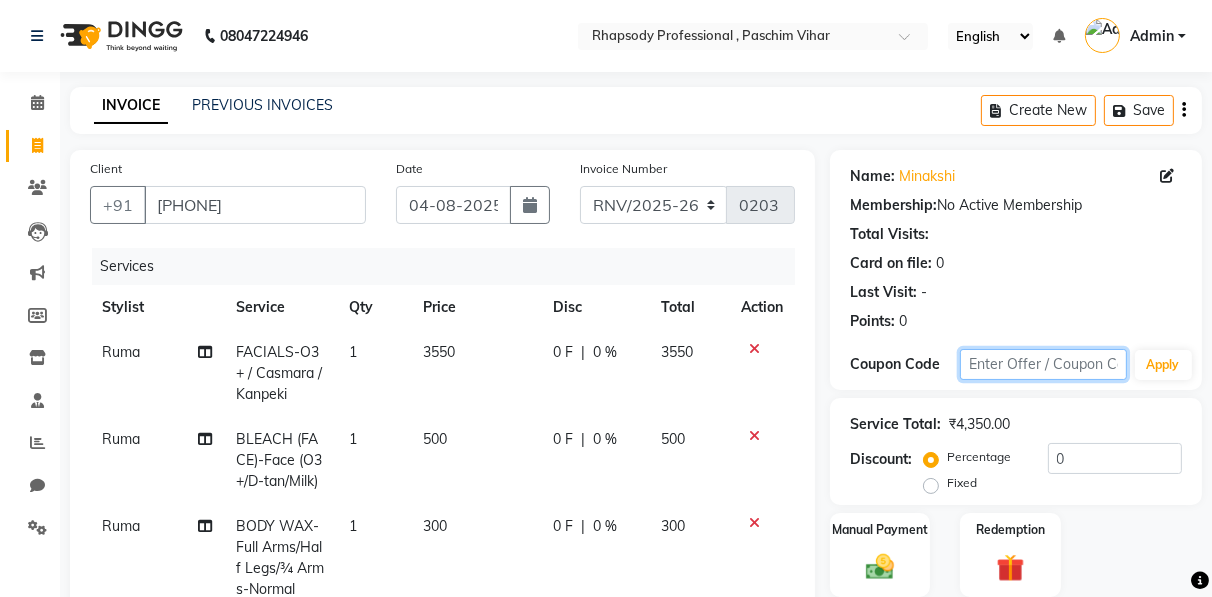 type on "r" 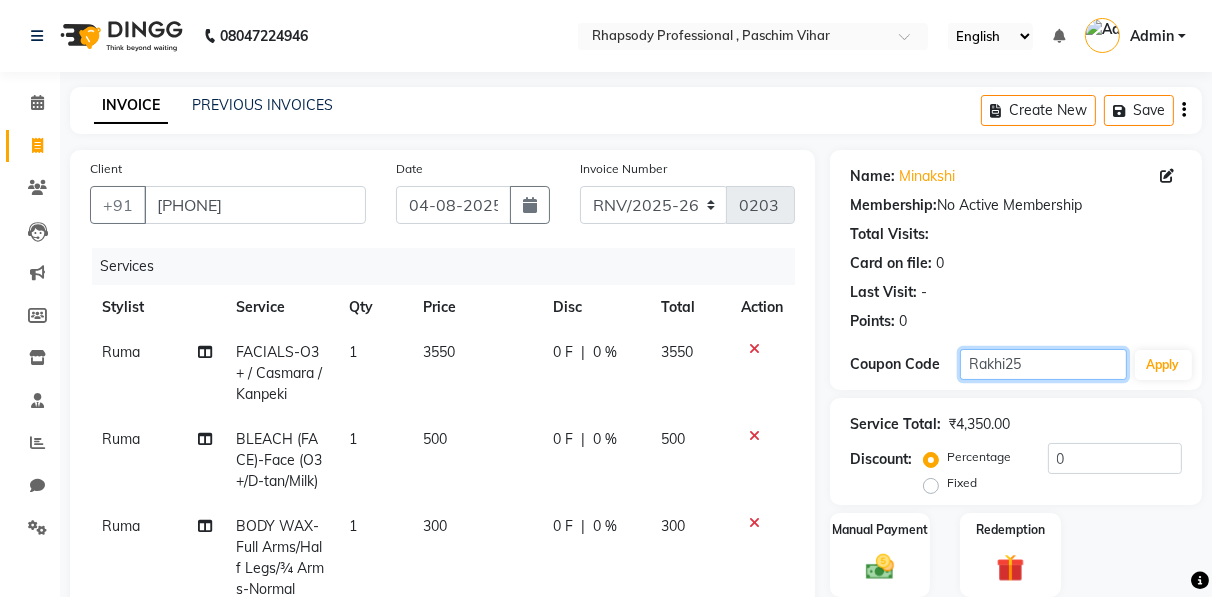scroll, scrollTop: 395, scrollLeft: 0, axis: vertical 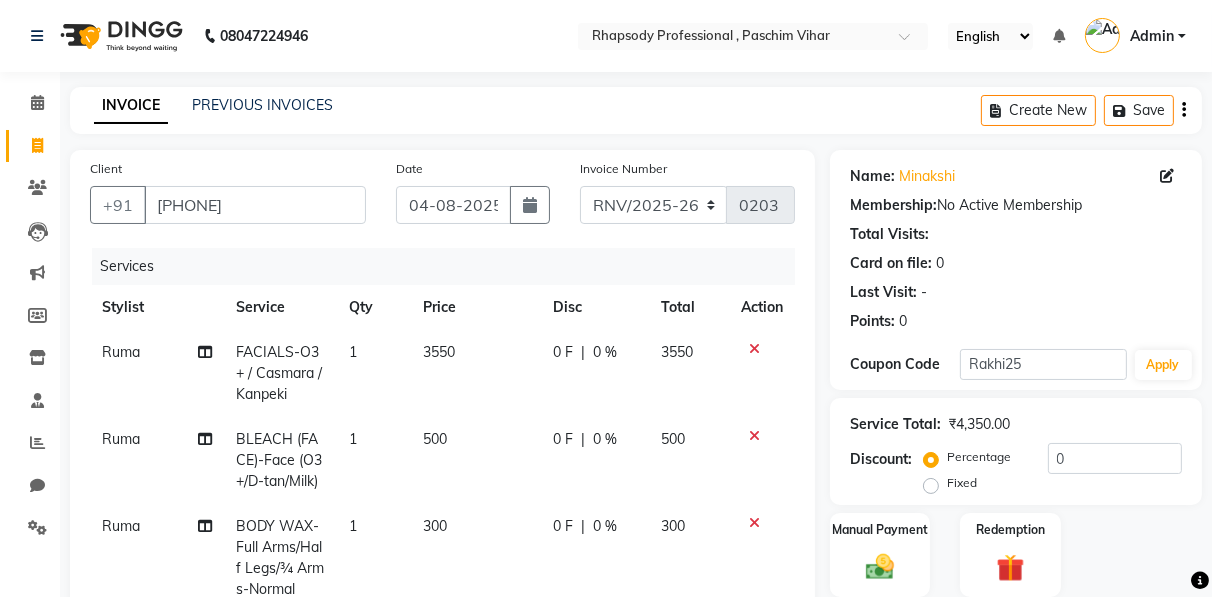 click 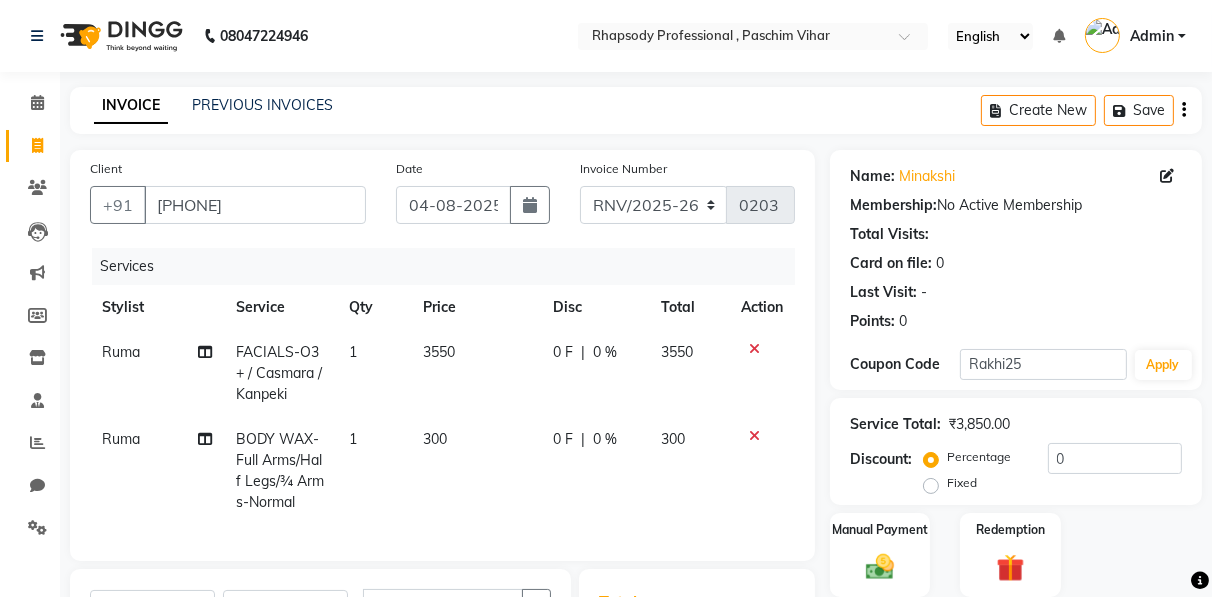 scroll, scrollTop: 308, scrollLeft: 0, axis: vertical 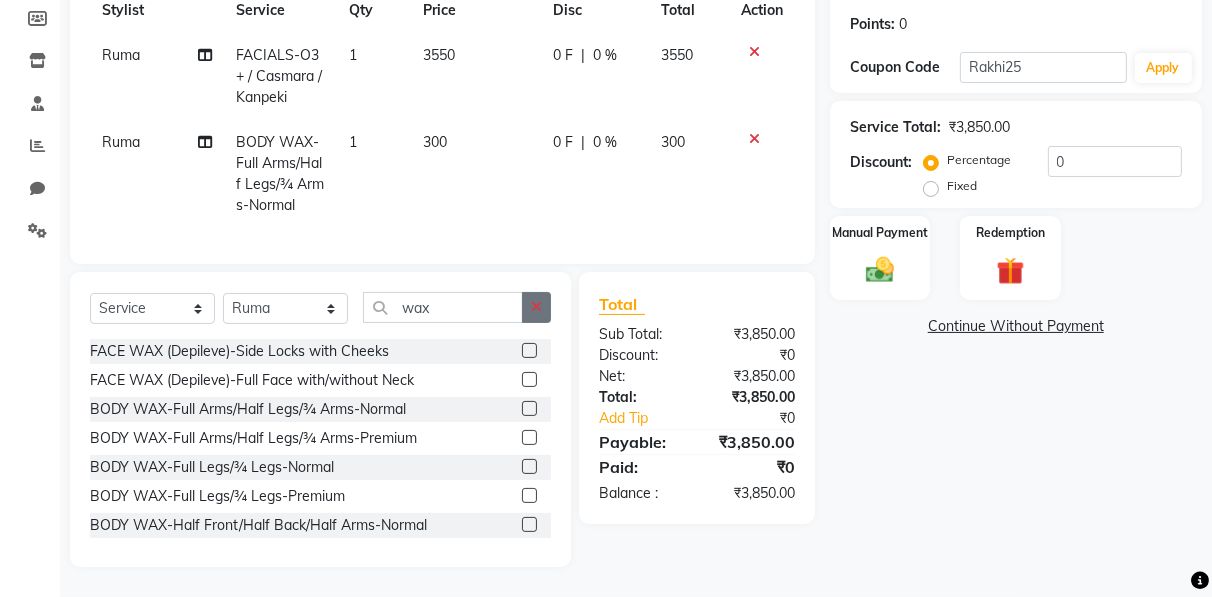 click 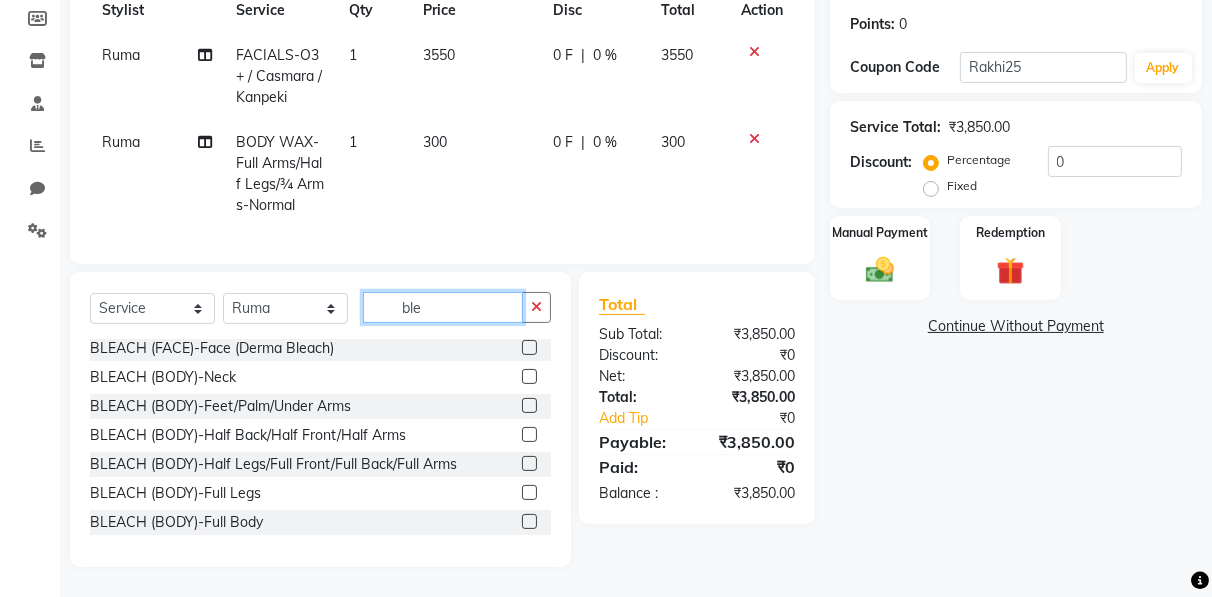 scroll, scrollTop: 60, scrollLeft: 0, axis: vertical 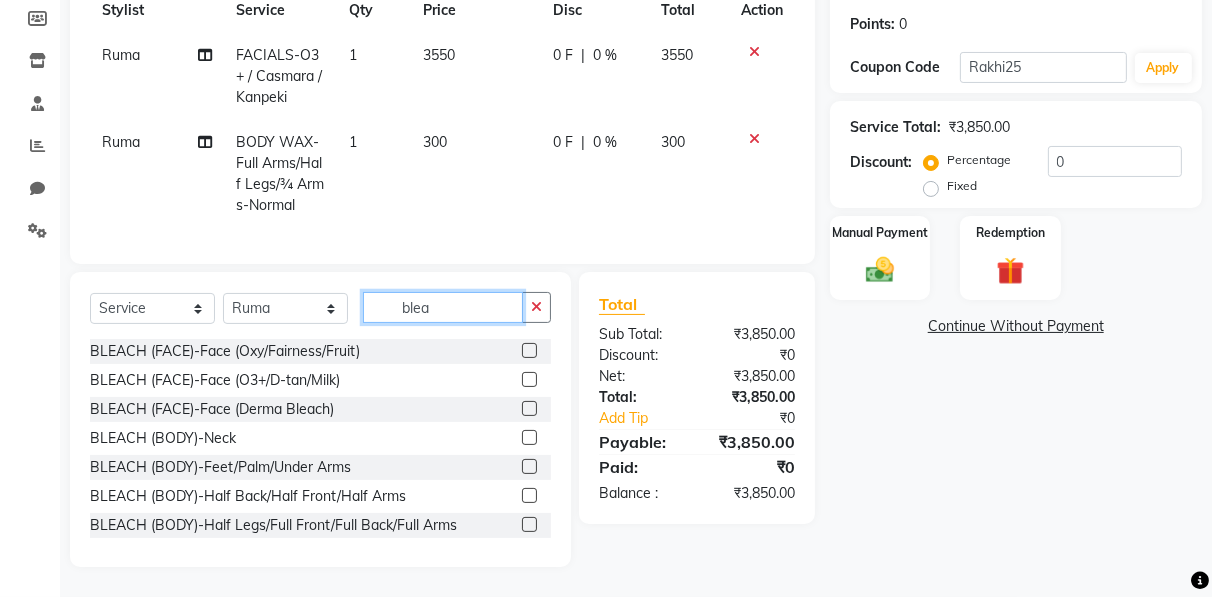 type on "blea" 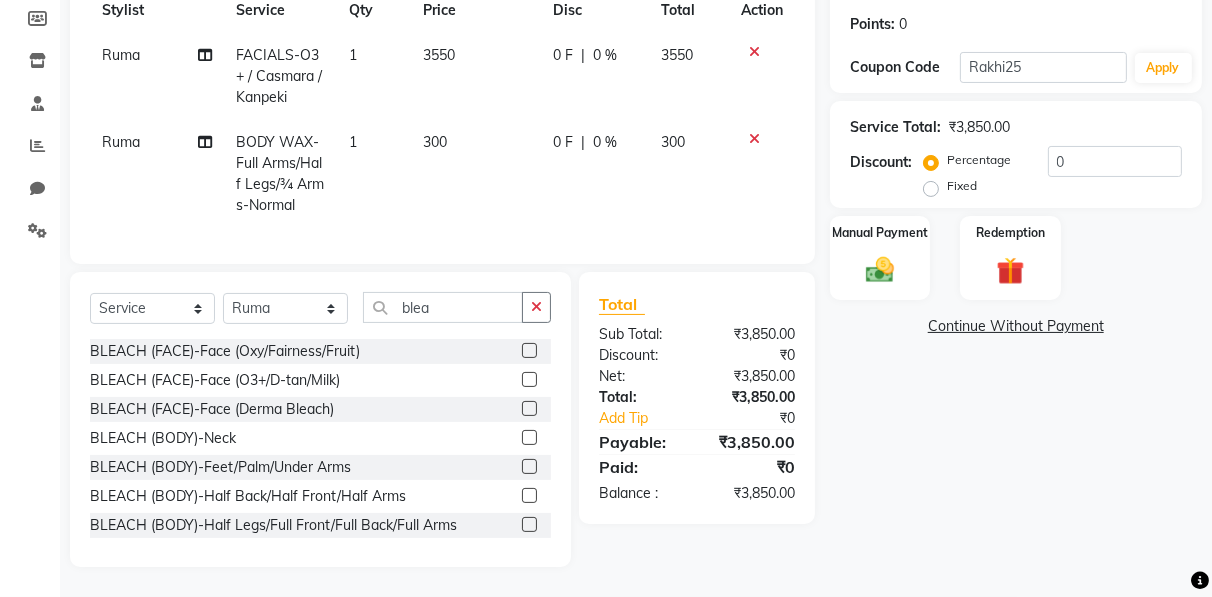 click 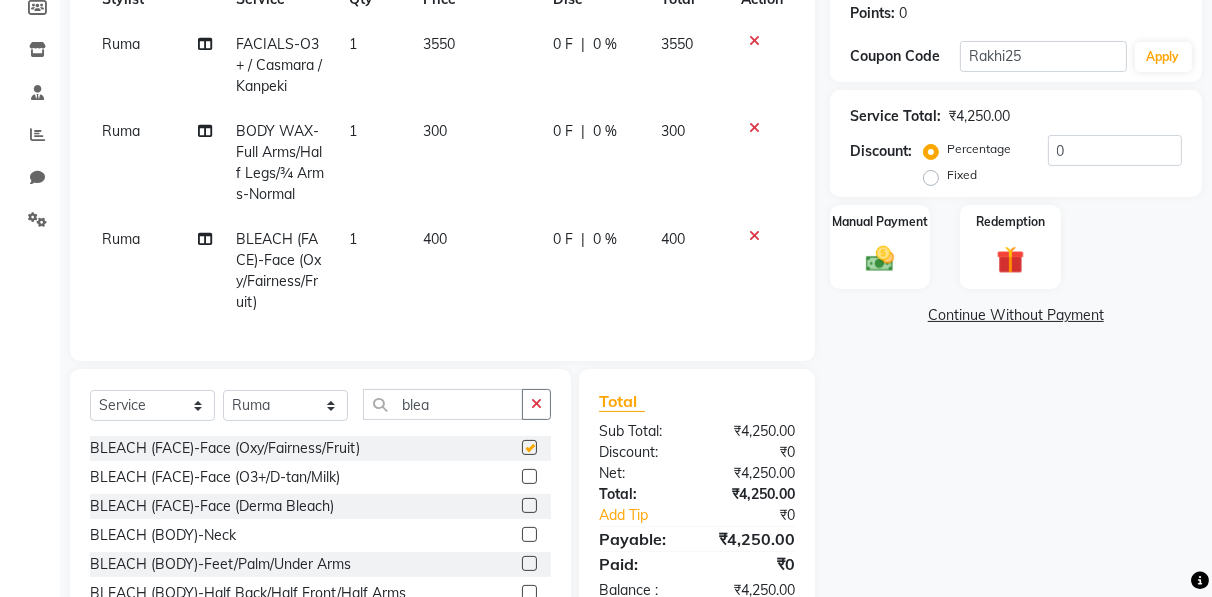 checkbox on "false" 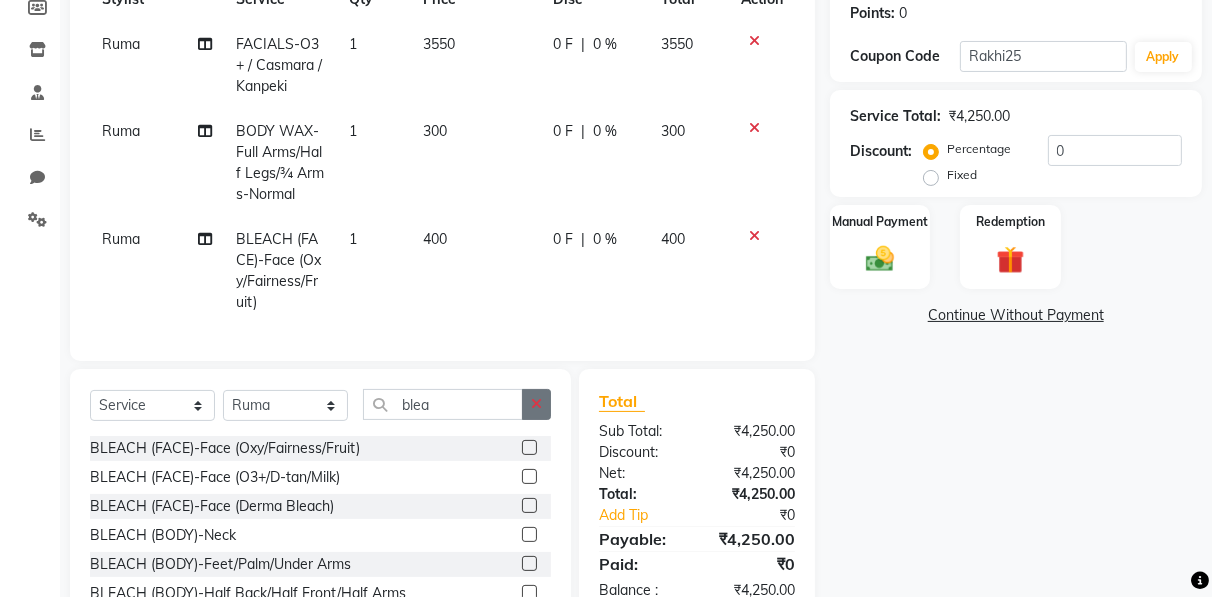 click 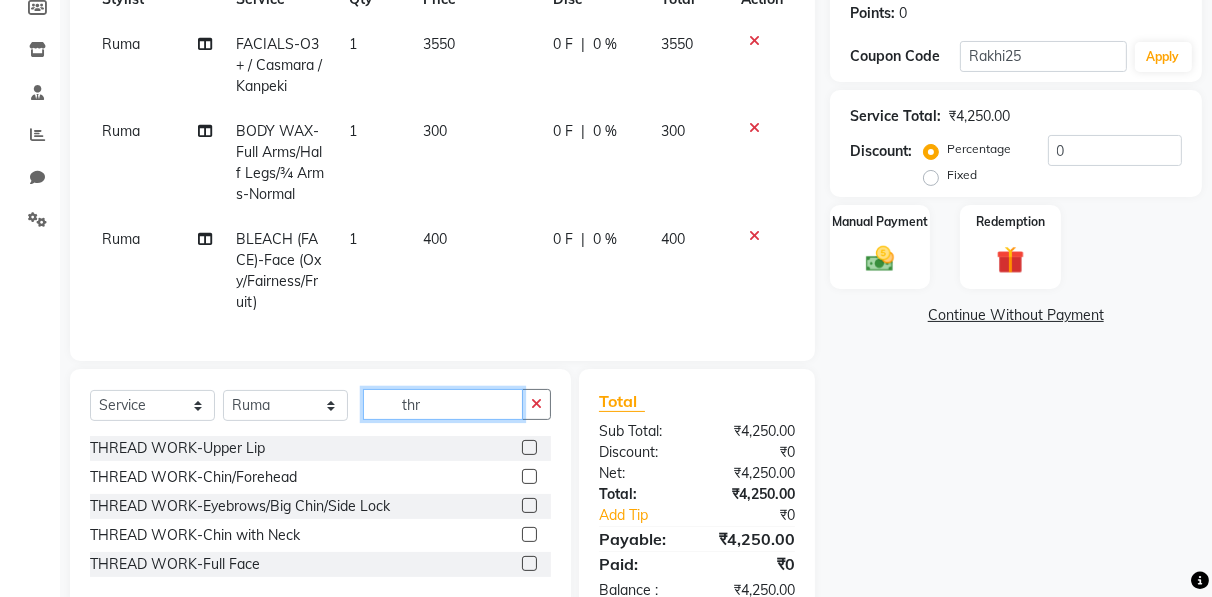 type on "thr" 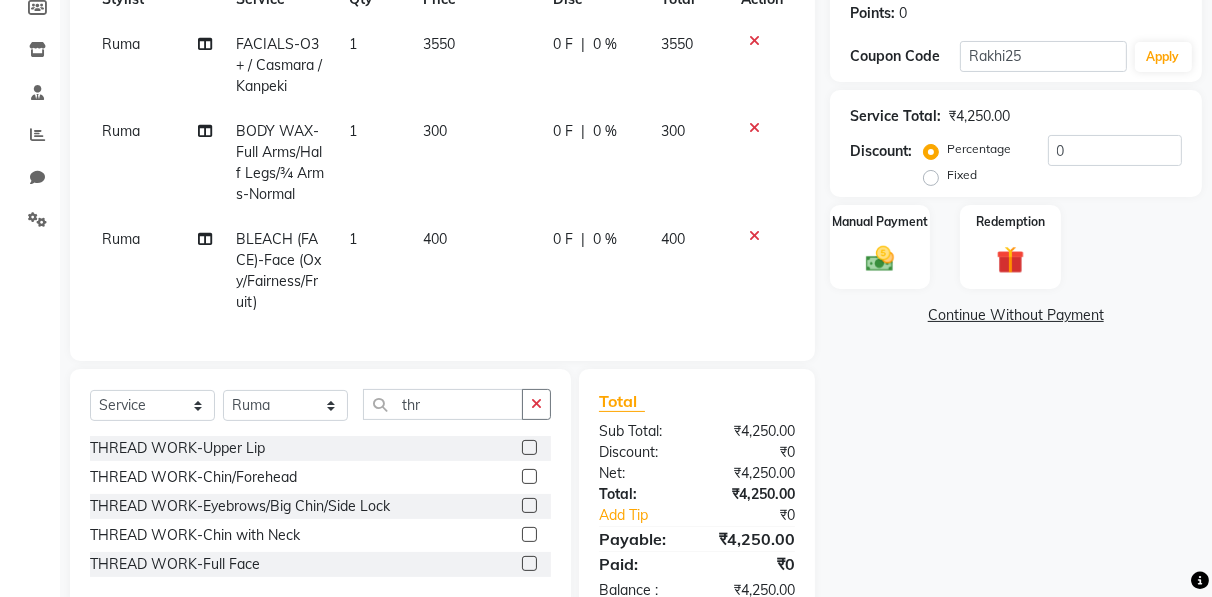 click 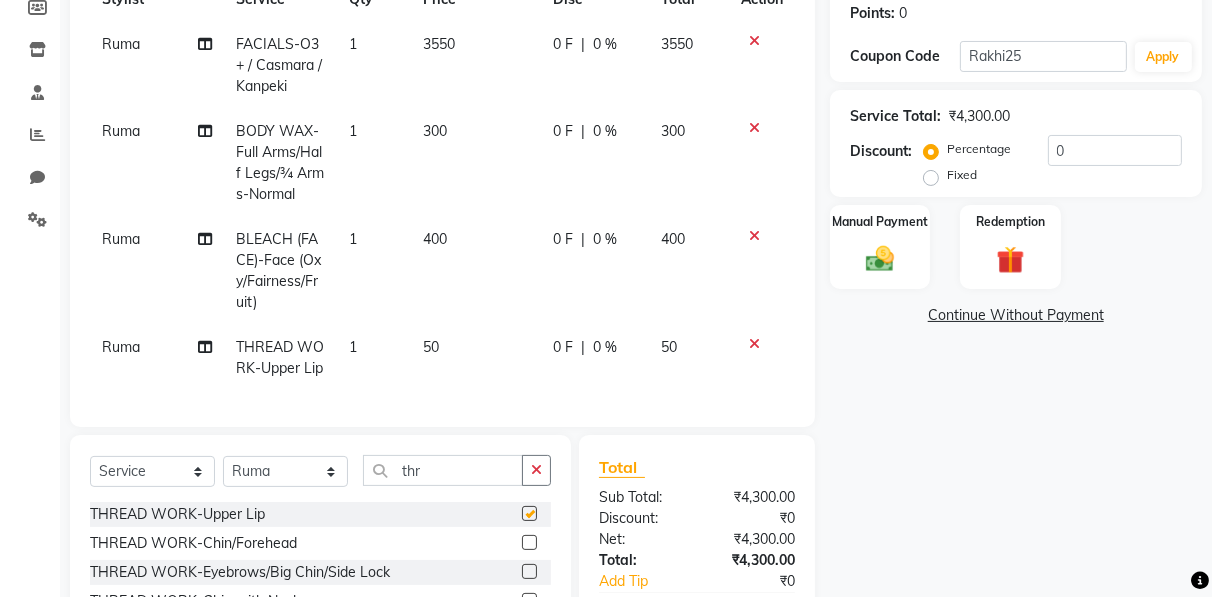 checkbox on "false" 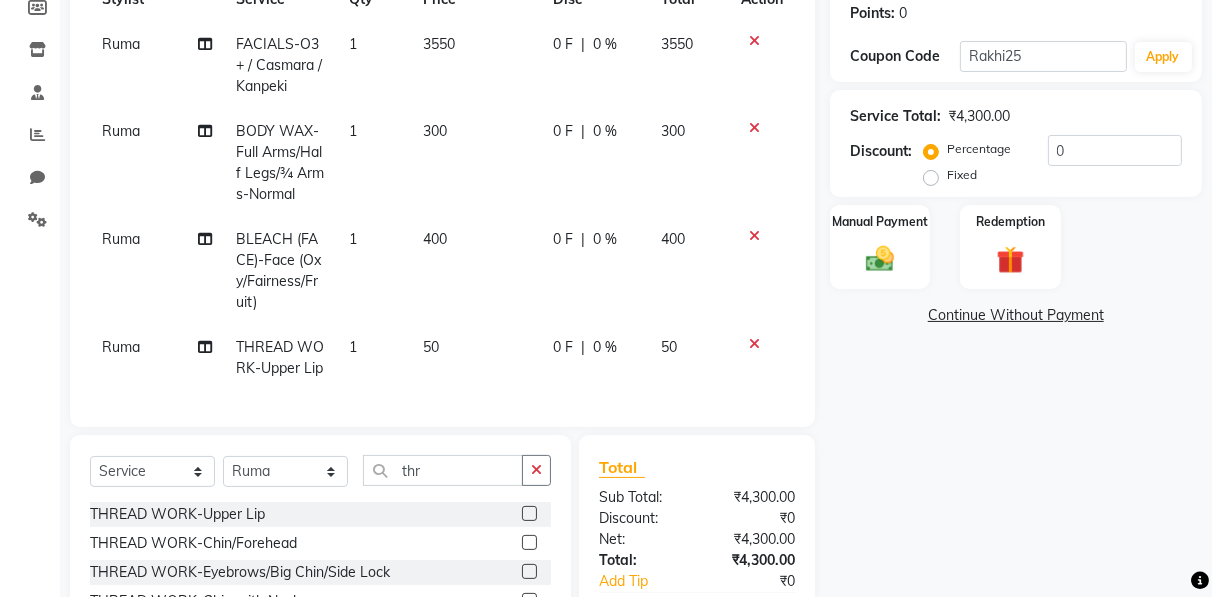 scroll, scrollTop: 0, scrollLeft: 0, axis: both 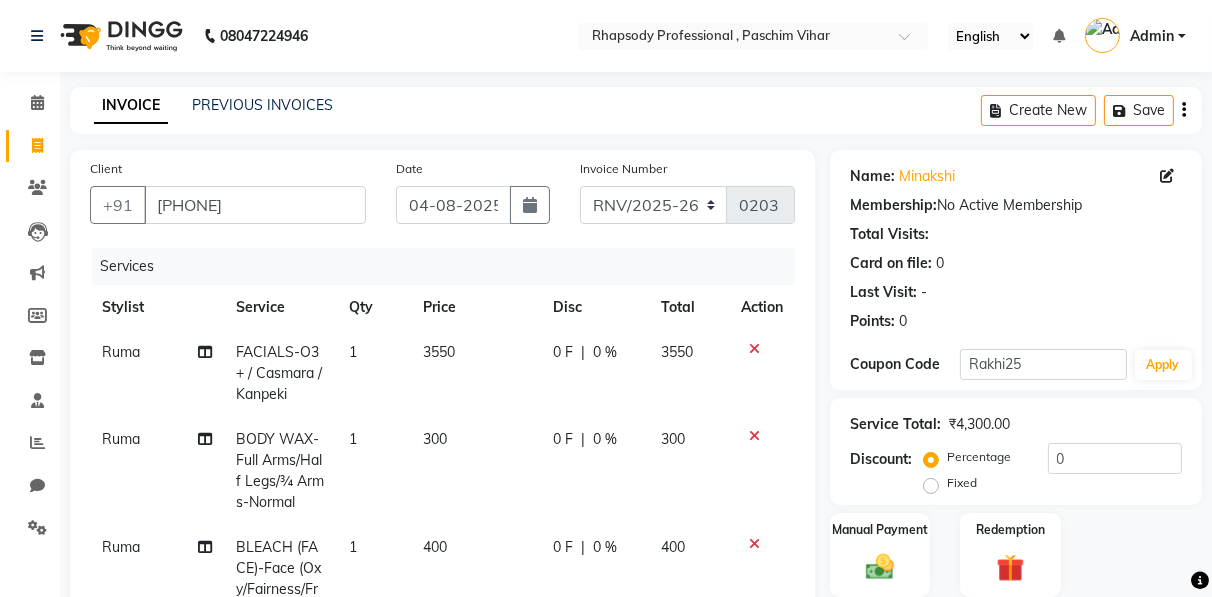 click 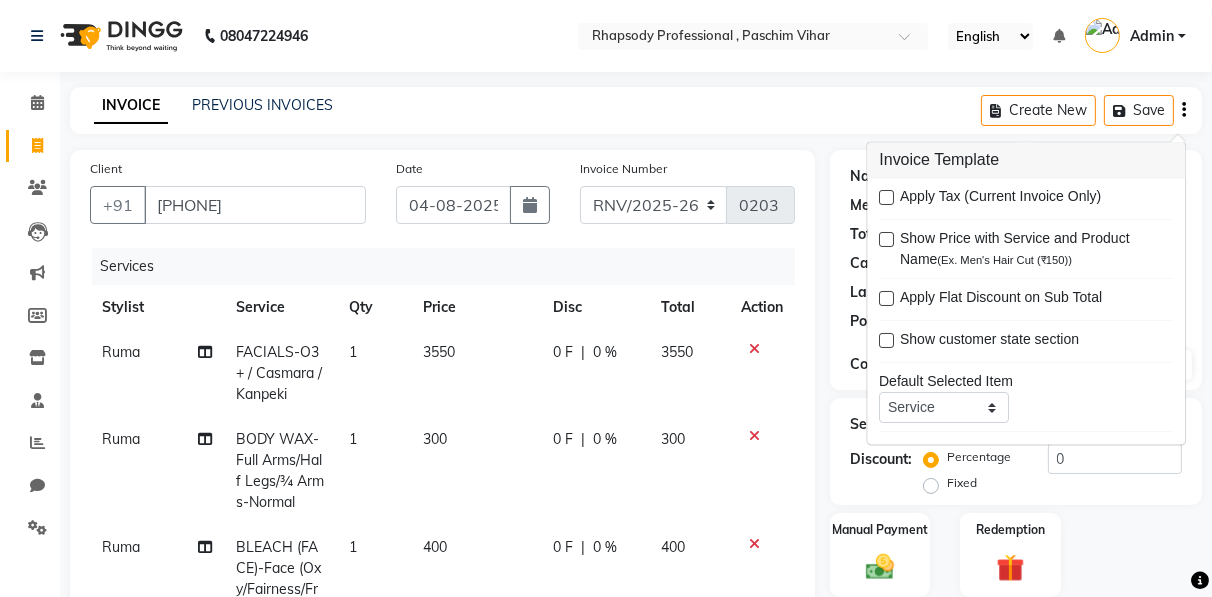 click 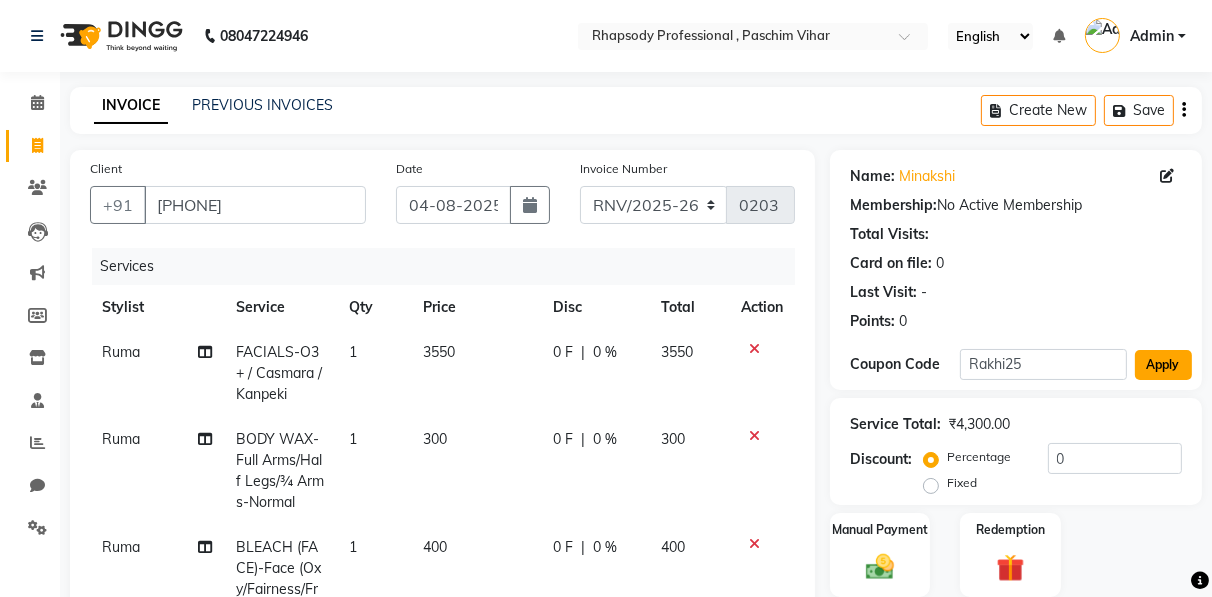 click on "Apply" 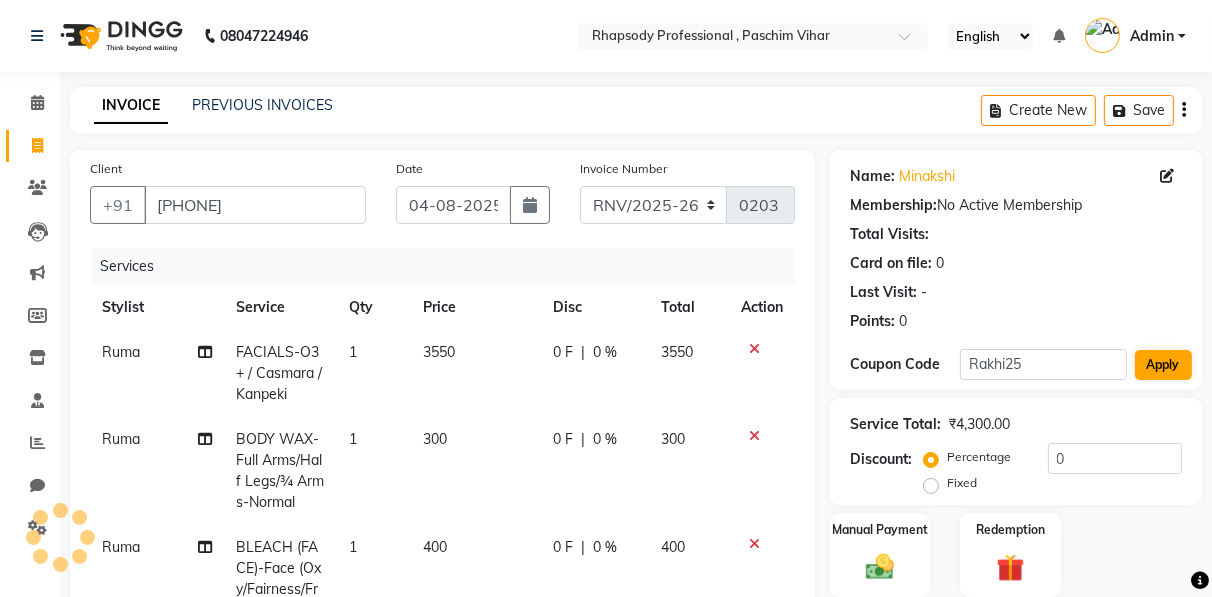 type on "25" 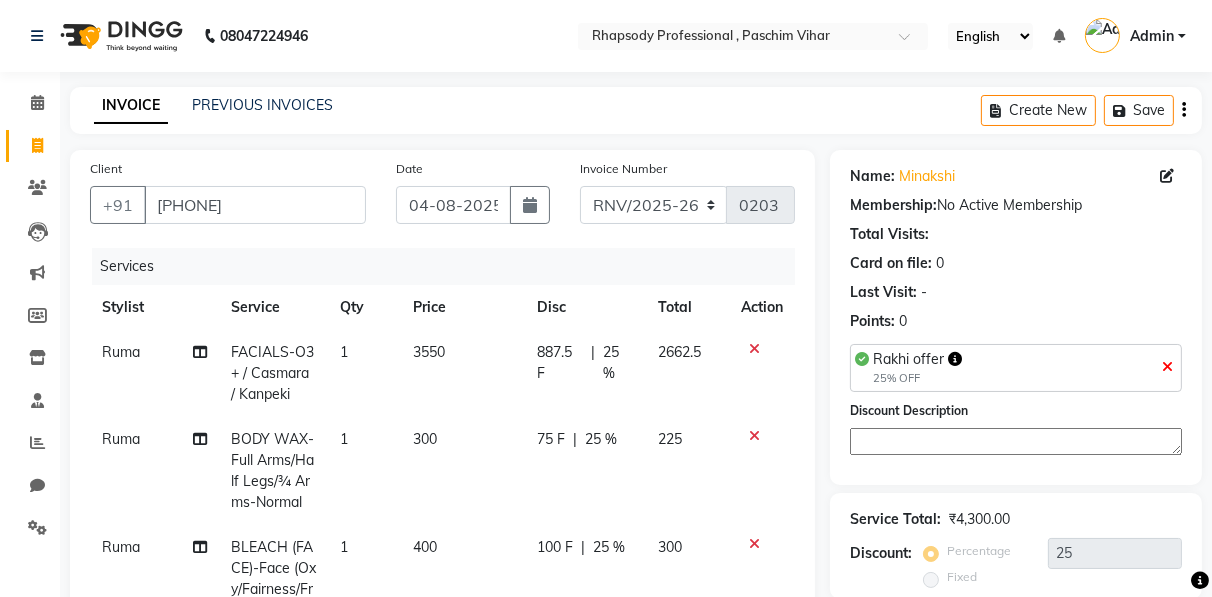 scroll, scrollTop: 459, scrollLeft: 0, axis: vertical 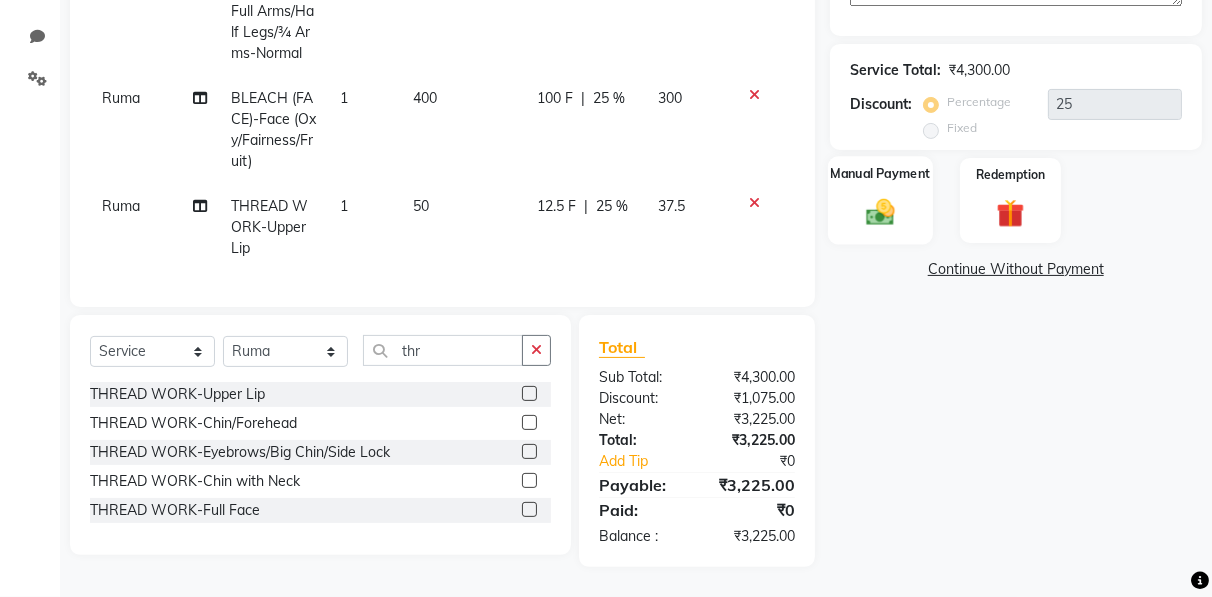 click 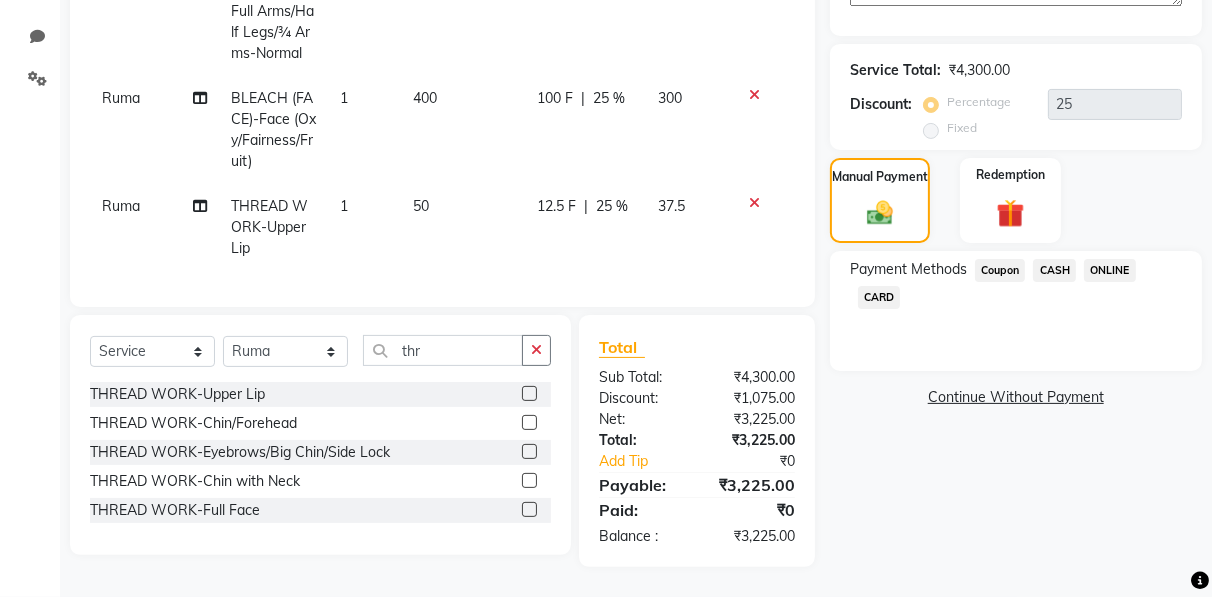 click on "CASH" 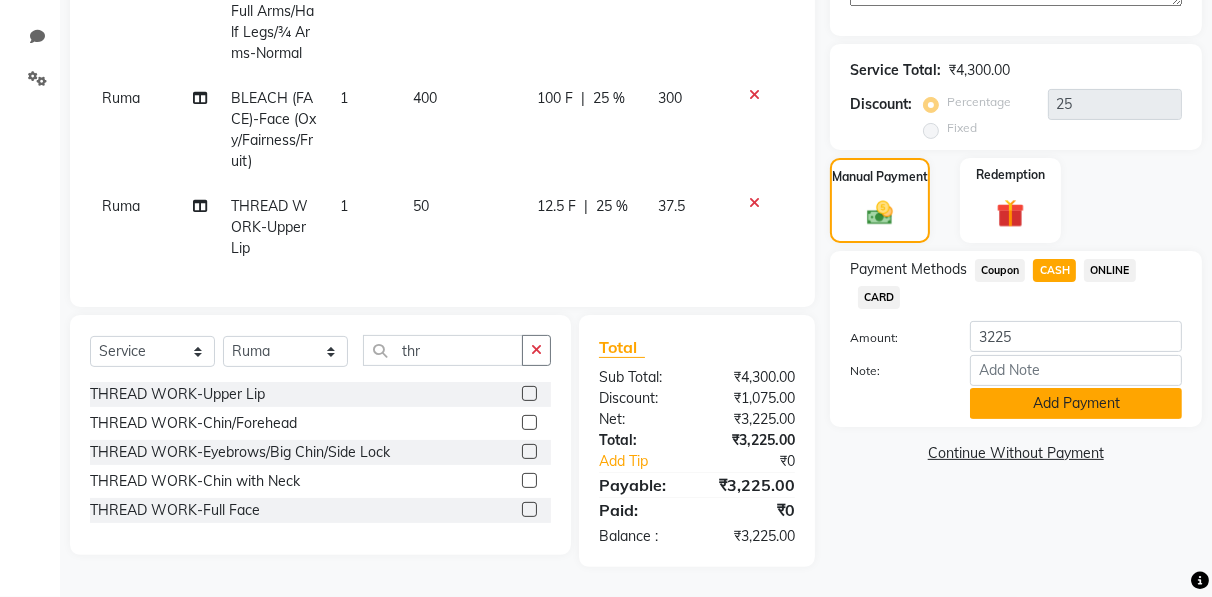 click on "Add Payment" 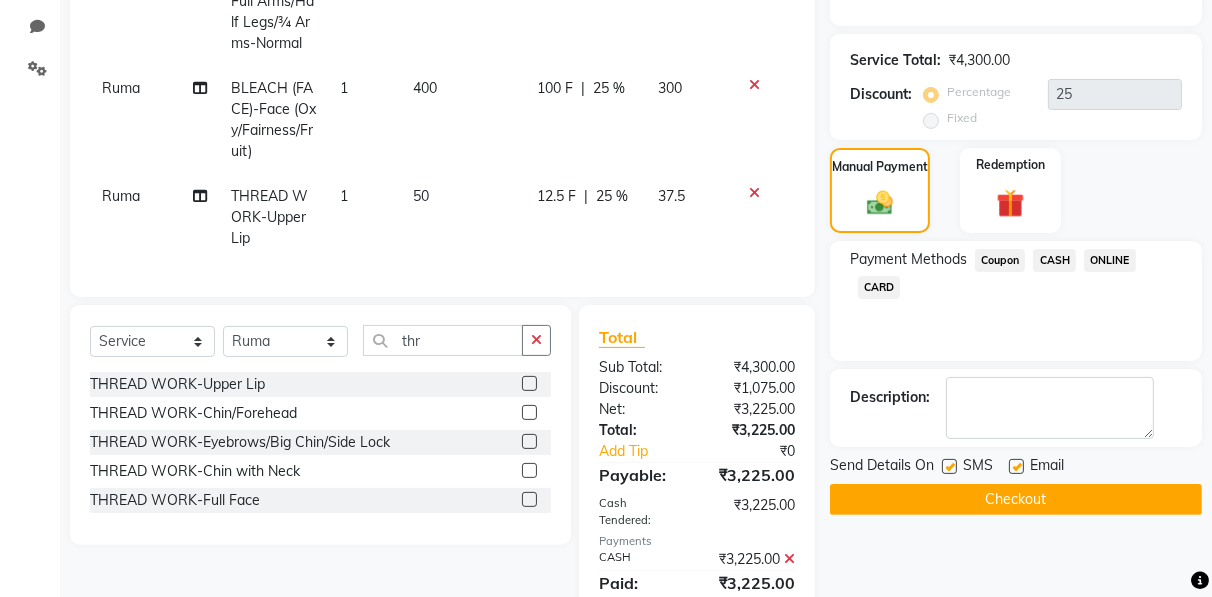 click on "Checkout" 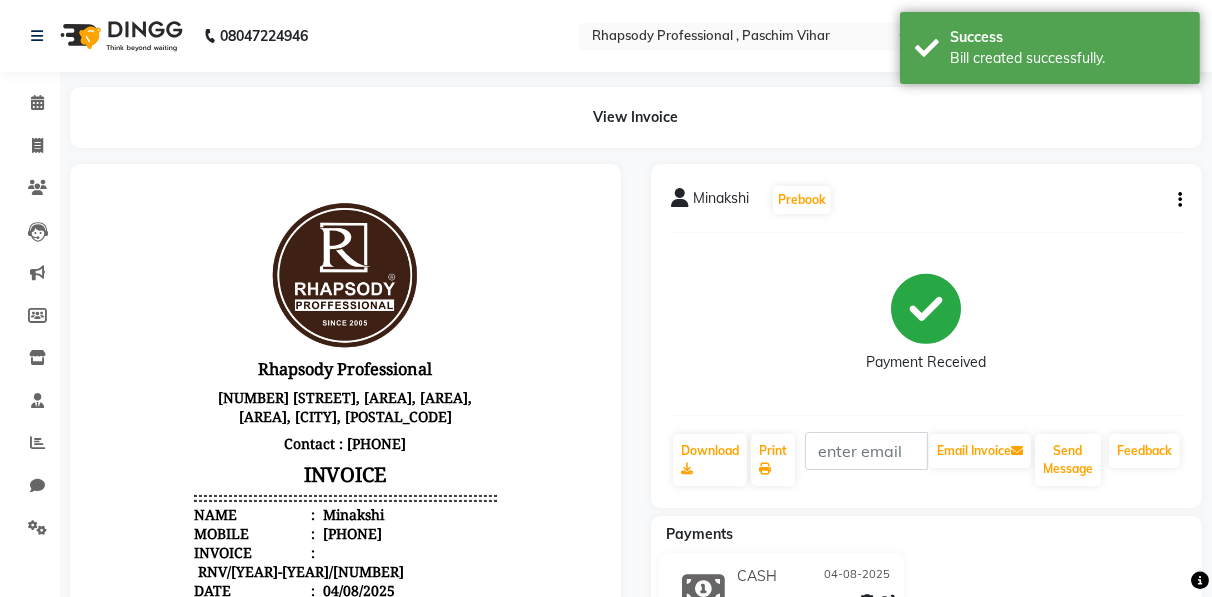 scroll, scrollTop: 0, scrollLeft: 0, axis: both 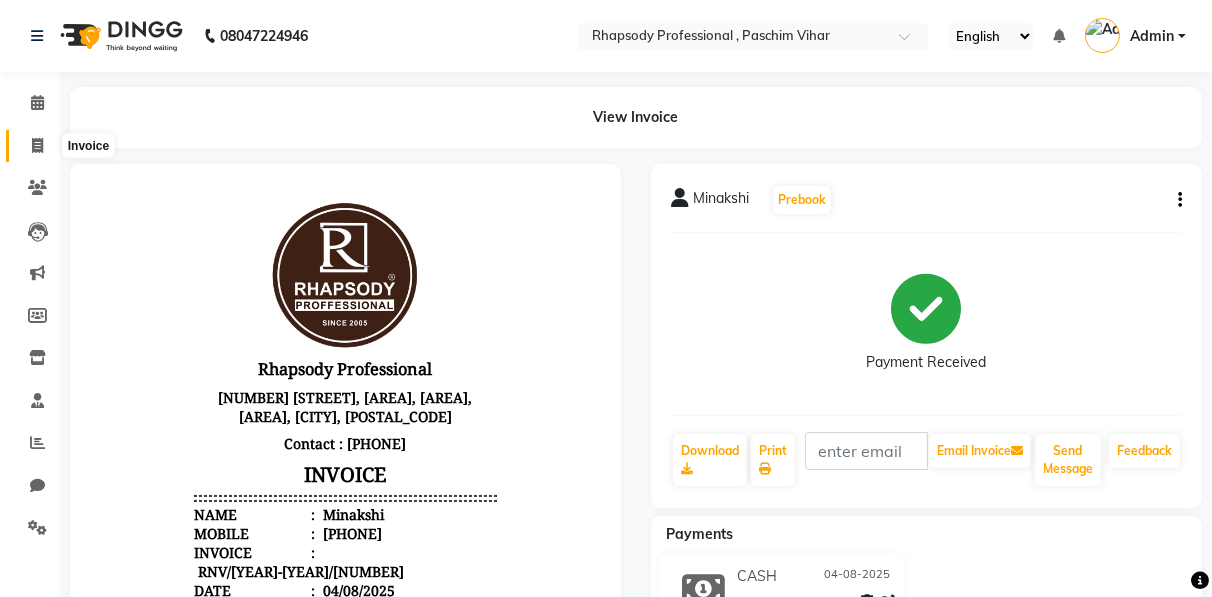 click 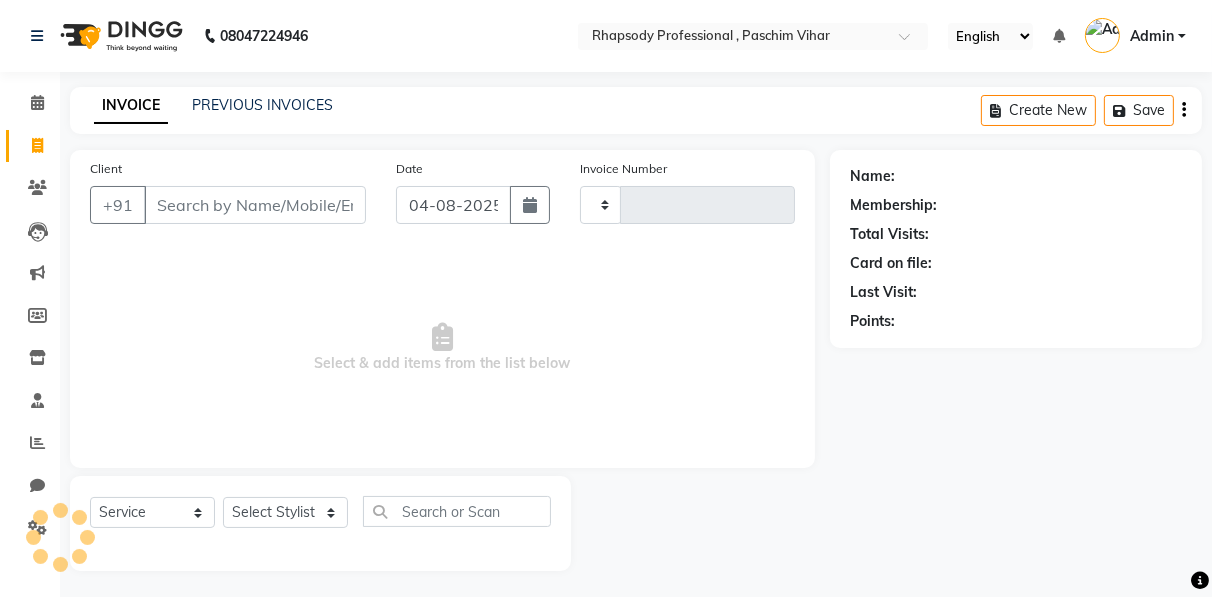 scroll, scrollTop: 3, scrollLeft: 0, axis: vertical 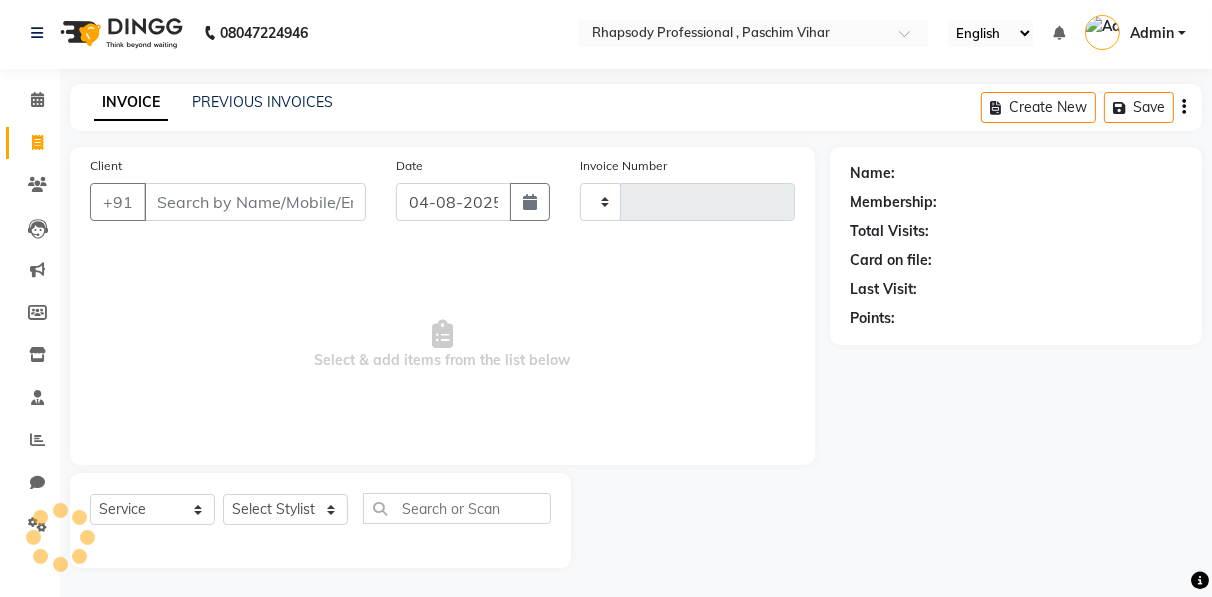 type on "0238" 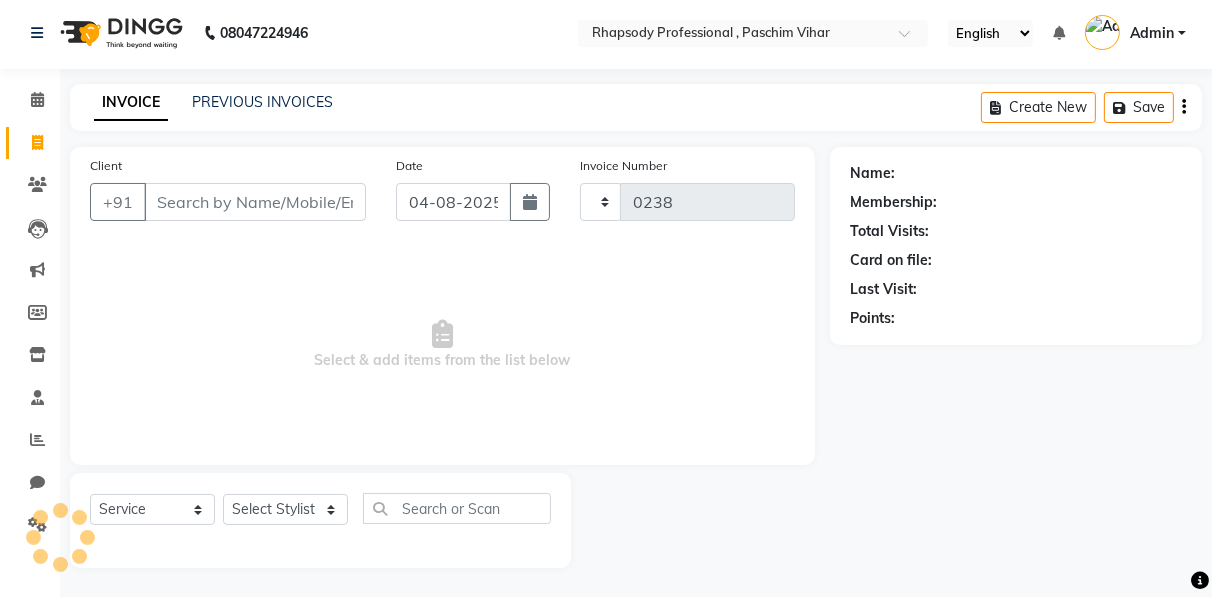 select on "8581" 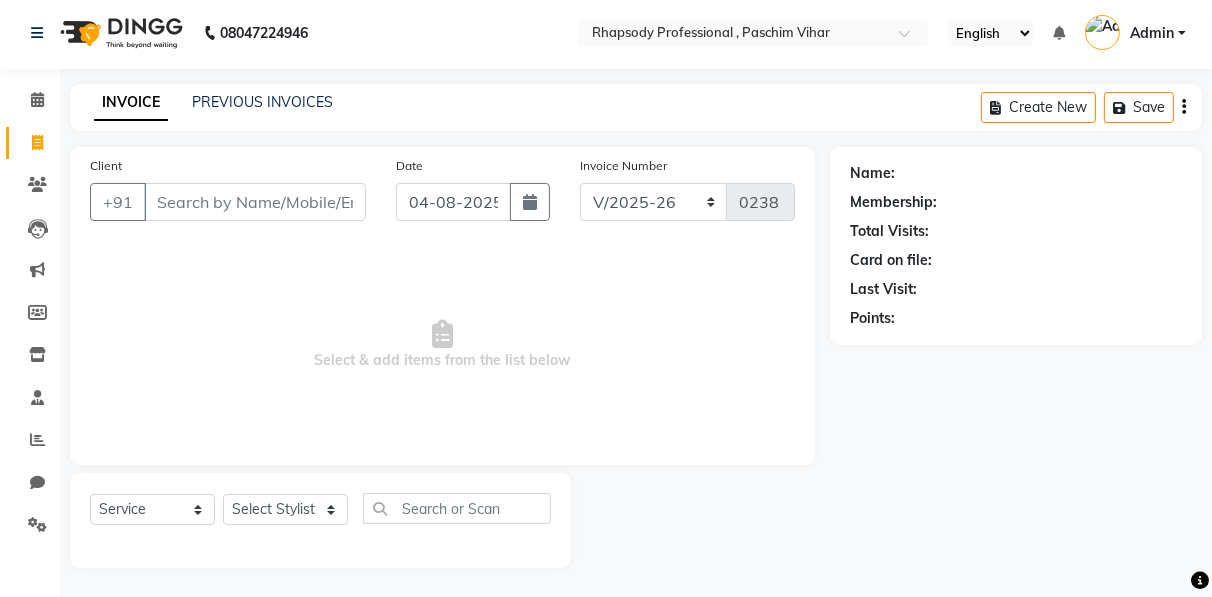 click on "Client" at bounding box center [255, 202] 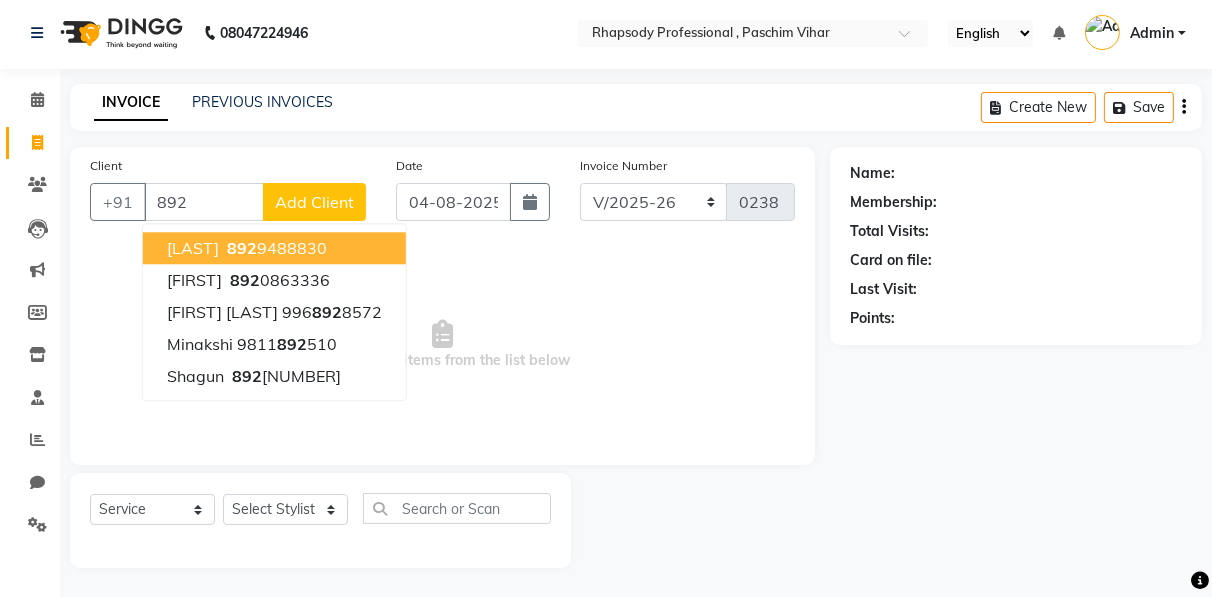 click on "[PHONE]" at bounding box center [275, 248] 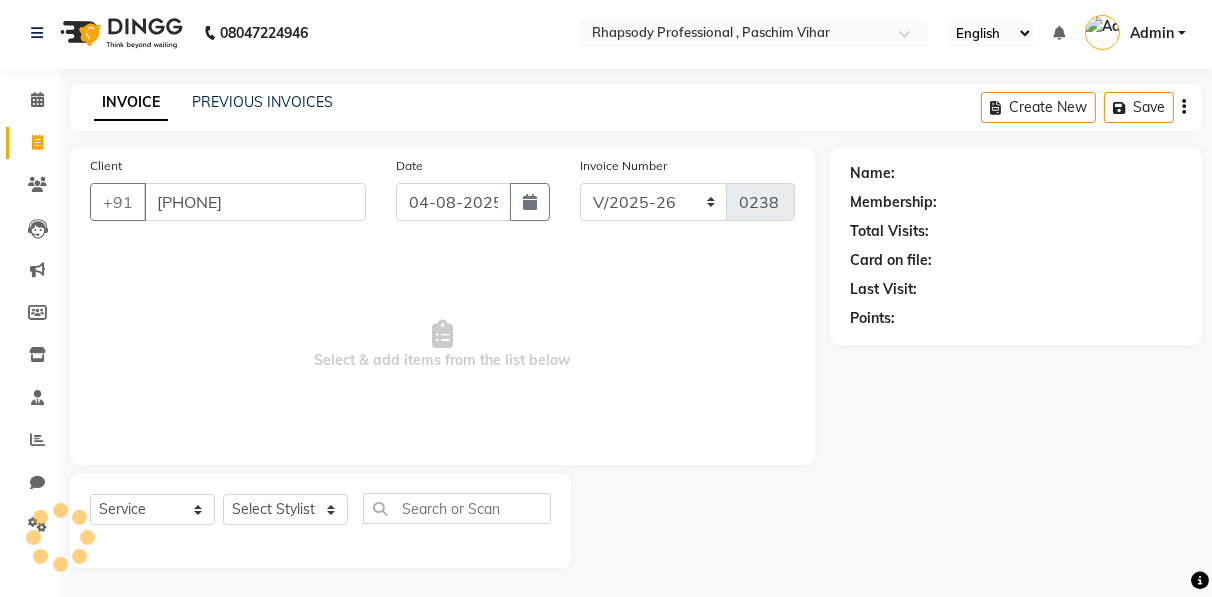 type on "[PHONE]" 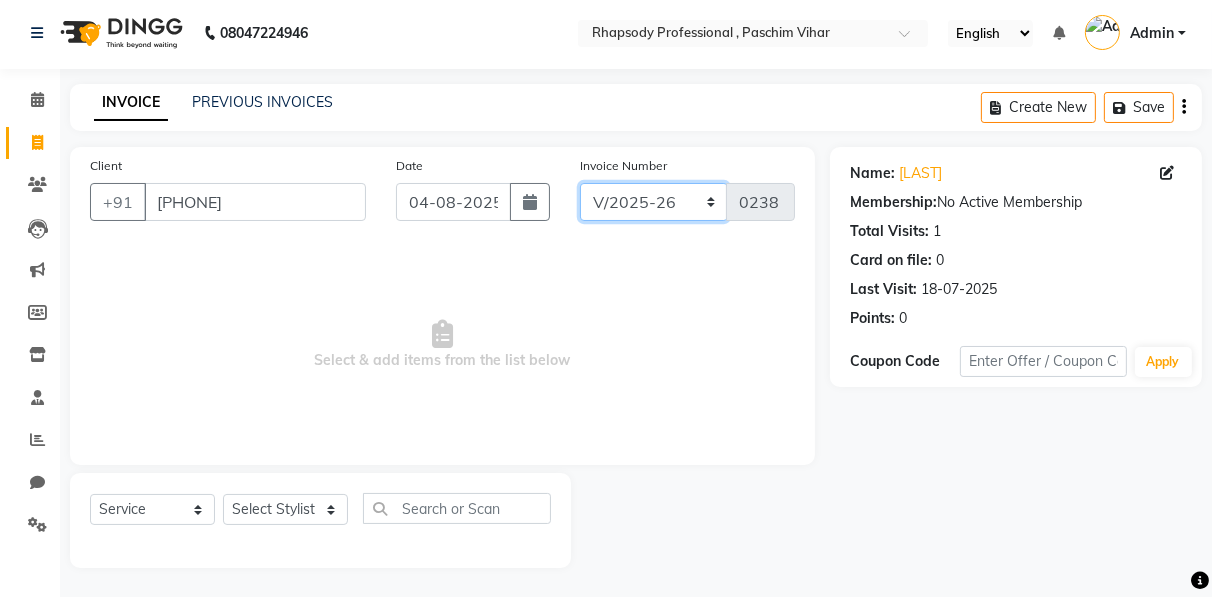 click on "RNV/2025-26 V/2025 V/2025-26" 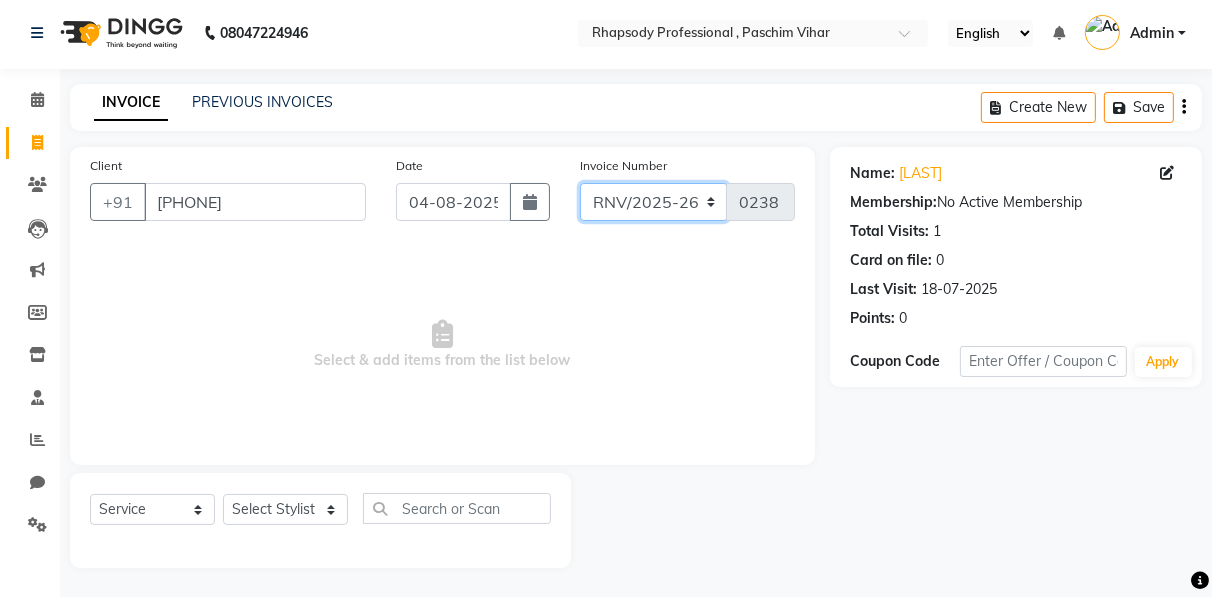 click on "RNV/2025-26 V/2025 V/2025-26" 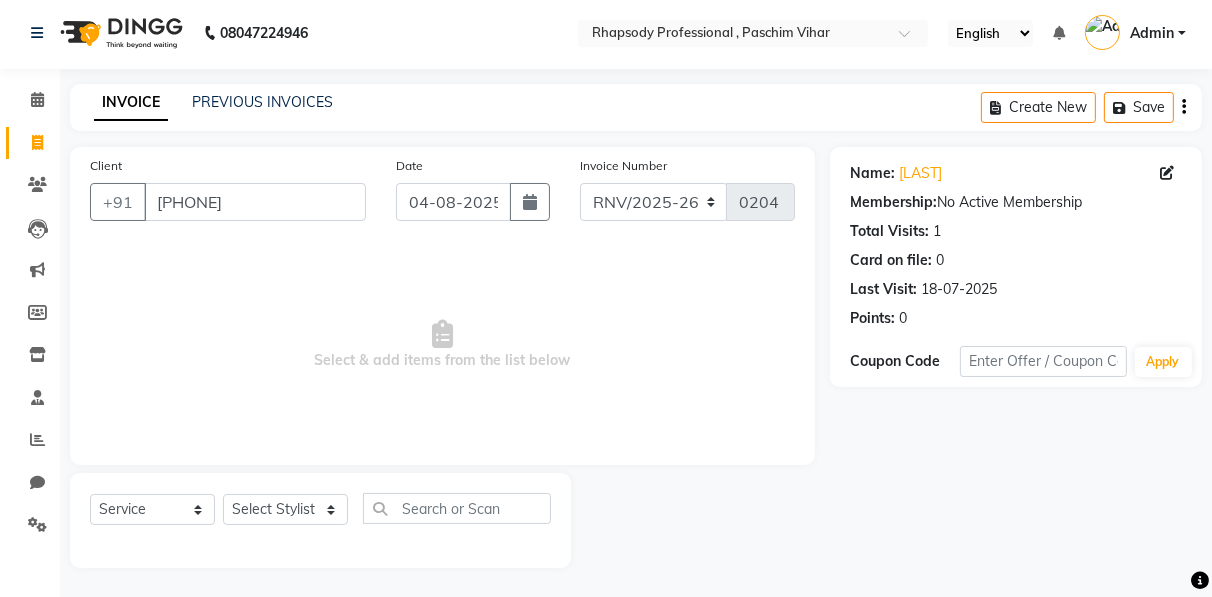 click 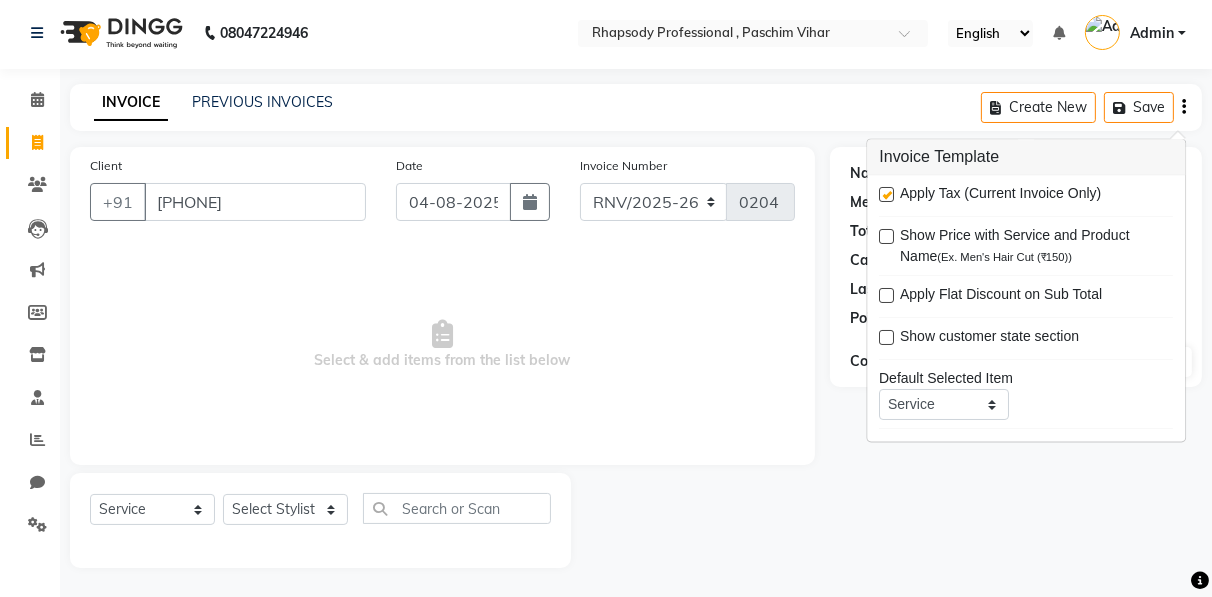 click at bounding box center [886, 195] 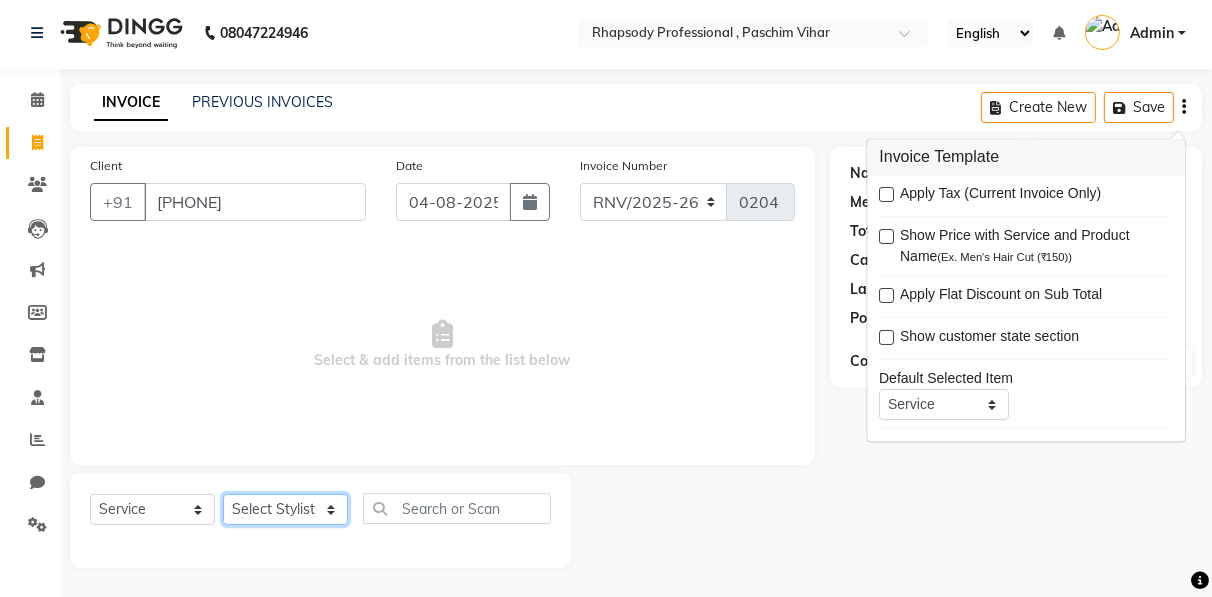 click on "Select Stylist Ahmad Anajli Laxmi Manager Neetu Reetu Ruma Santosh Soniya Tannu Tilak Vinod Zeeshan" 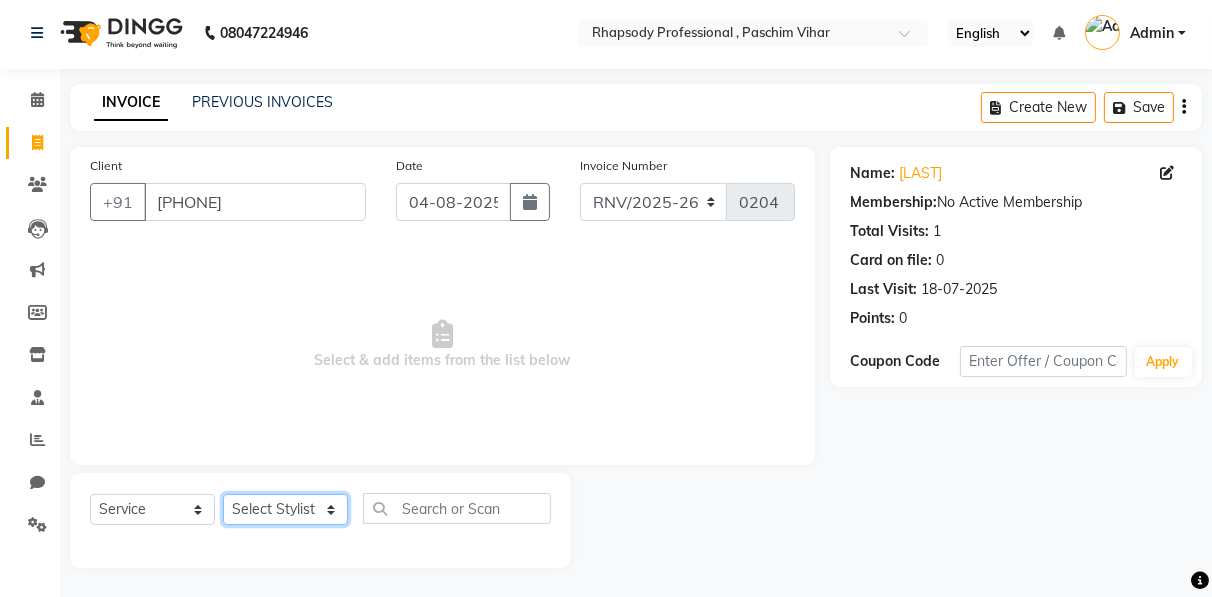 select on "85670" 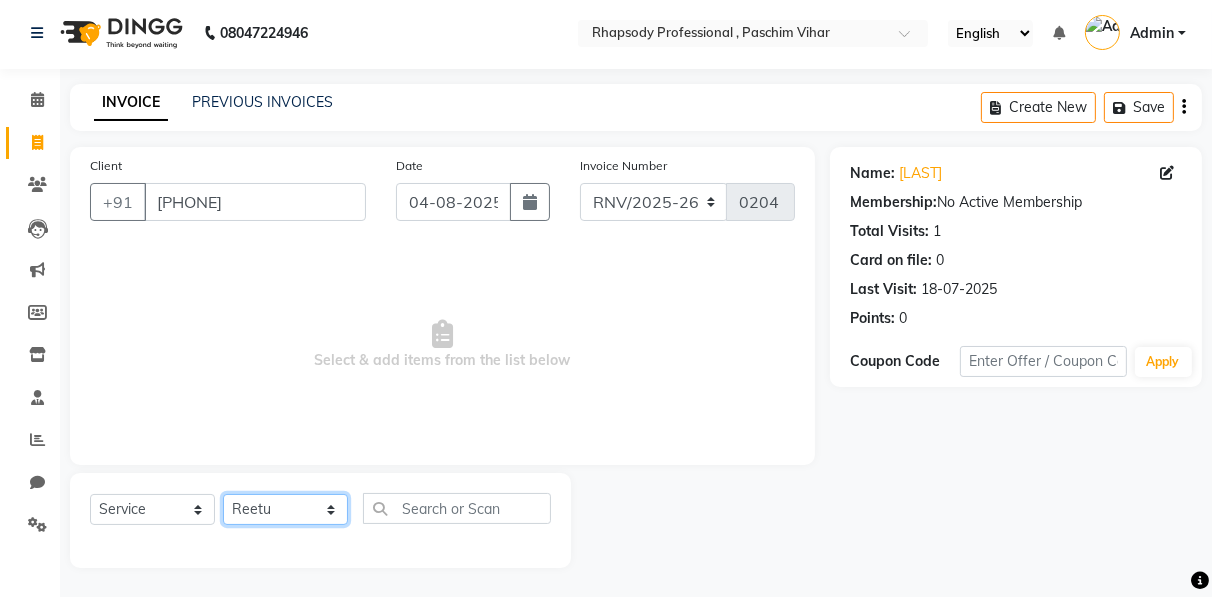 click on "Select Stylist Ahmad Anajli Laxmi Manager Neetu Reetu Ruma Santosh Soniya Tannu Tilak Vinod Zeeshan" 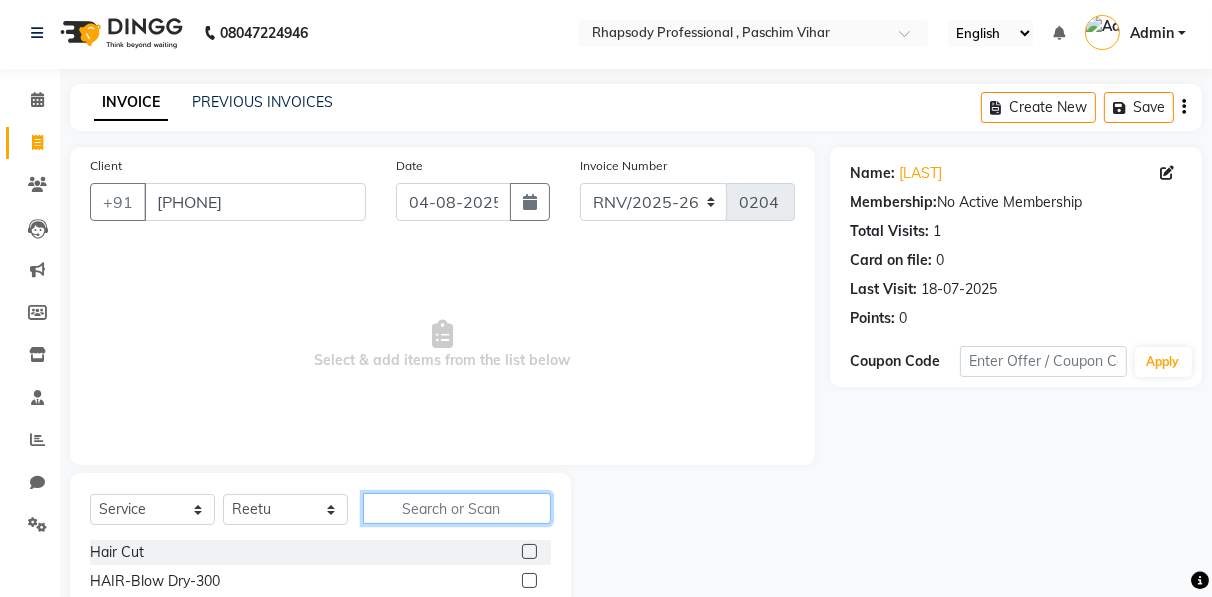 click 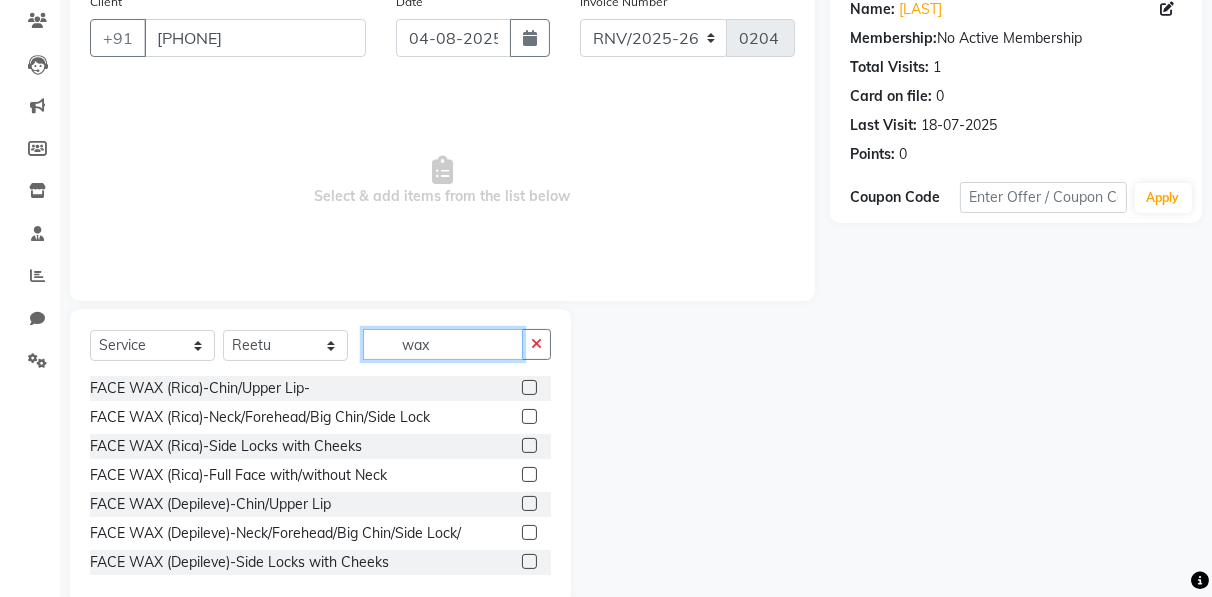 scroll, scrollTop: 202, scrollLeft: 0, axis: vertical 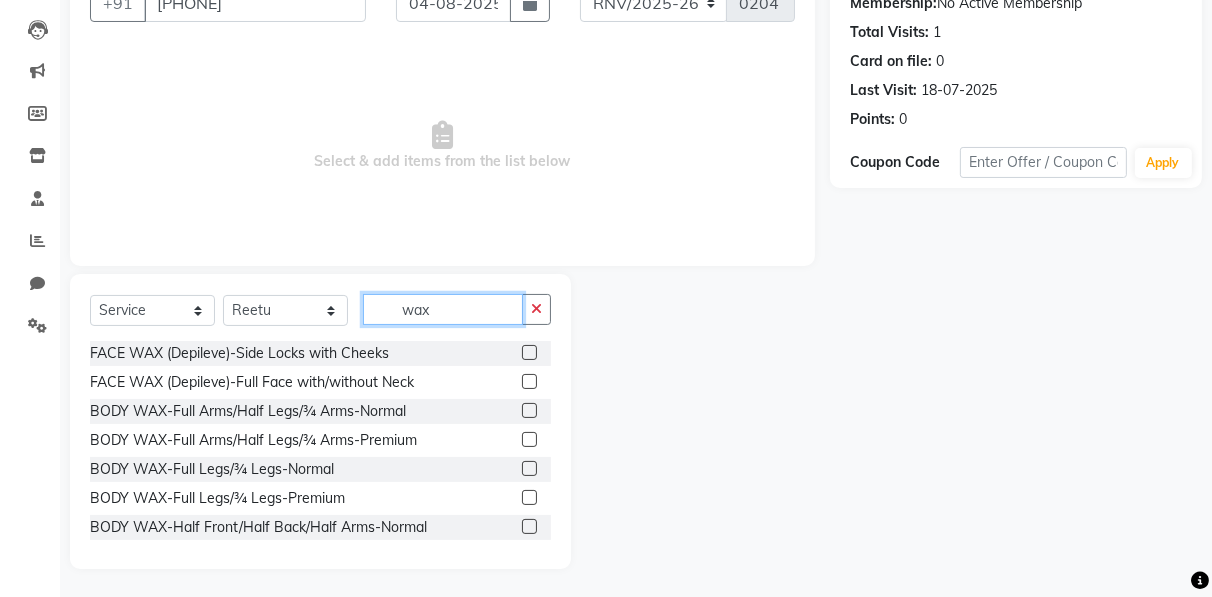 type on "wax" 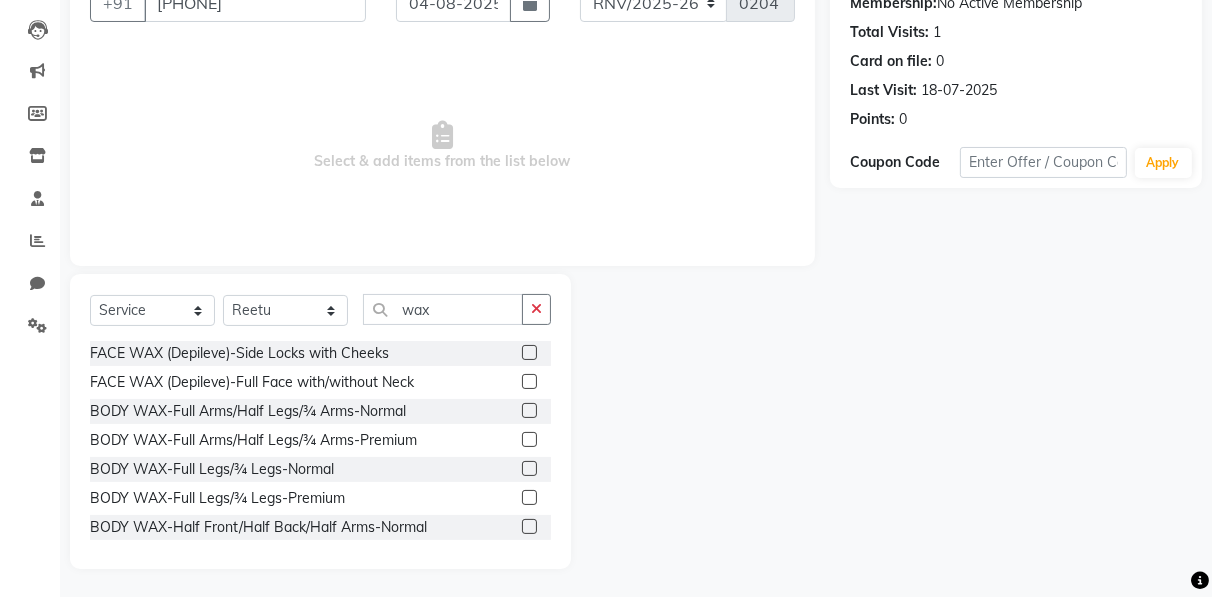 click 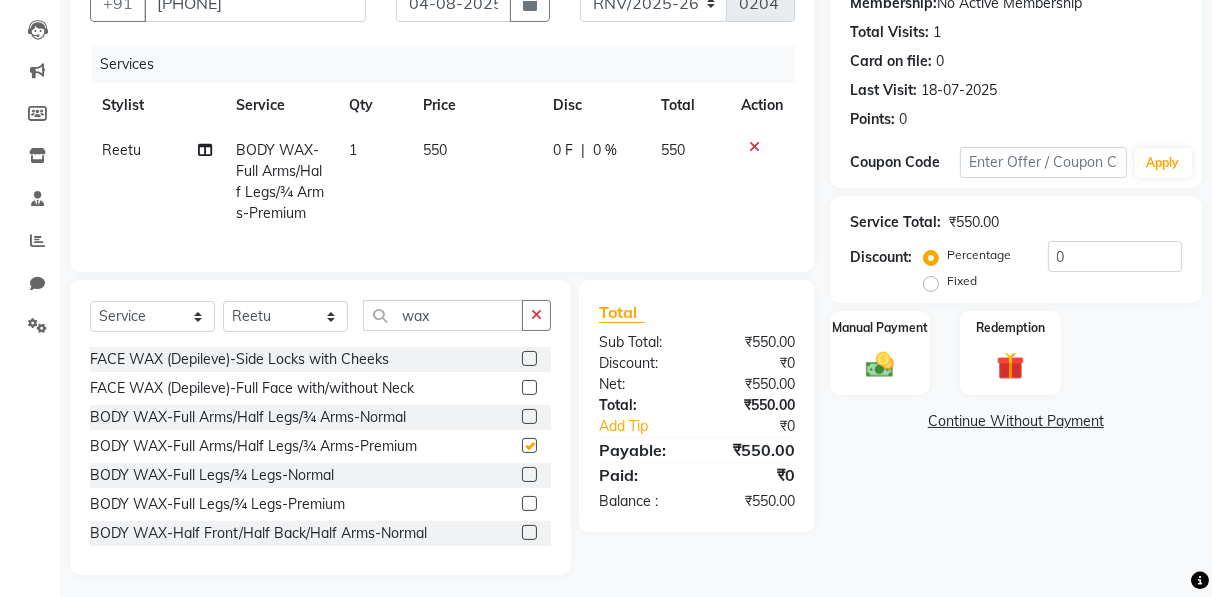 checkbox on "false" 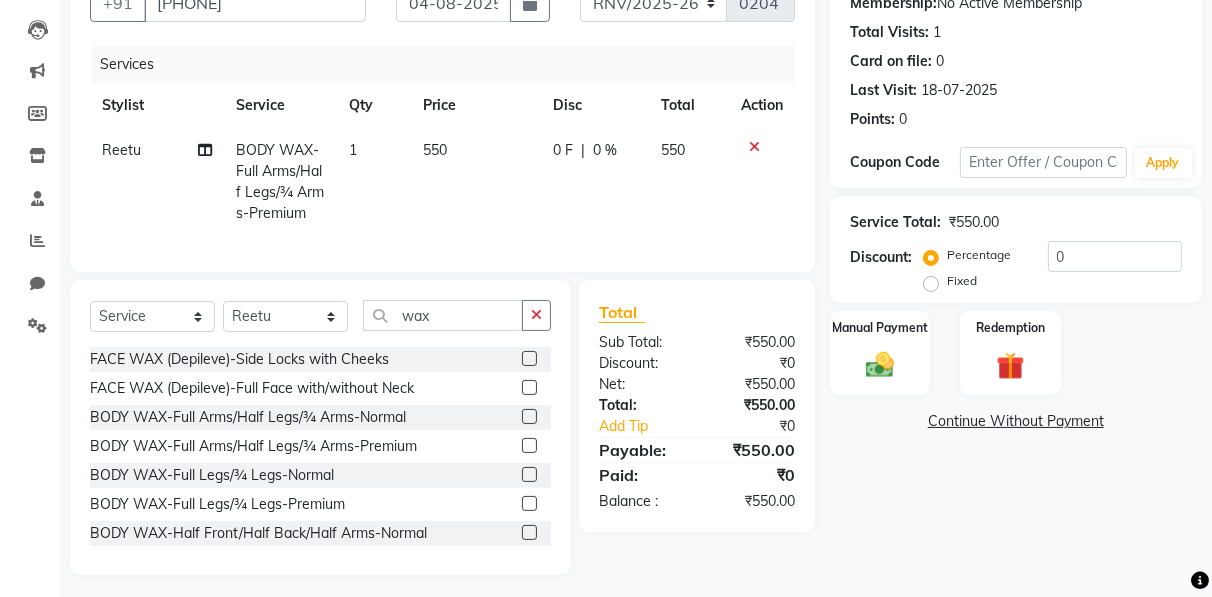 scroll, scrollTop: 349, scrollLeft: 0, axis: vertical 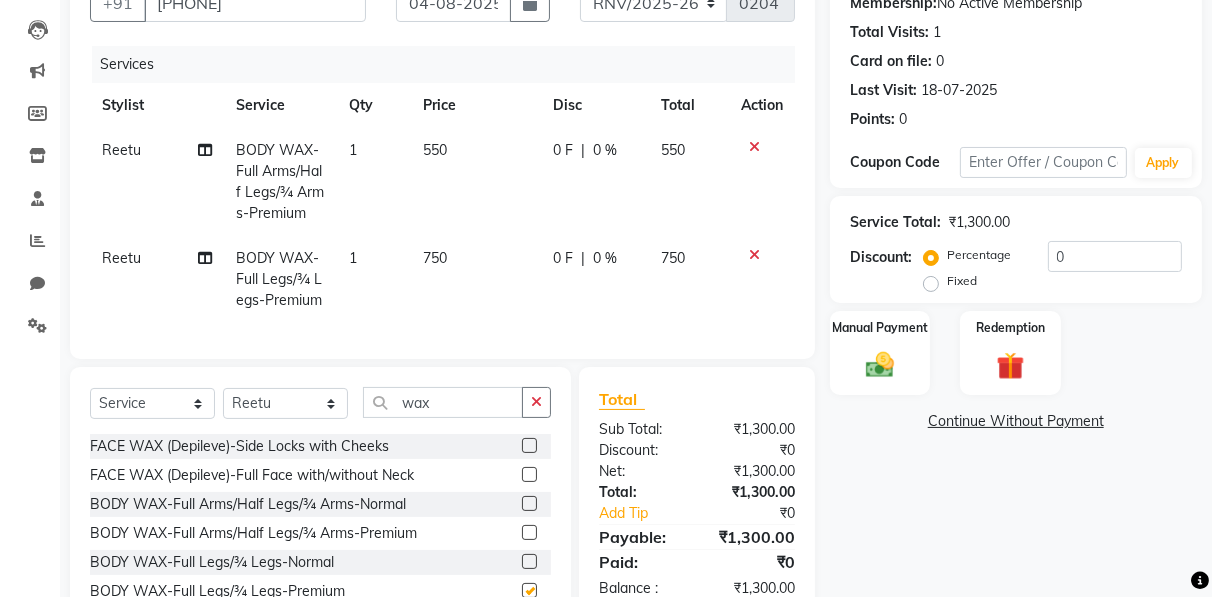 checkbox on "false" 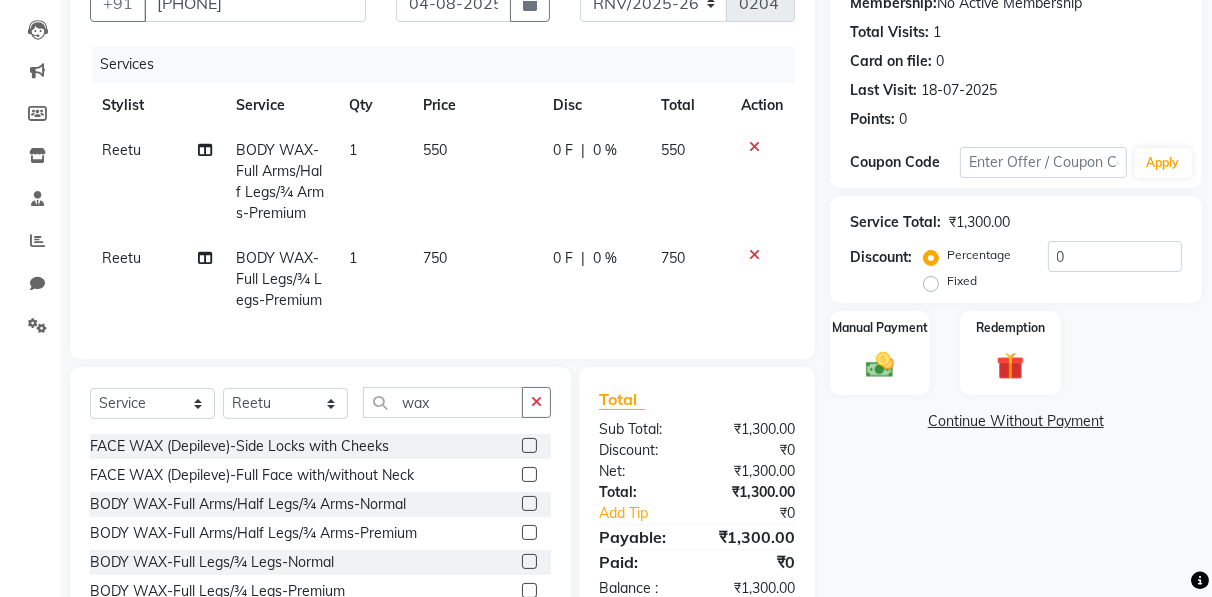 click 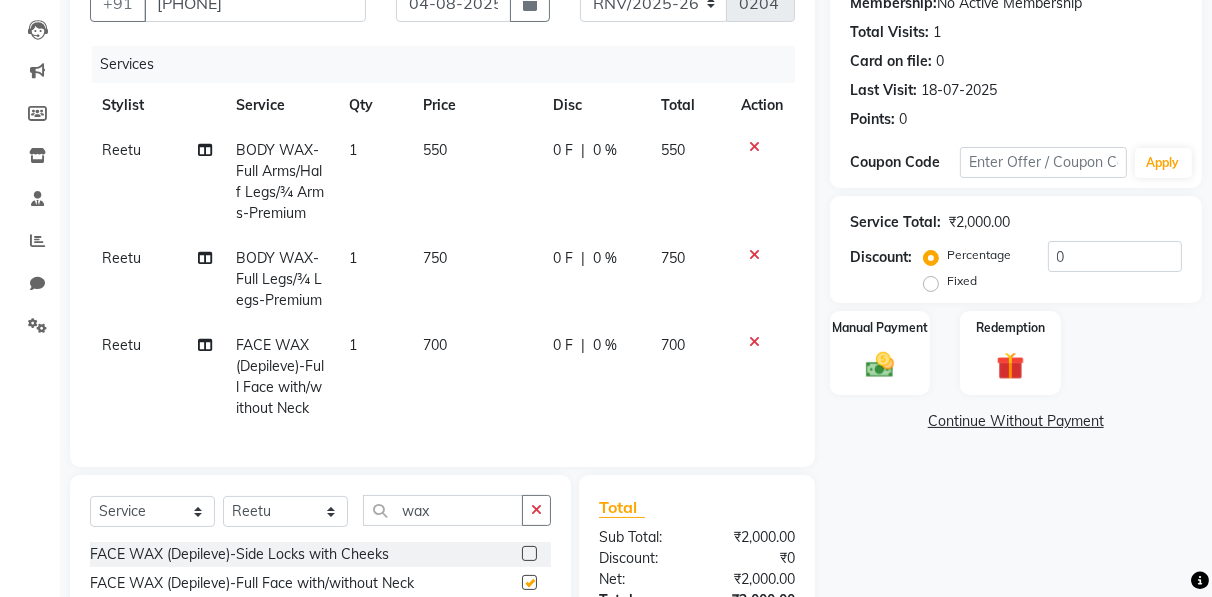 checkbox on "false" 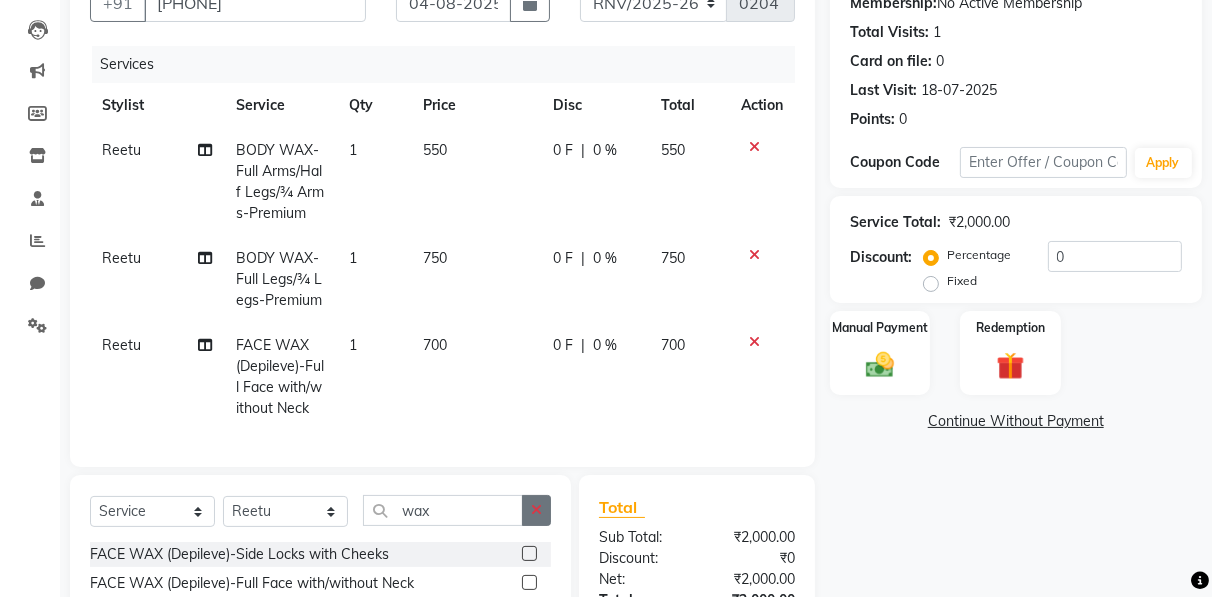 click 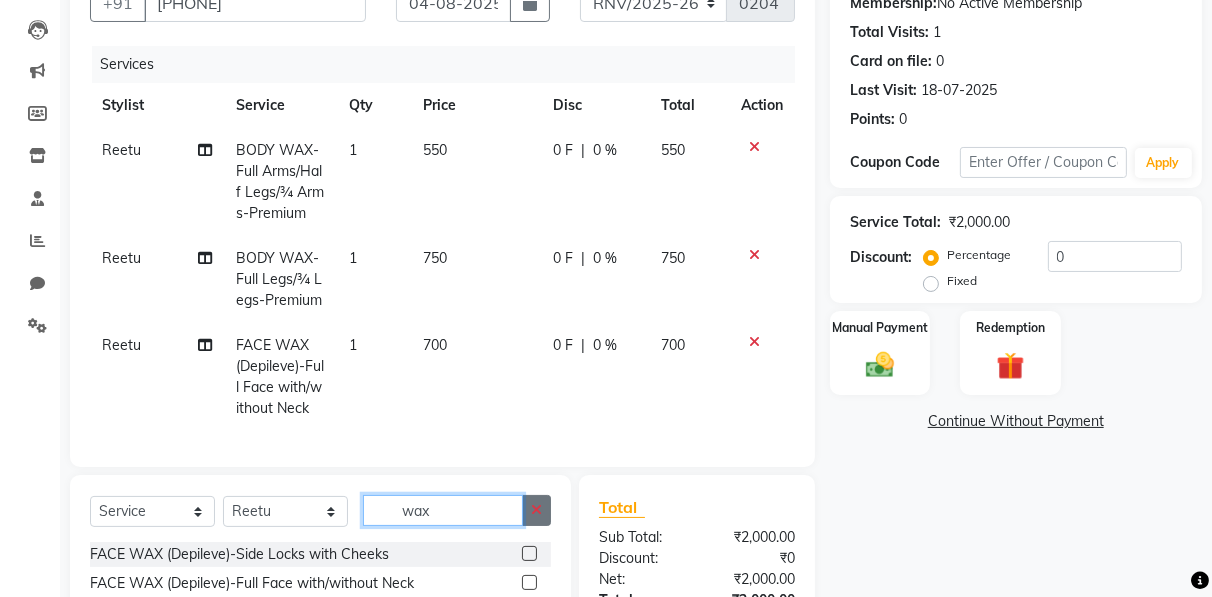 type 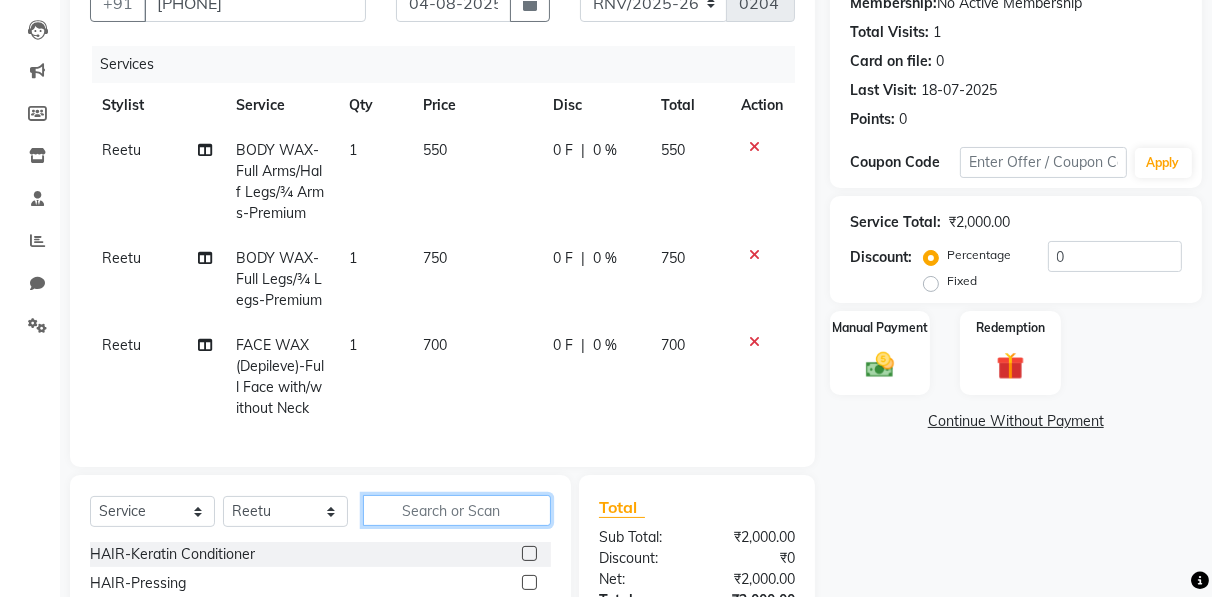 scroll, scrollTop: 1160, scrollLeft: 0, axis: vertical 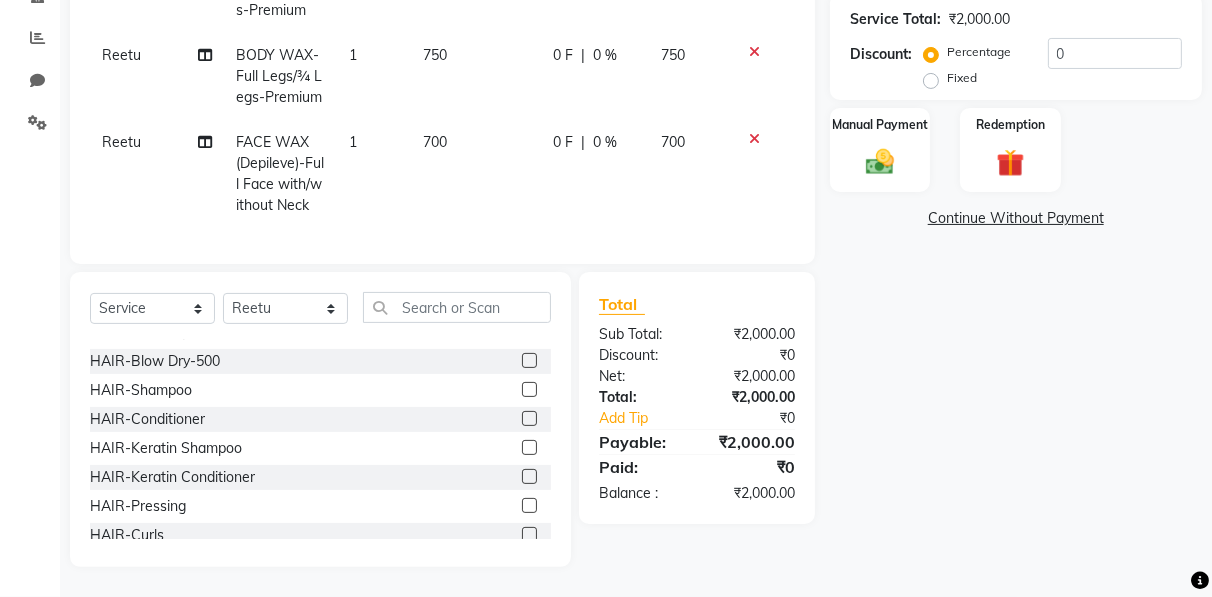 click 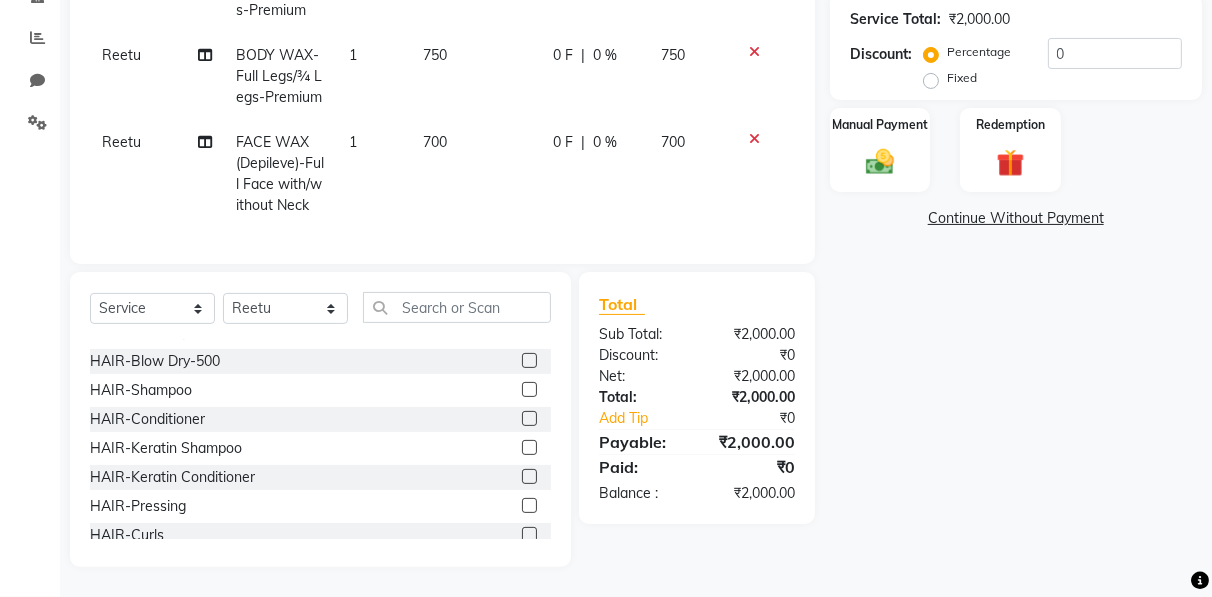 click at bounding box center (528, 390) 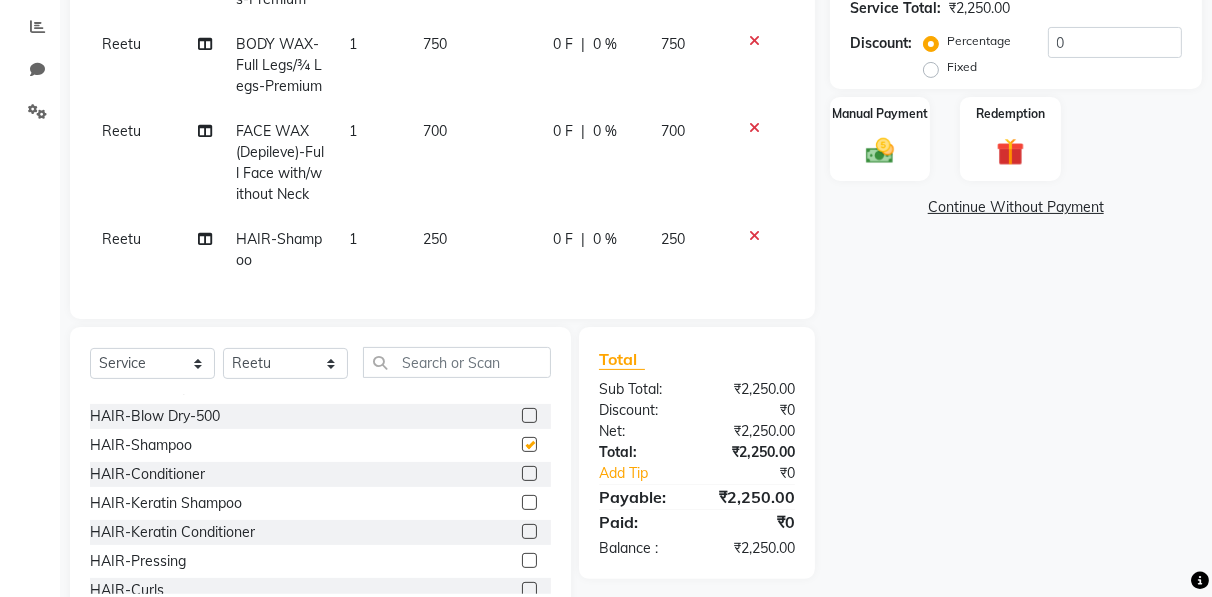 checkbox on "false" 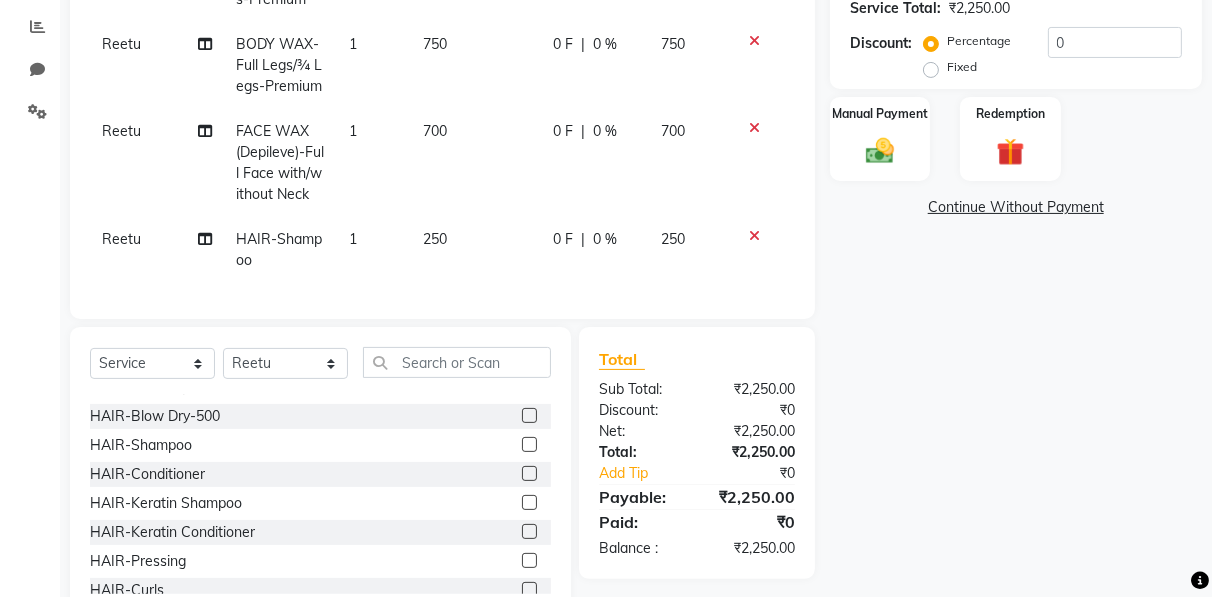 click 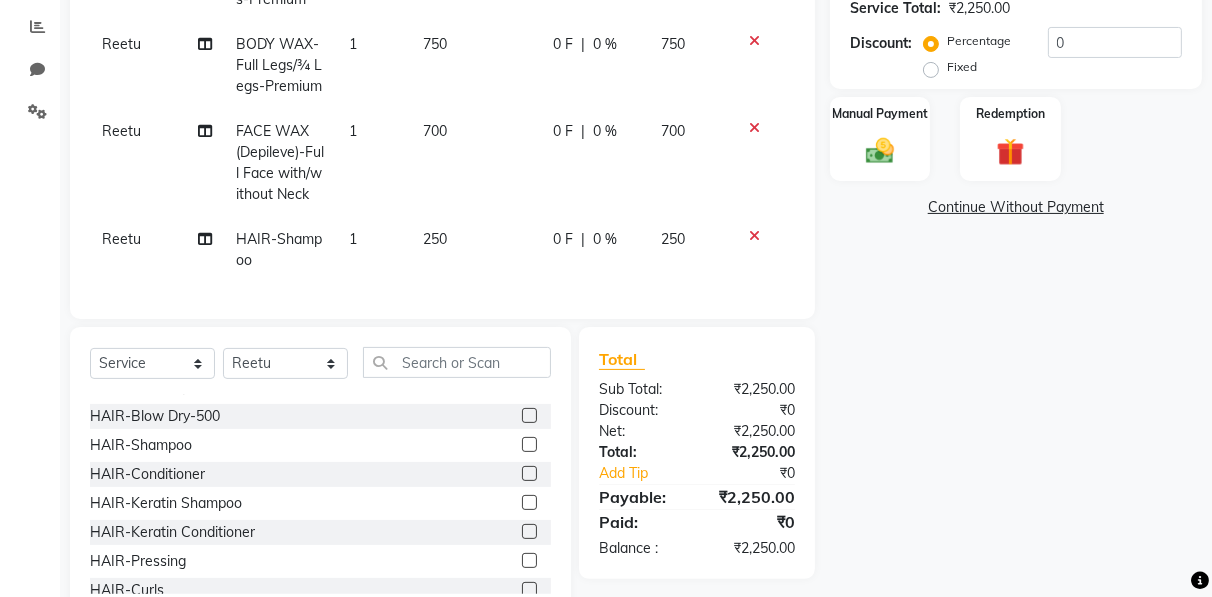 click at bounding box center [528, 474] 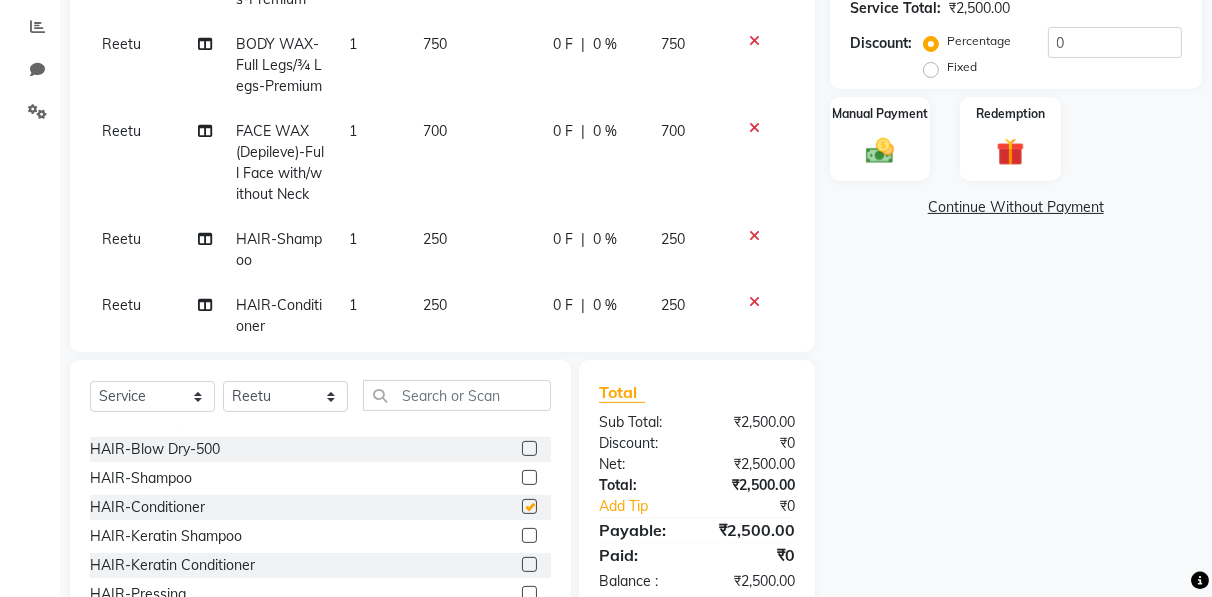 checkbox on "false" 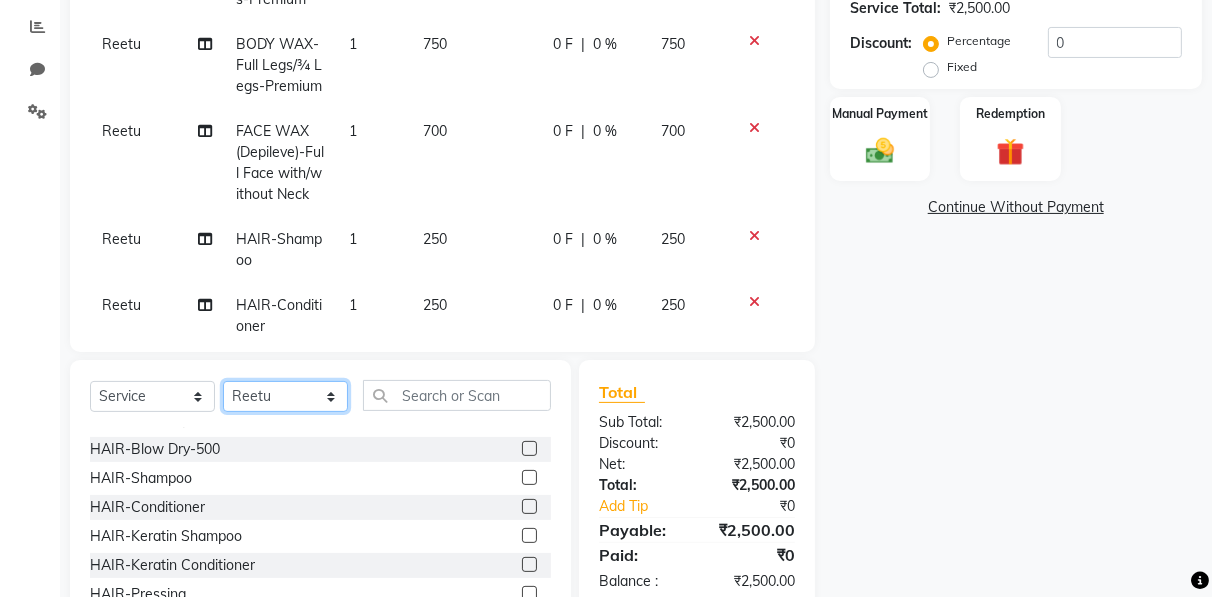 click on "Select Stylist Ahmad Anajli Laxmi Manager Neetu Reetu Ruma Santosh Soniya Tannu Tilak Vinod Zeeshan" 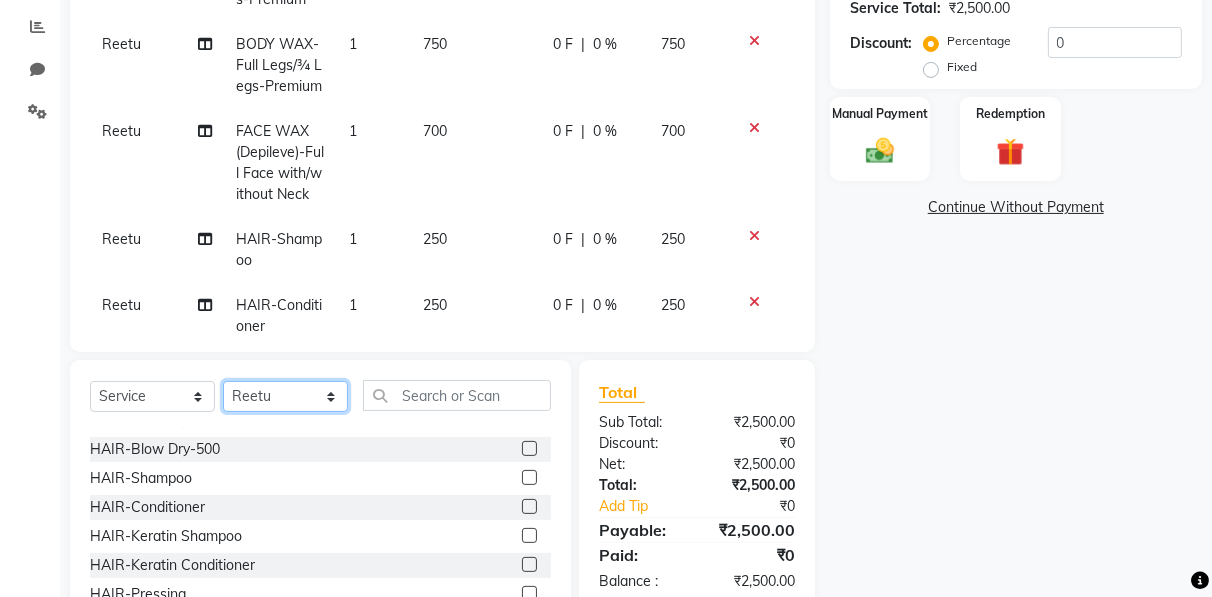 select on "85675" 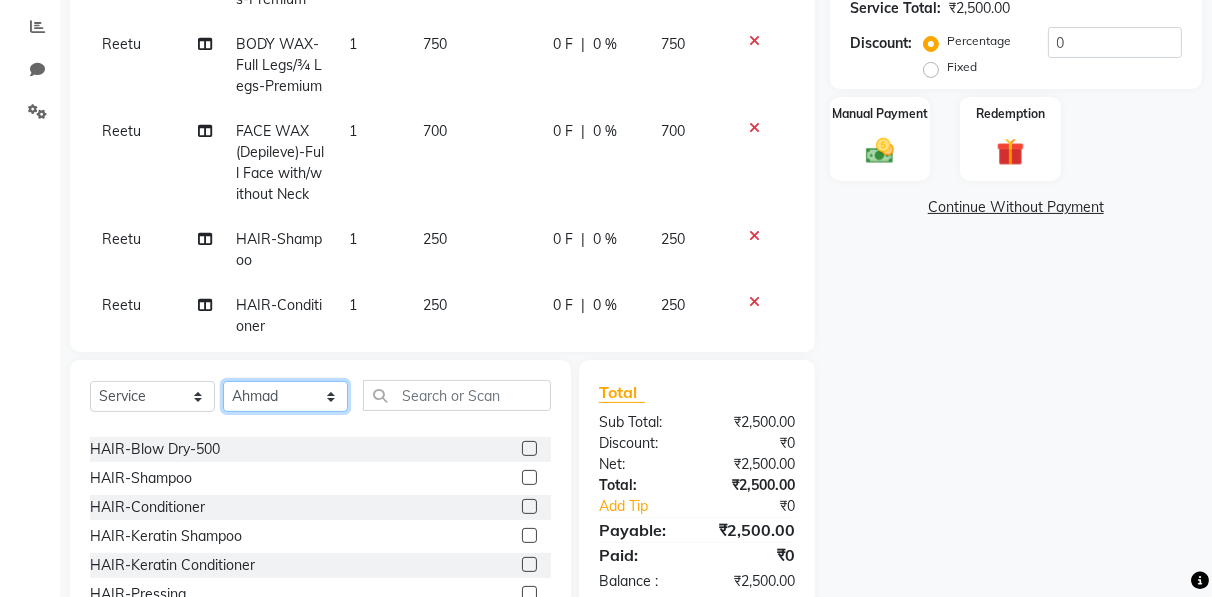 click on "Select Stylist Ahmad Anajli Laxmi Manager Neetu Reetu Ruma Santosh Soniya Tannu Tilak Vinod Zeeshan" 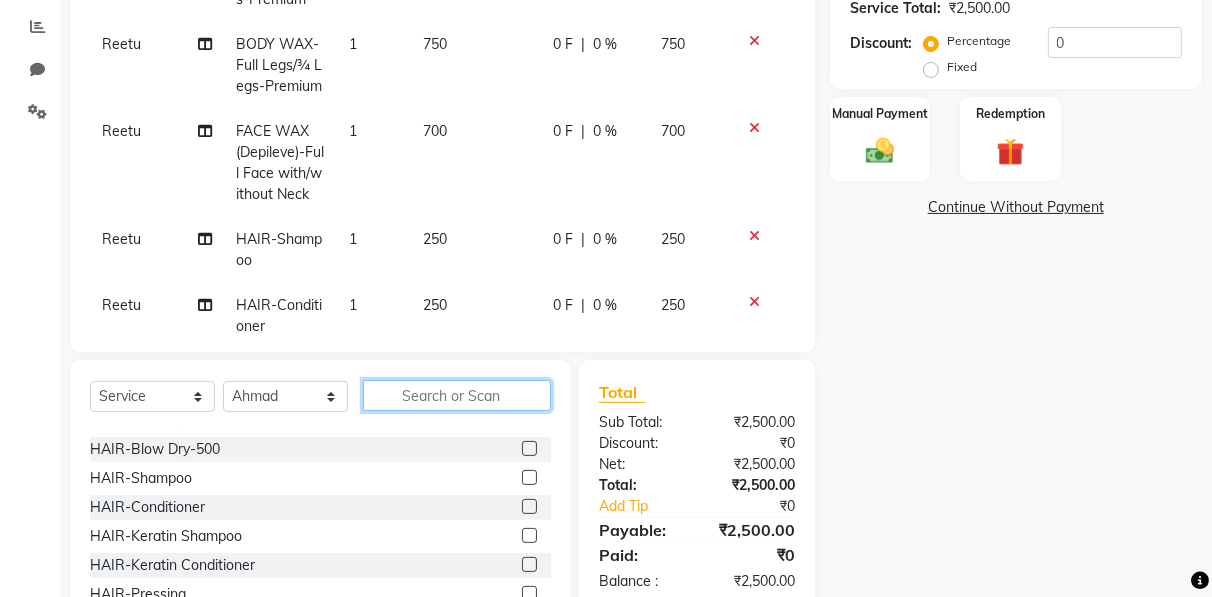 click 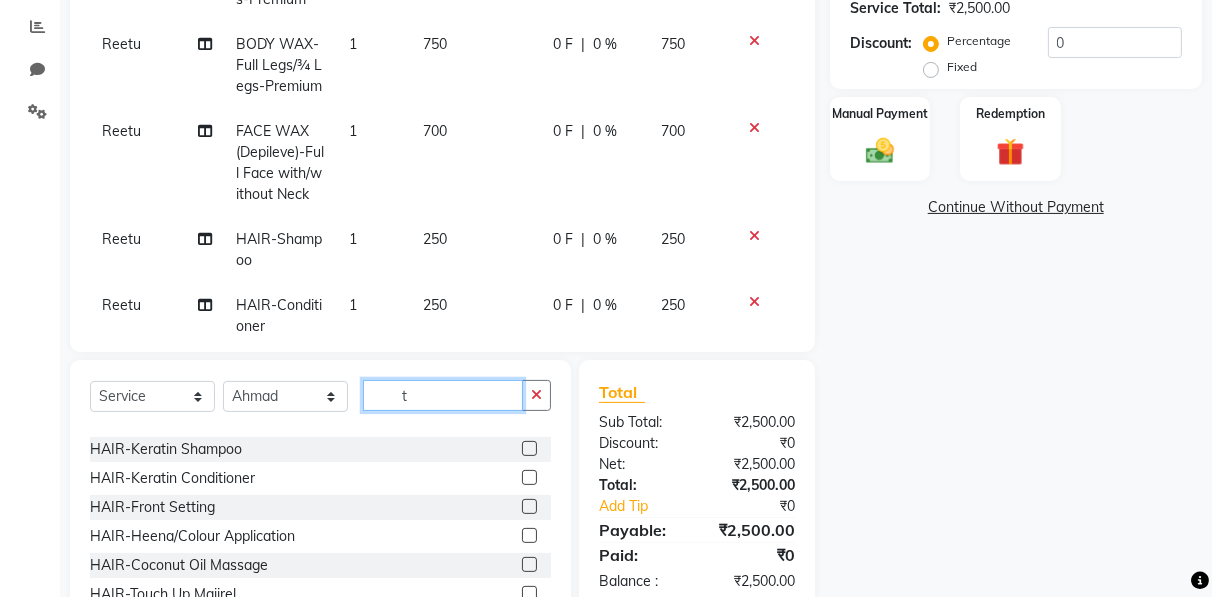 scroll, scrollTop: 0, scrollLeft: 0, axis: both 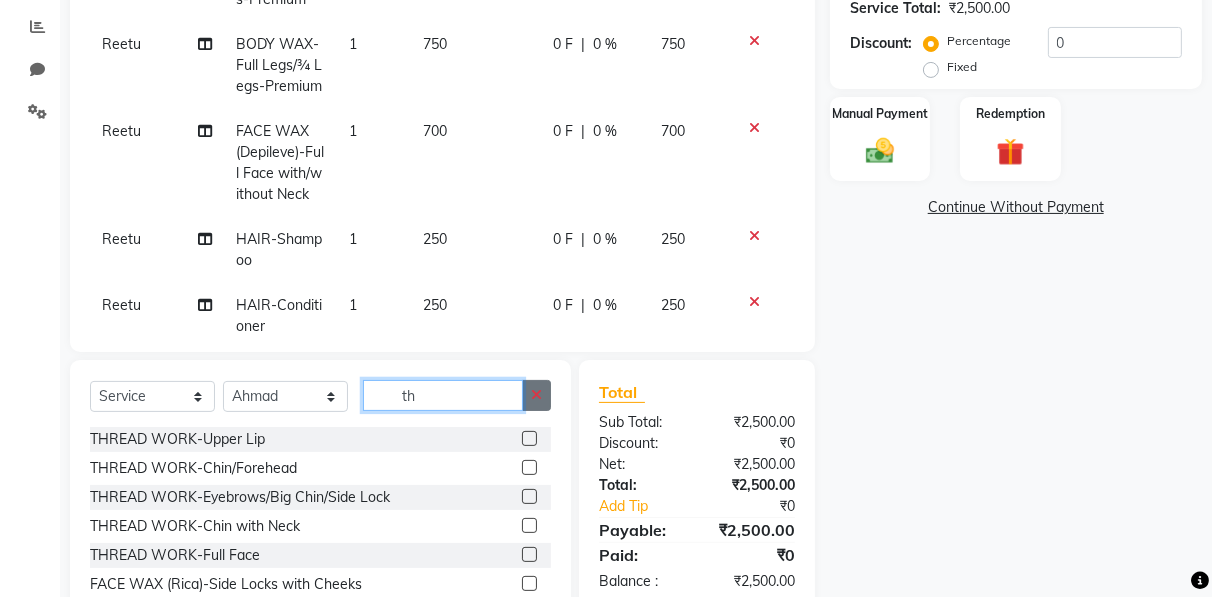type on "th" 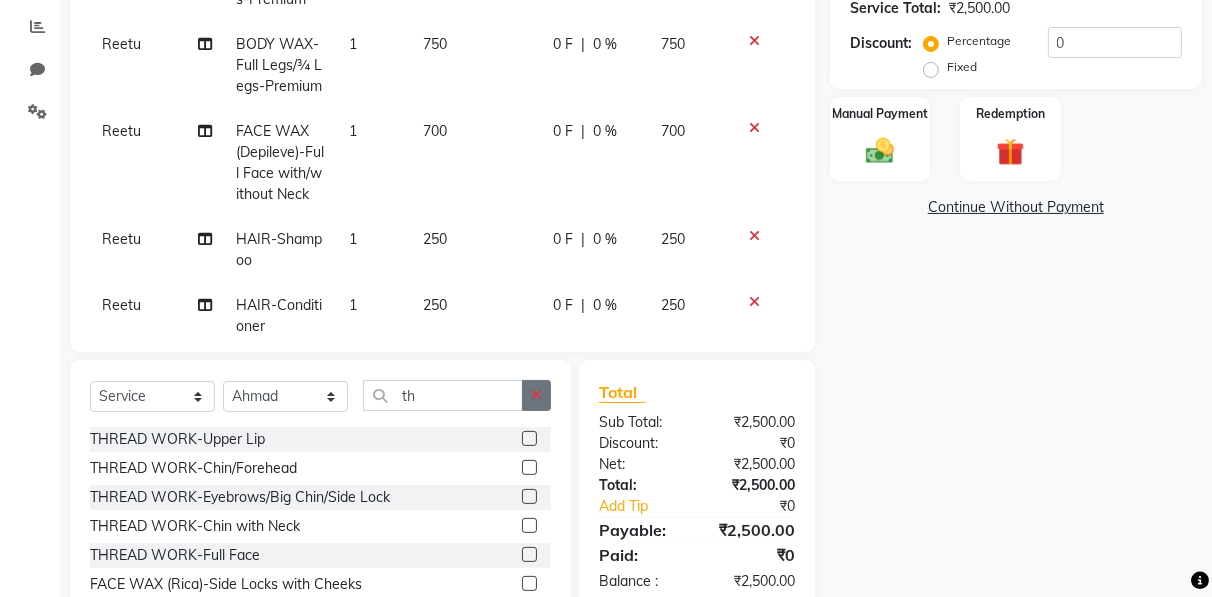 click 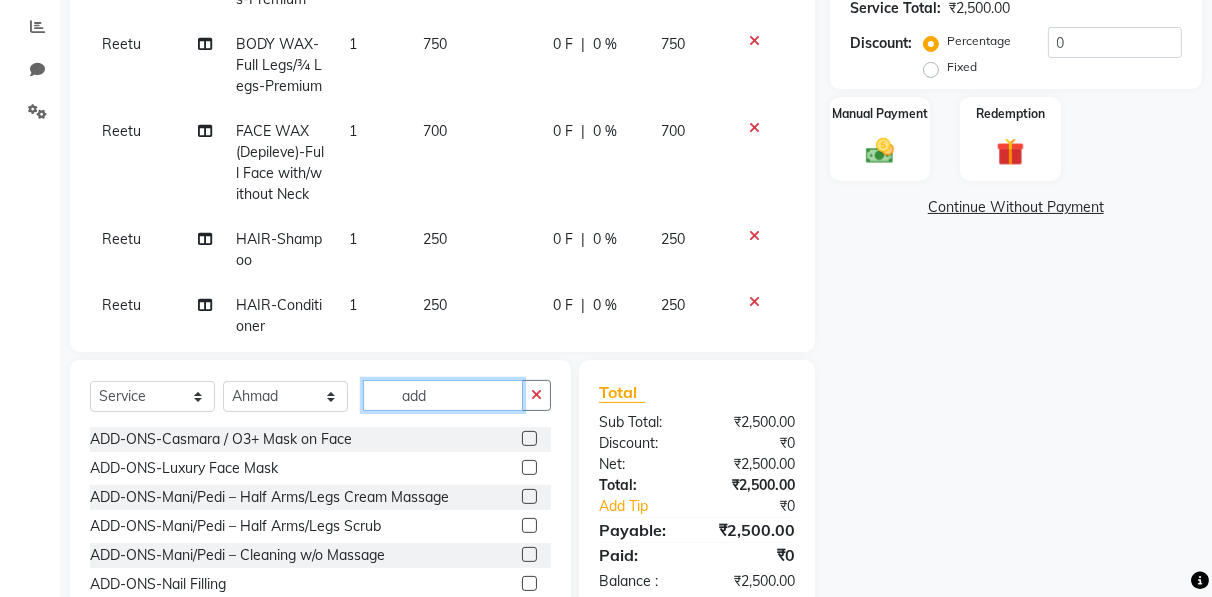 scroll, scrollTop: 147, scrollLeft: 0, axis: vertical 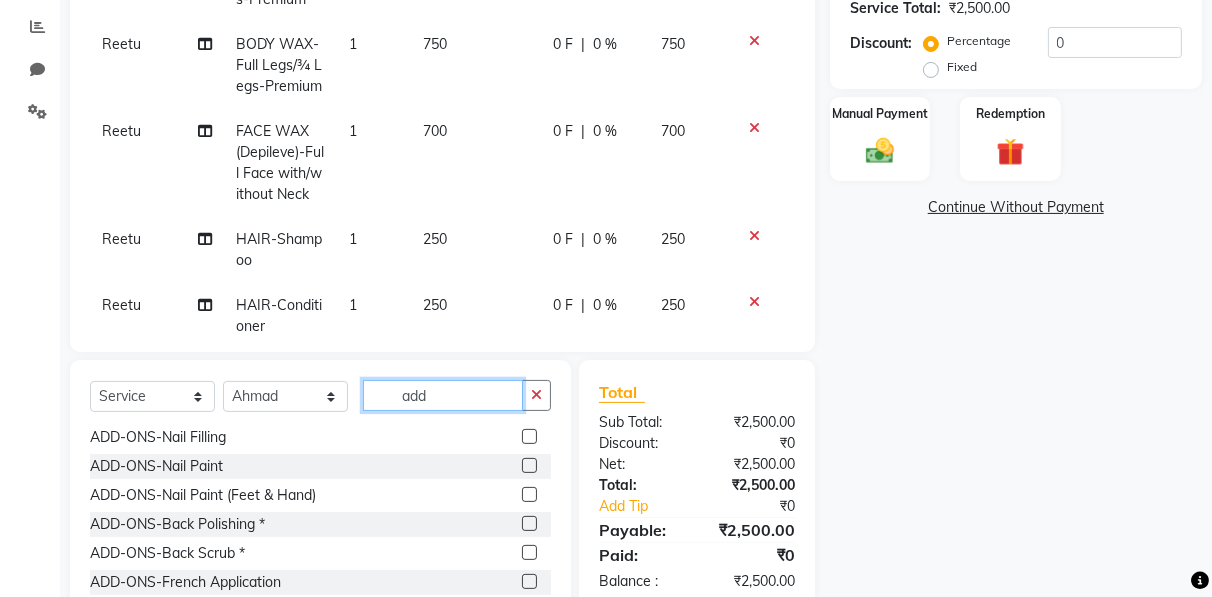 type on "add" 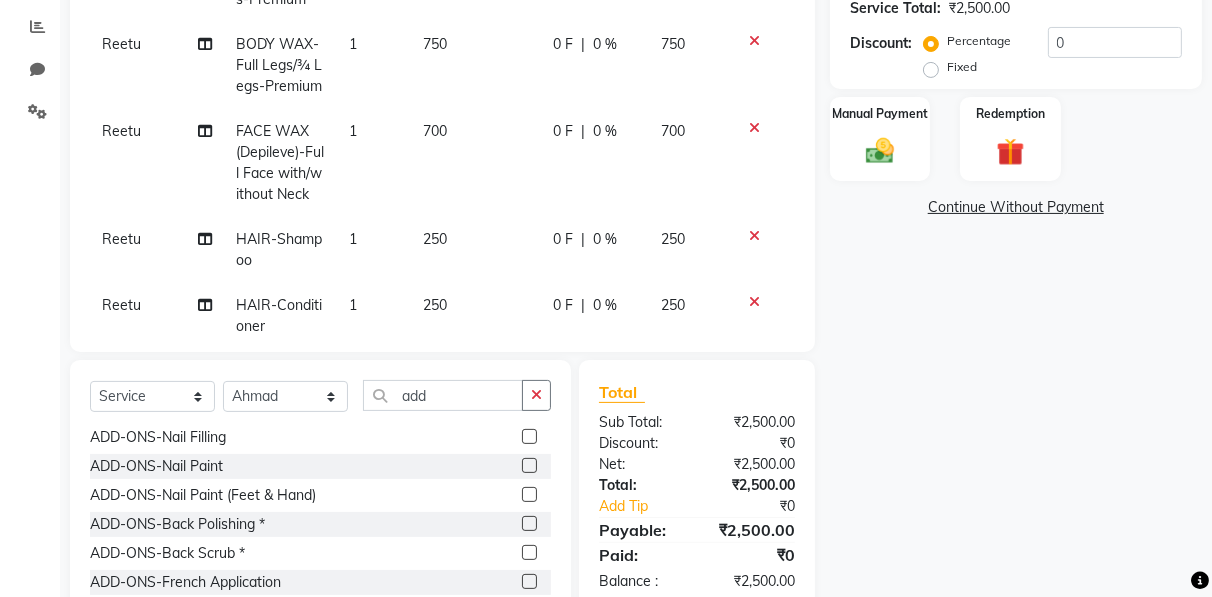 click 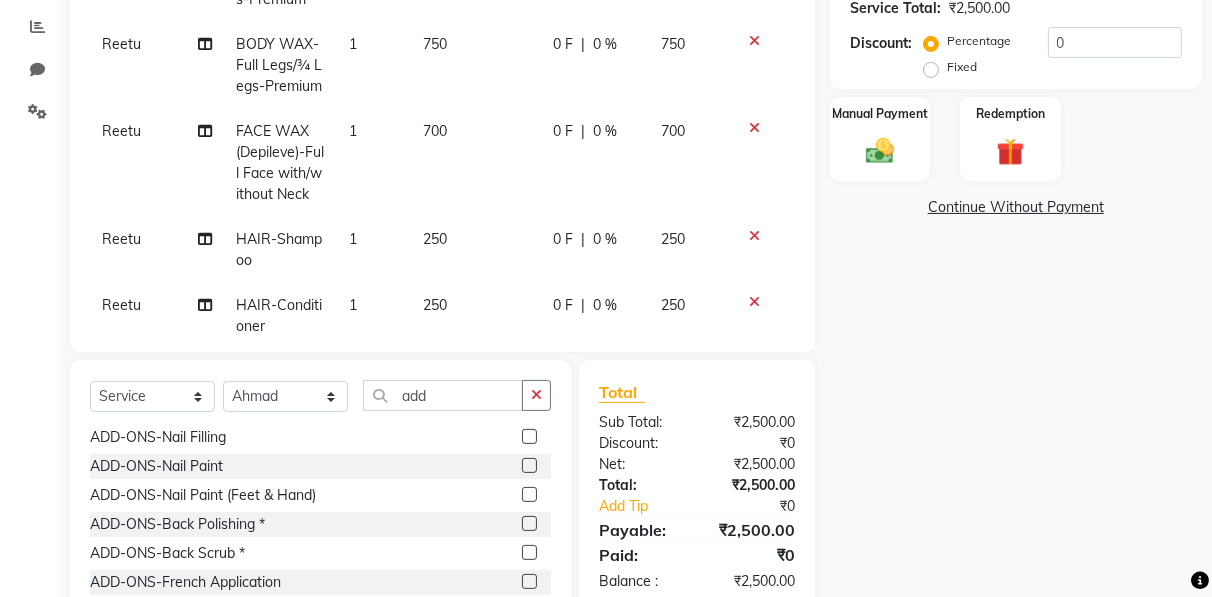 click at bounding box center (528, 437) 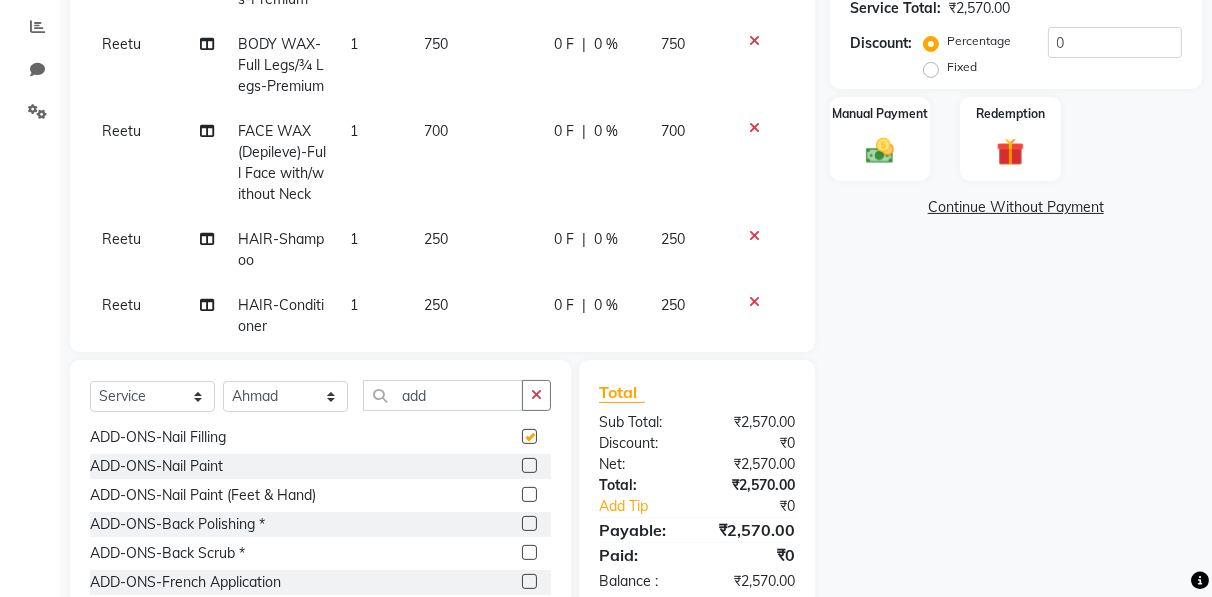 checkbox on "false" 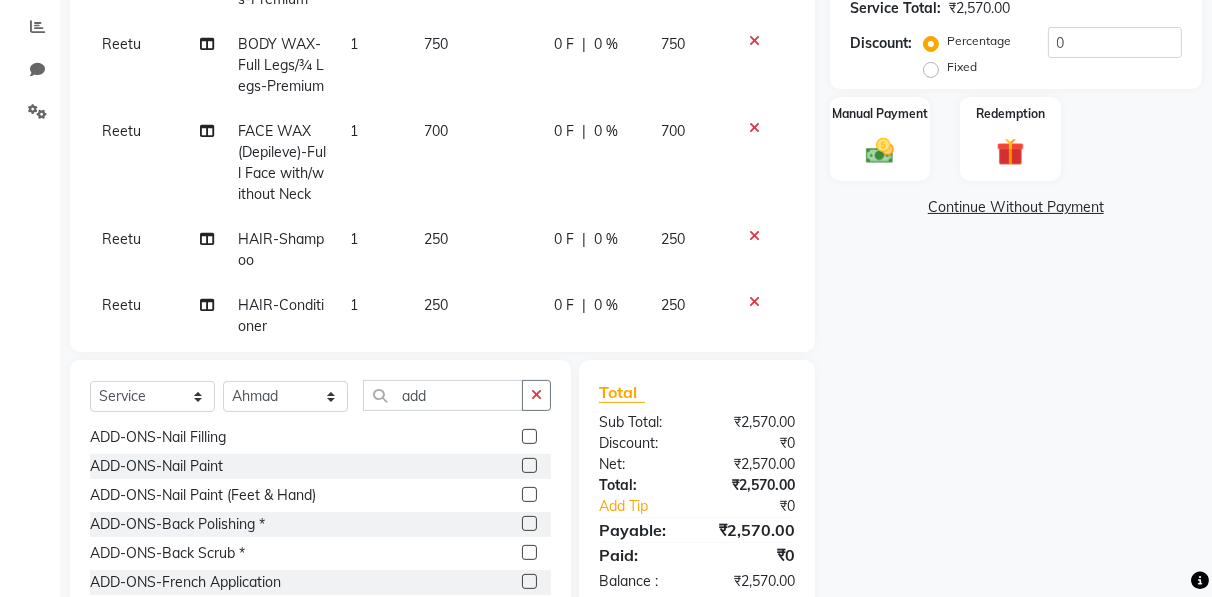scroll, scrollTop: 0, scrollLeft: 0, axis: both 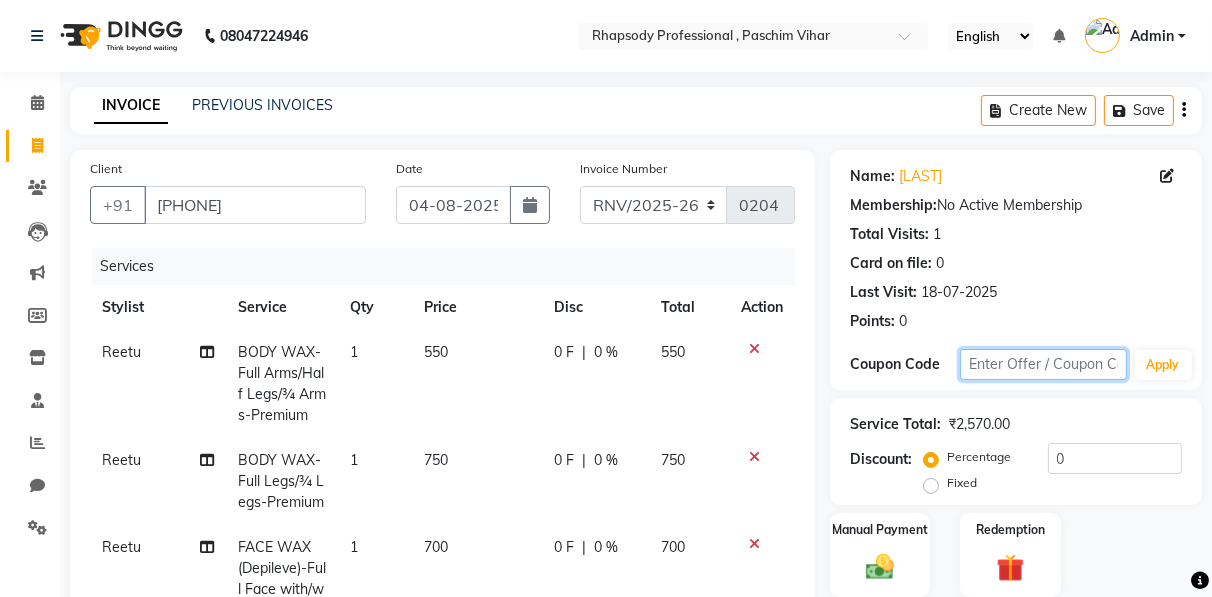 click 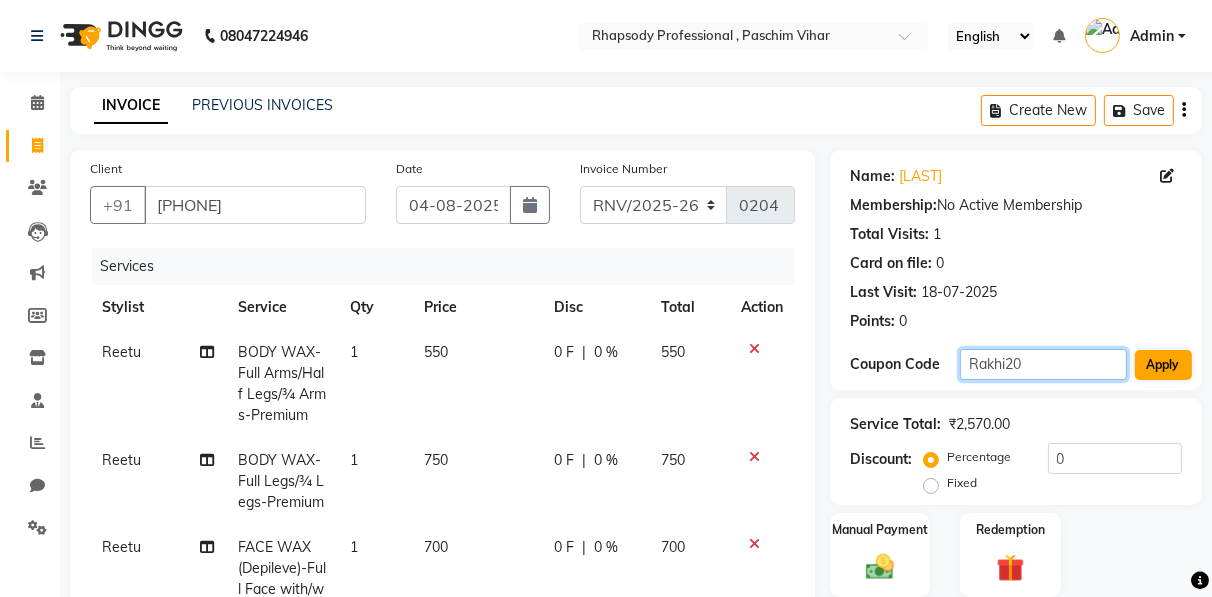 type on "Rakhi20" 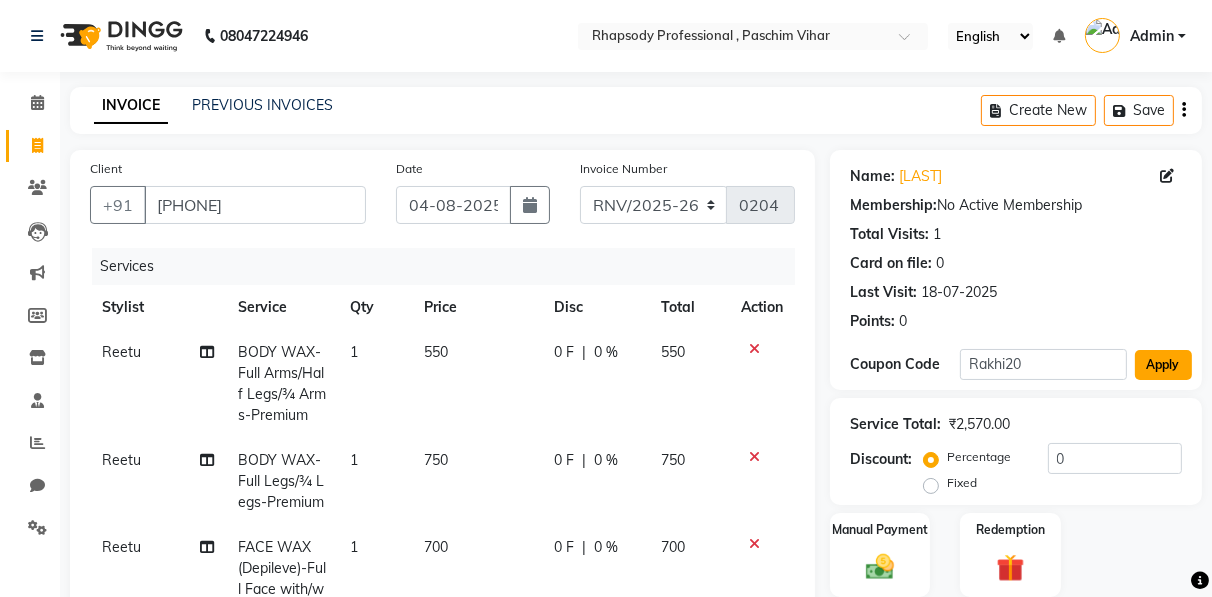 click on "Apply" 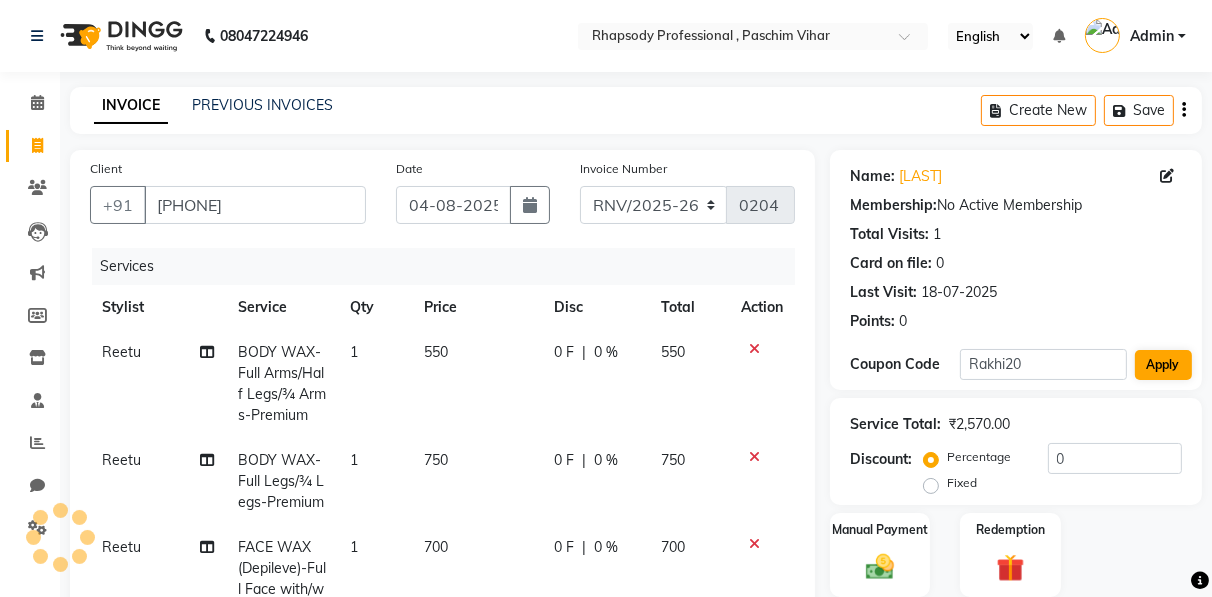 type on "20" 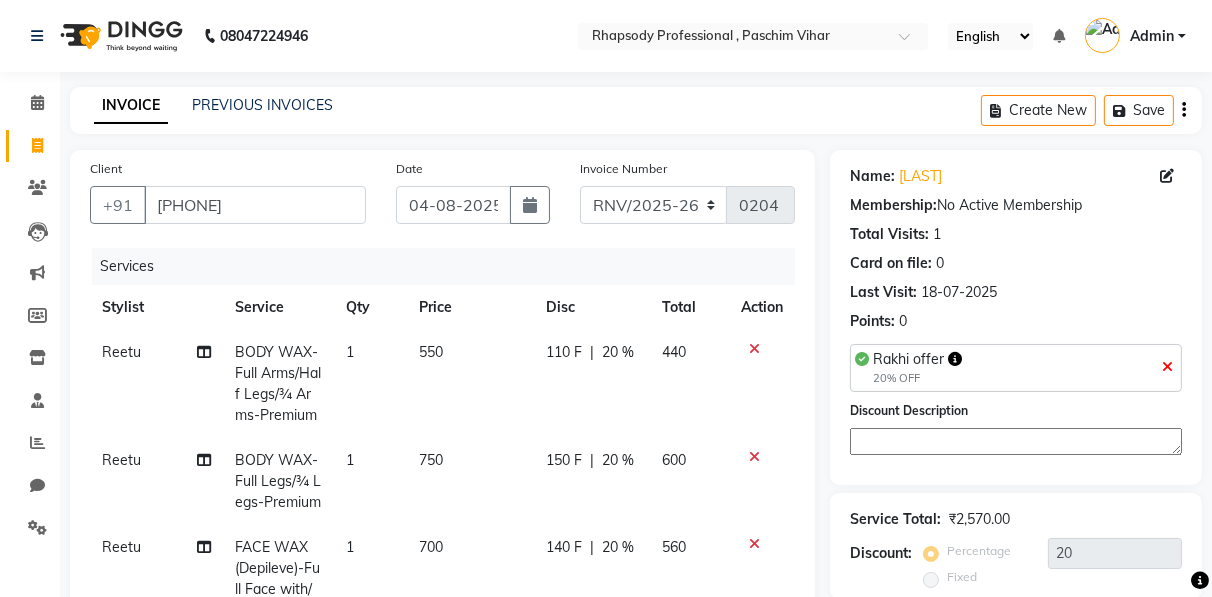 scroll, scrollTop: 503, scrollLeft: 0, axis: vertical 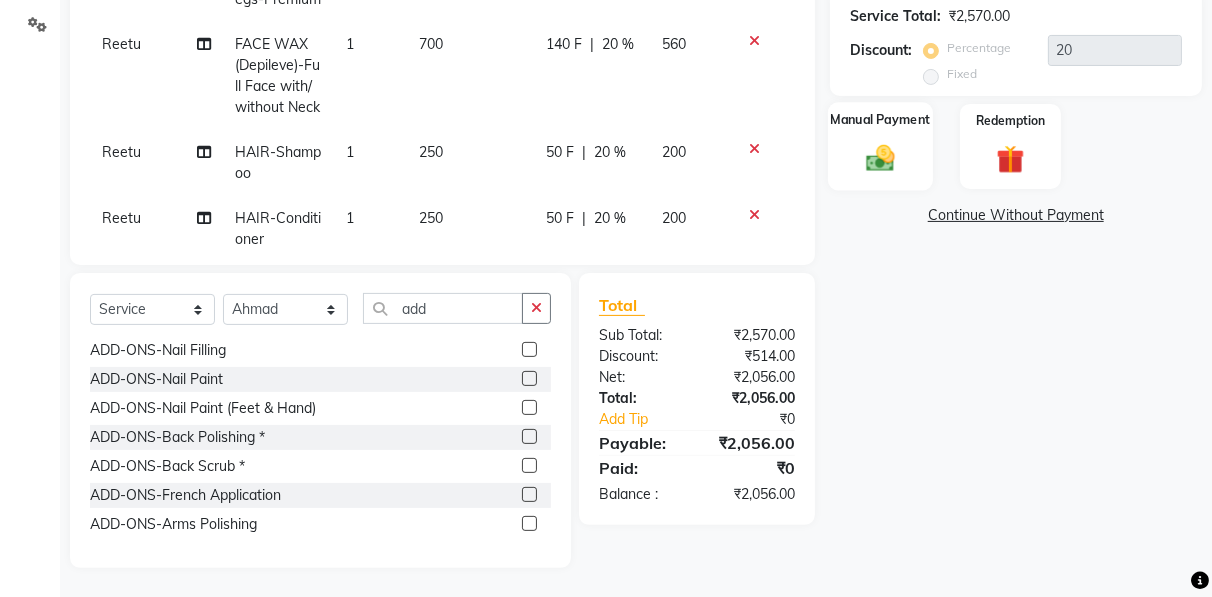 click 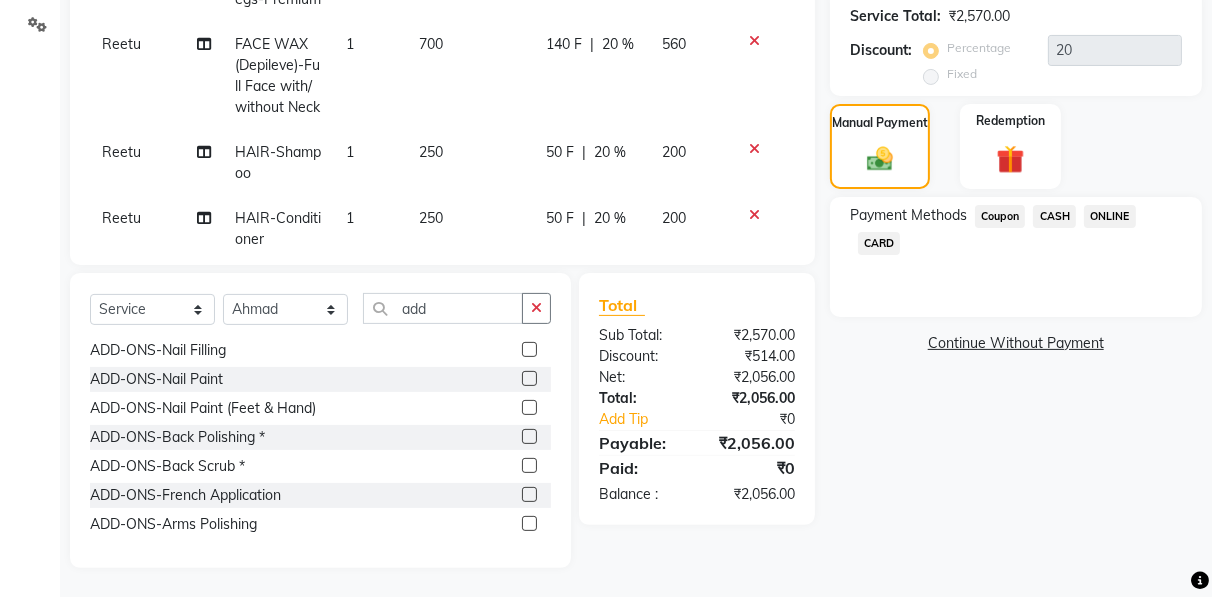 click on "CASH" 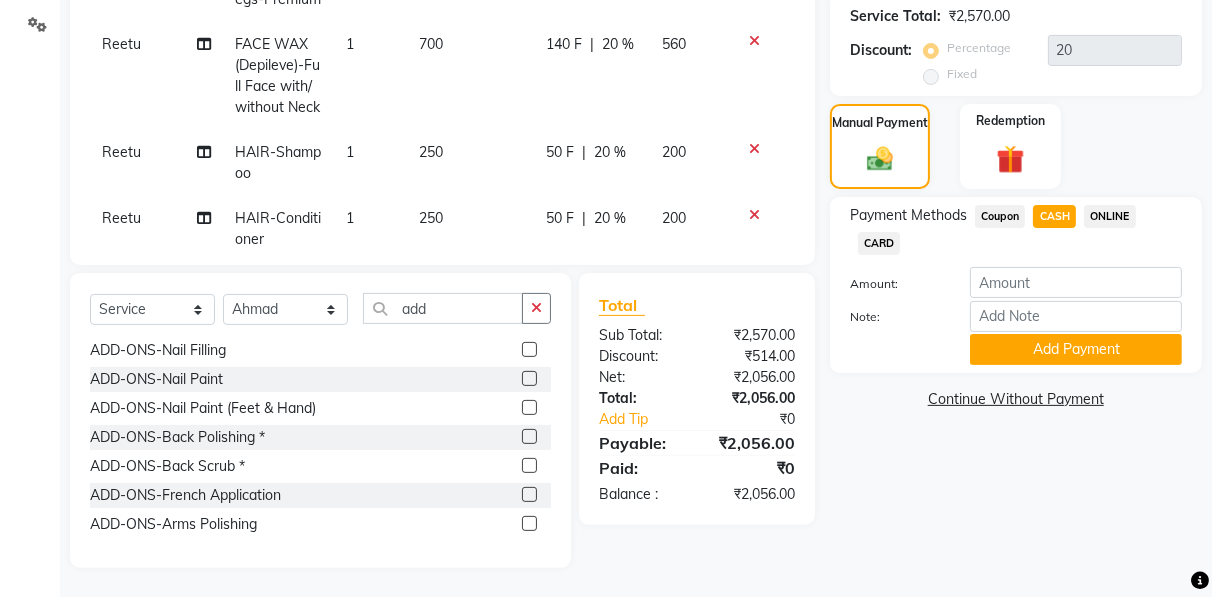 click on "CASH" 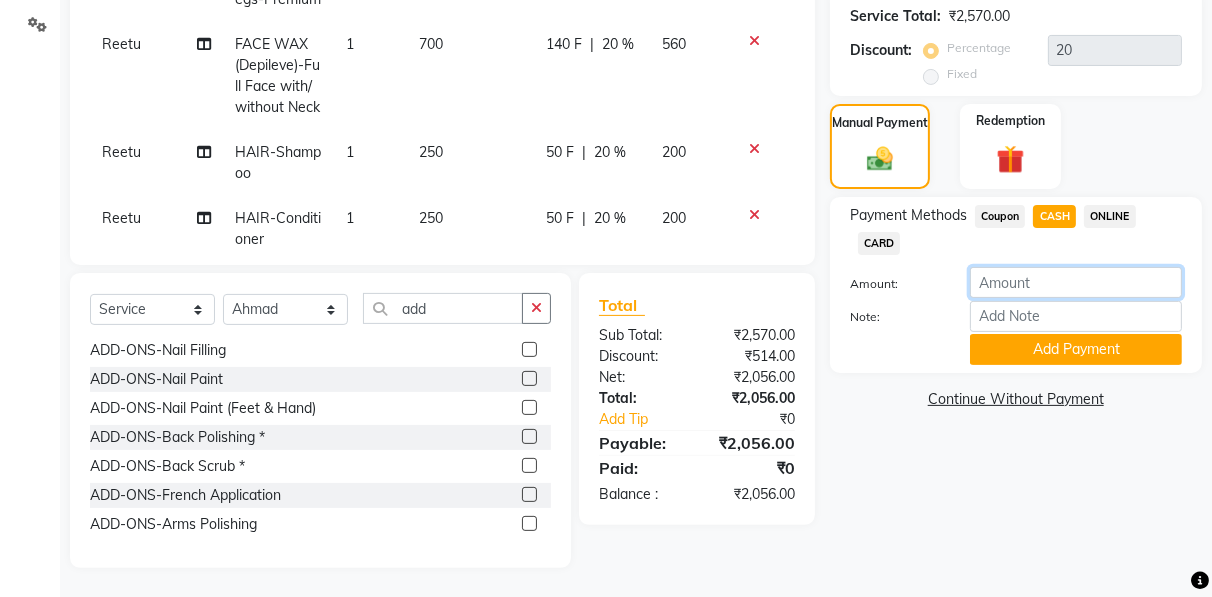 click on "[NUMBER]" 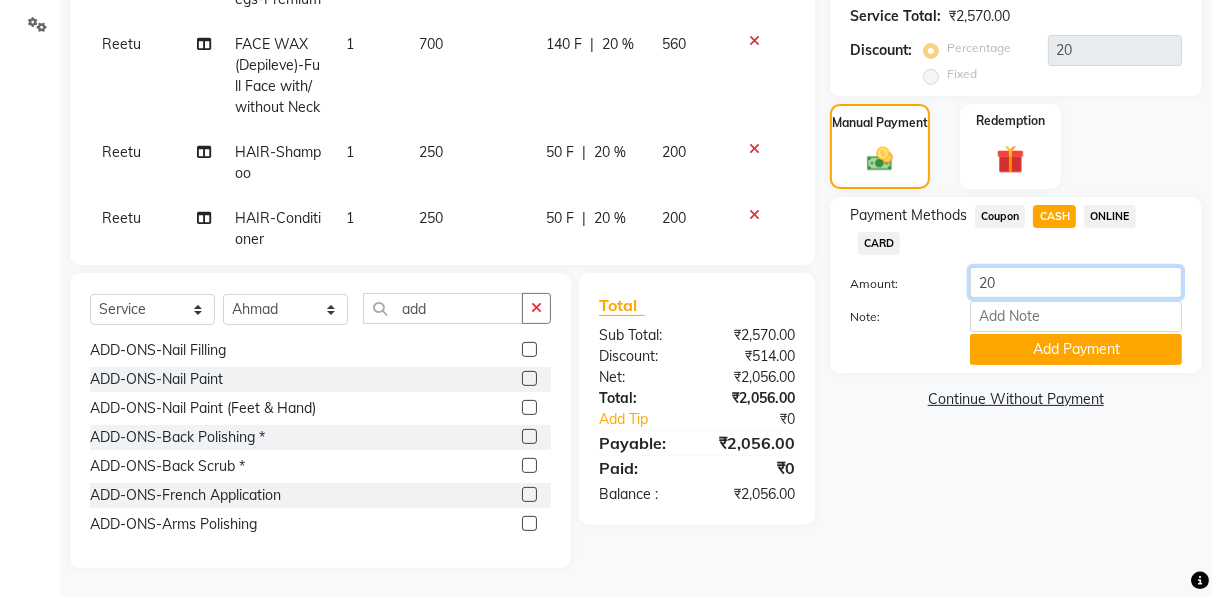 type on "2" 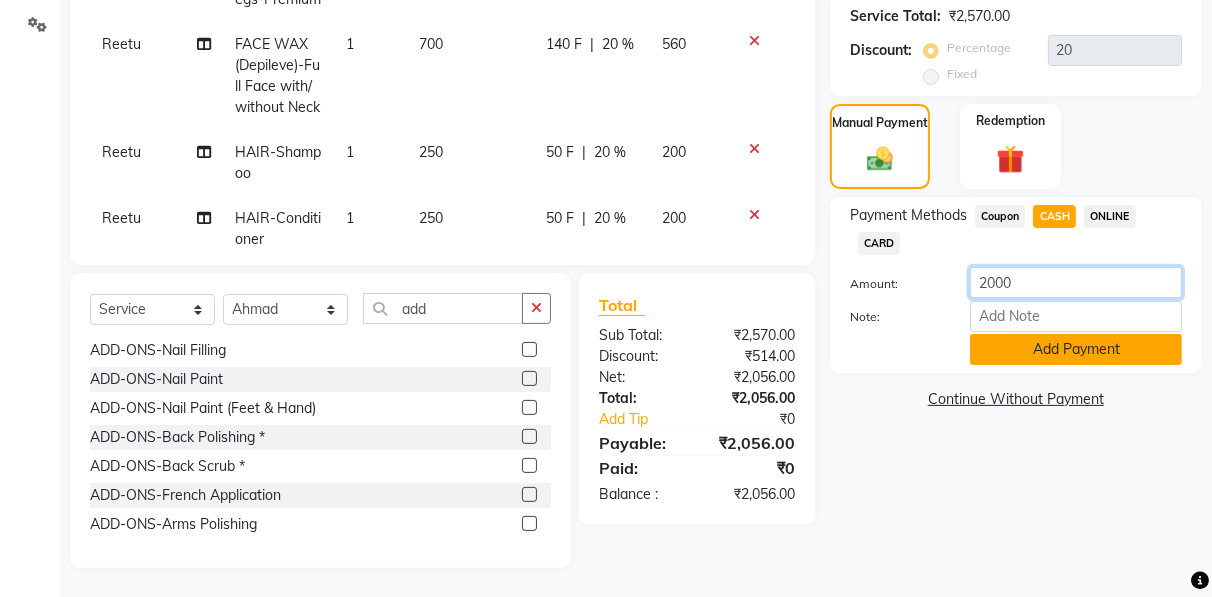 type on "2000" 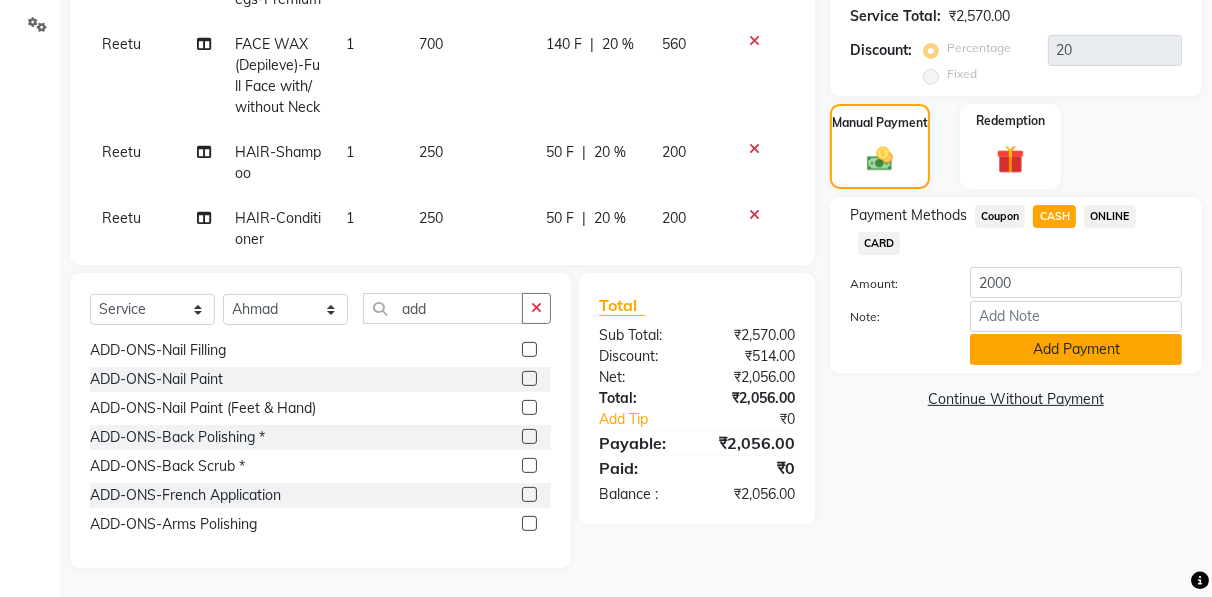 click on "Add Payment" 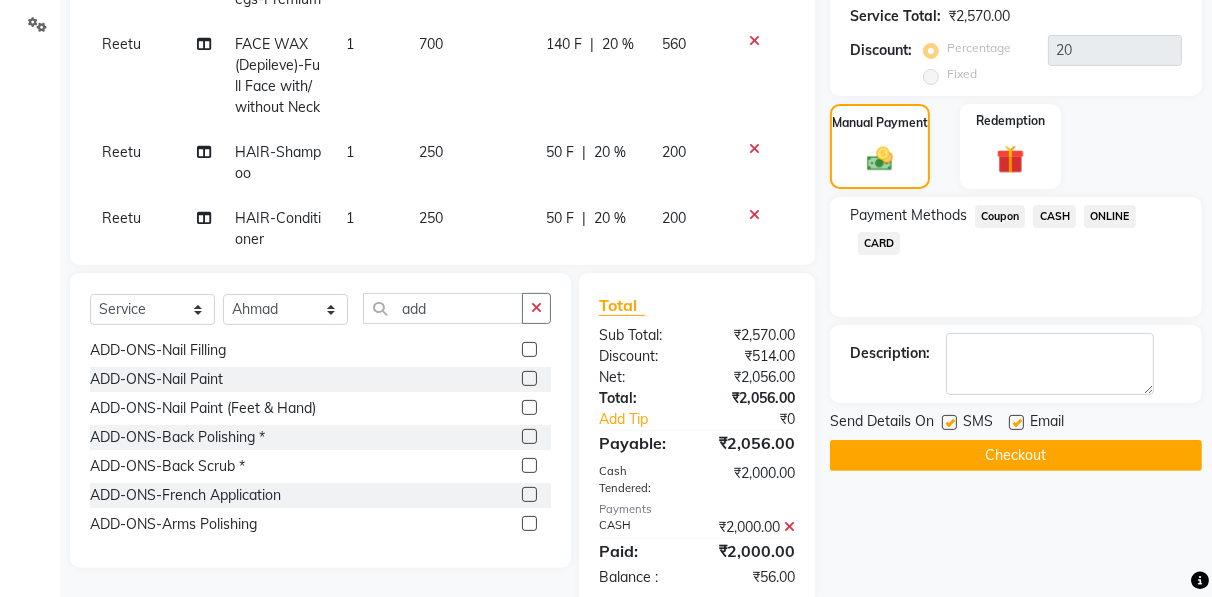 click on "ONLINE" 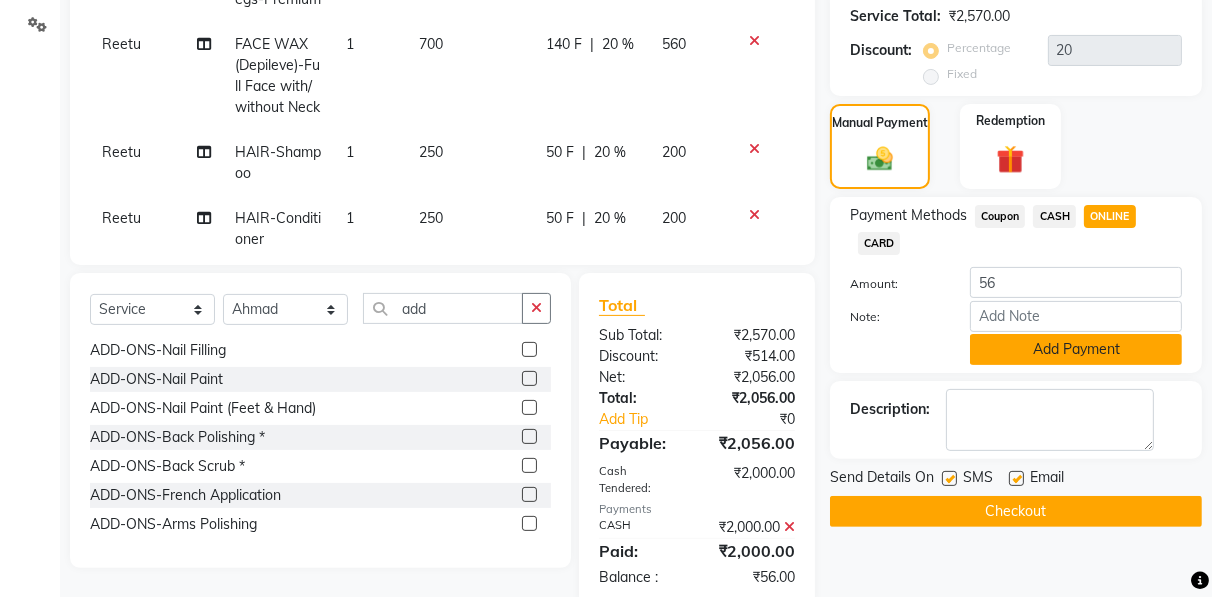 click on "Add Payment" 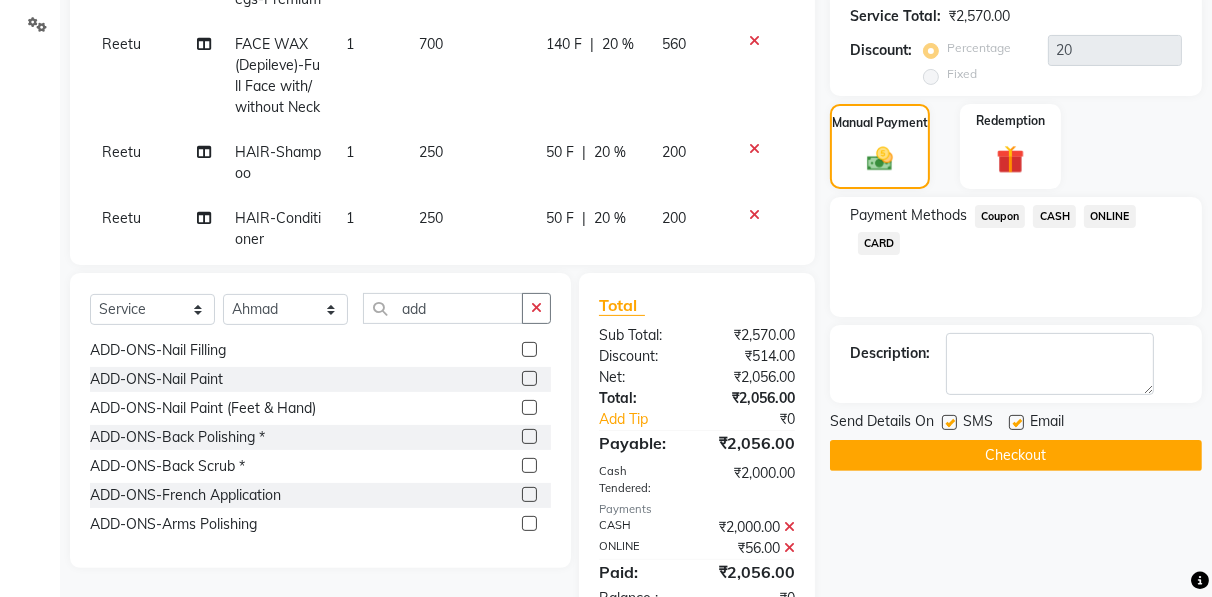 scroll, scrollTop: 0, scrollLeft: 0, axis: both 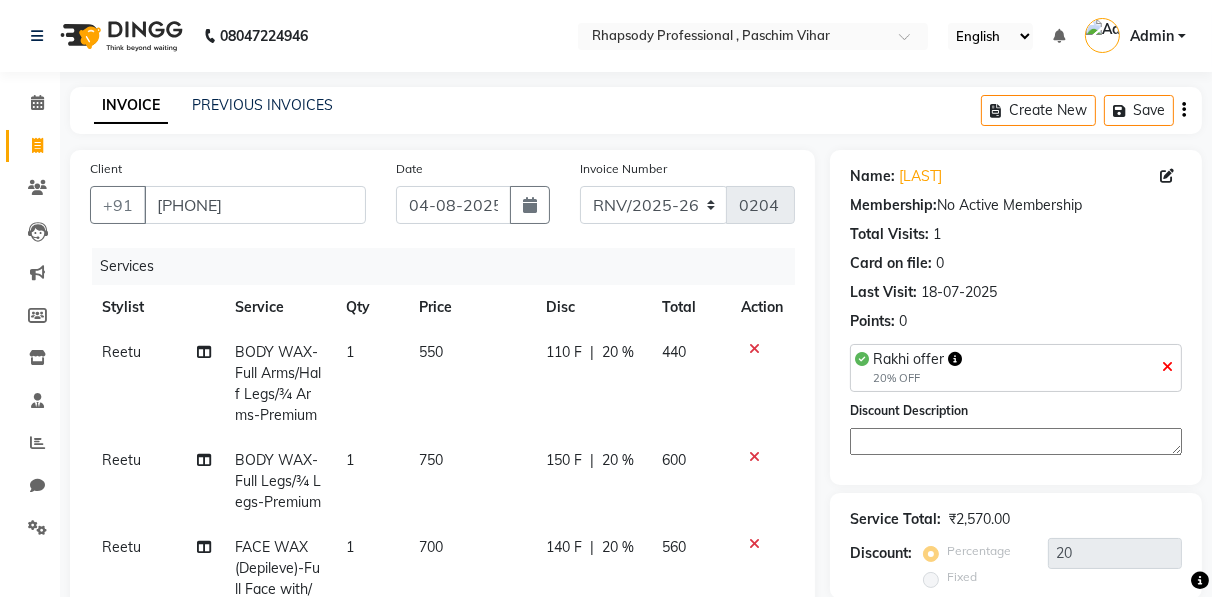 click 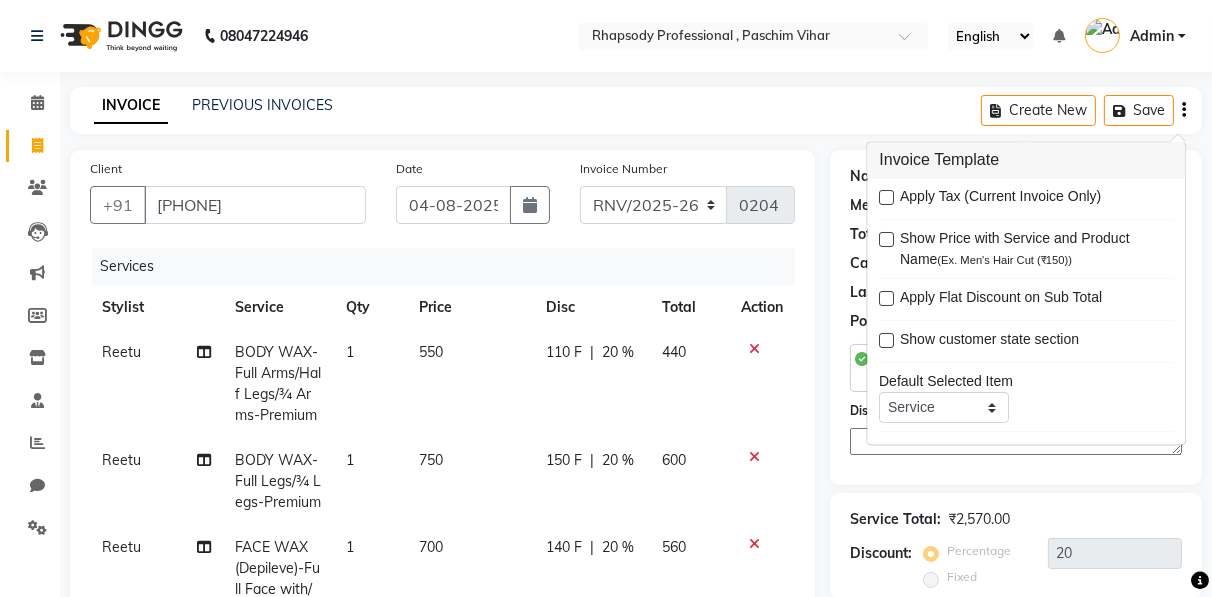 scroll, scrollTop: 522, scrollLeft: 0, axis: vertical 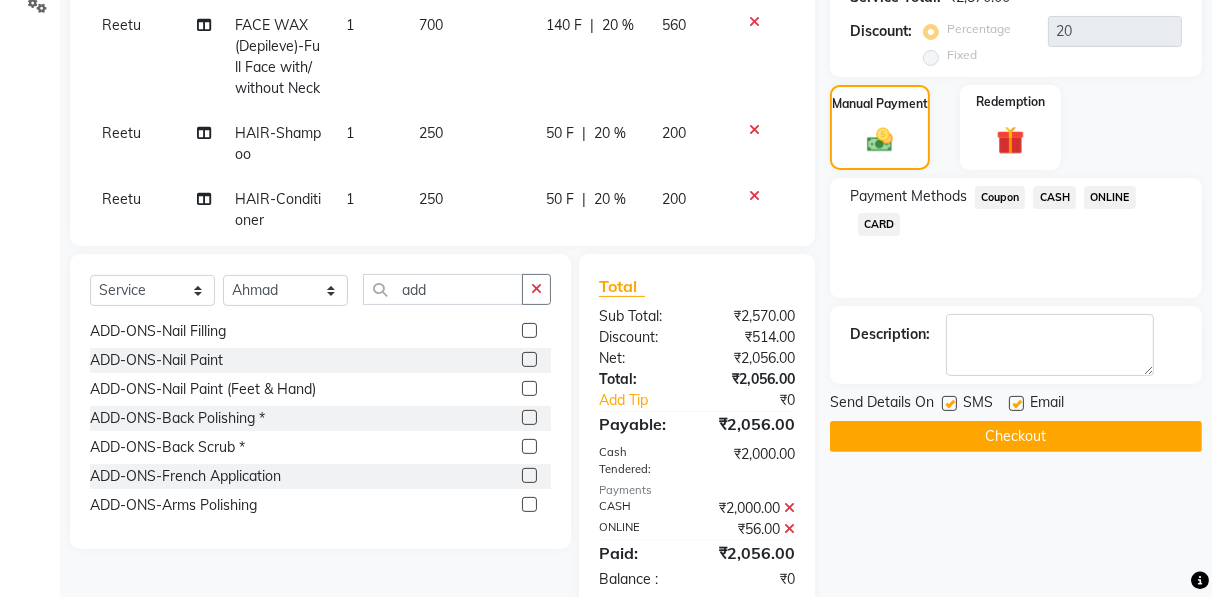 click on "Checkout" 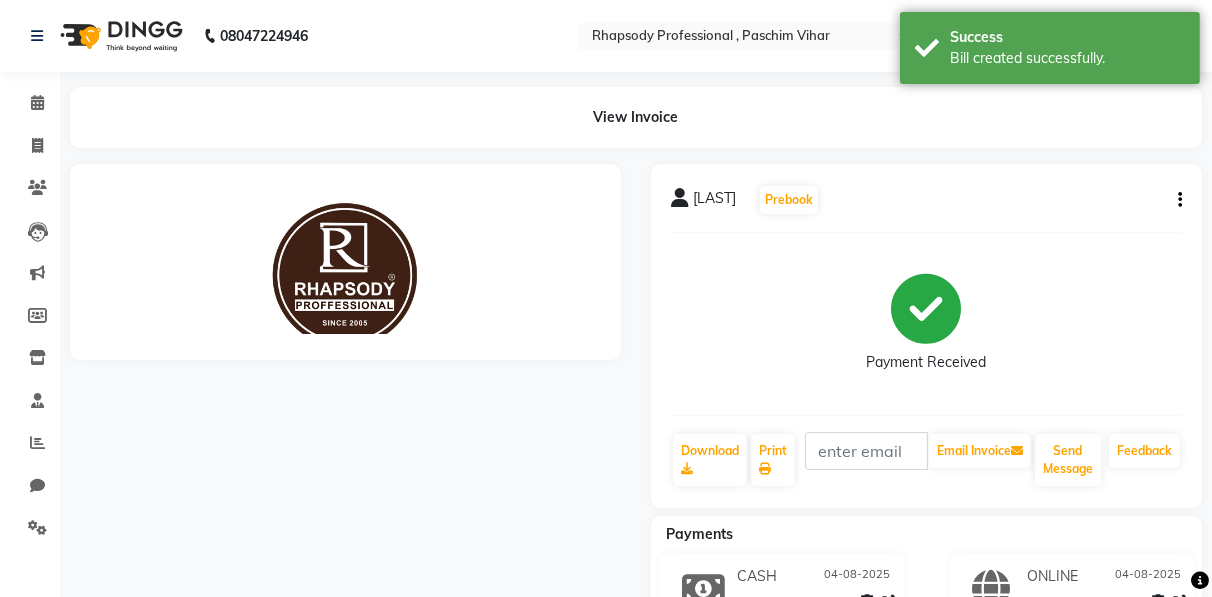 scroll, scrollTop: 0, scrollLeft: 0, axis: both 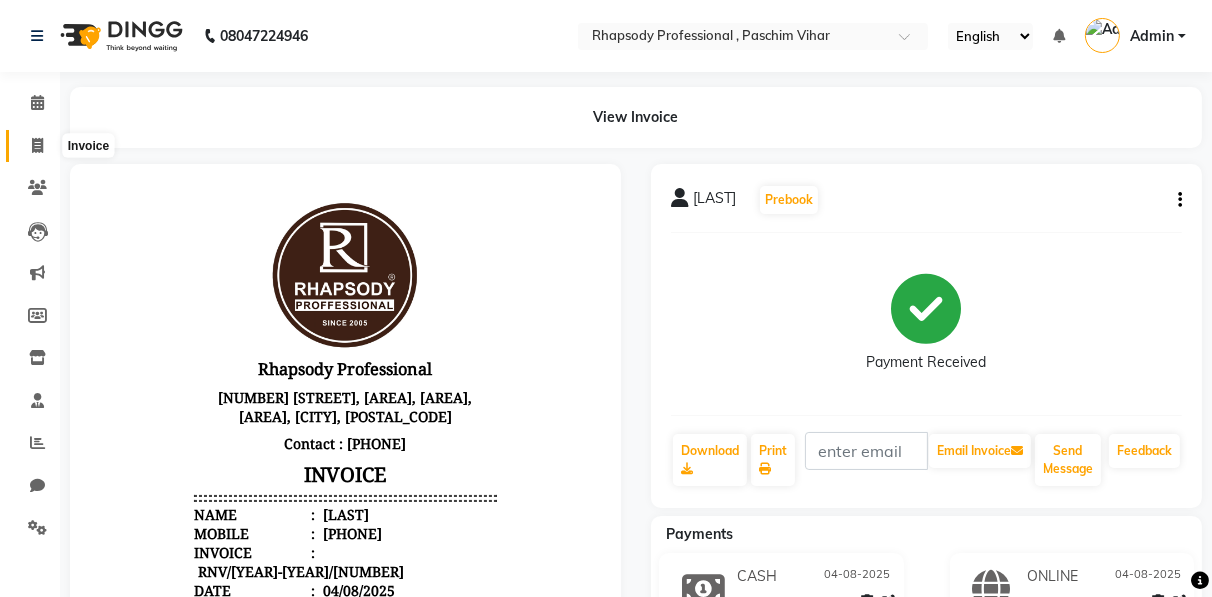 click 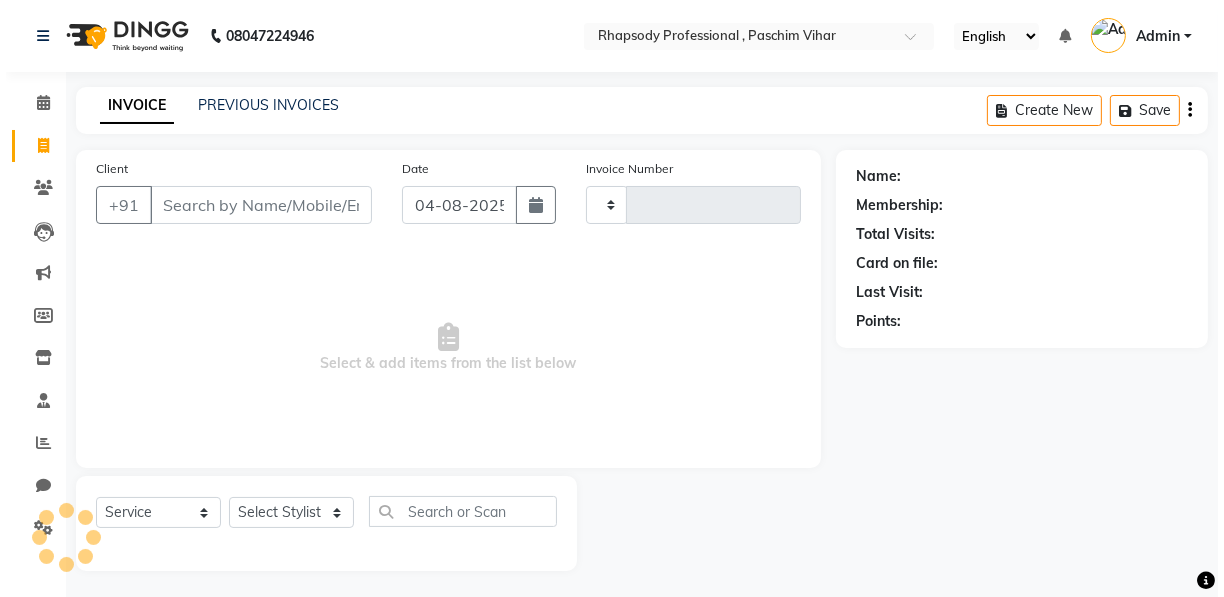 scroll, scrollTop: 3, scrollLeft: 0, axis: vertical 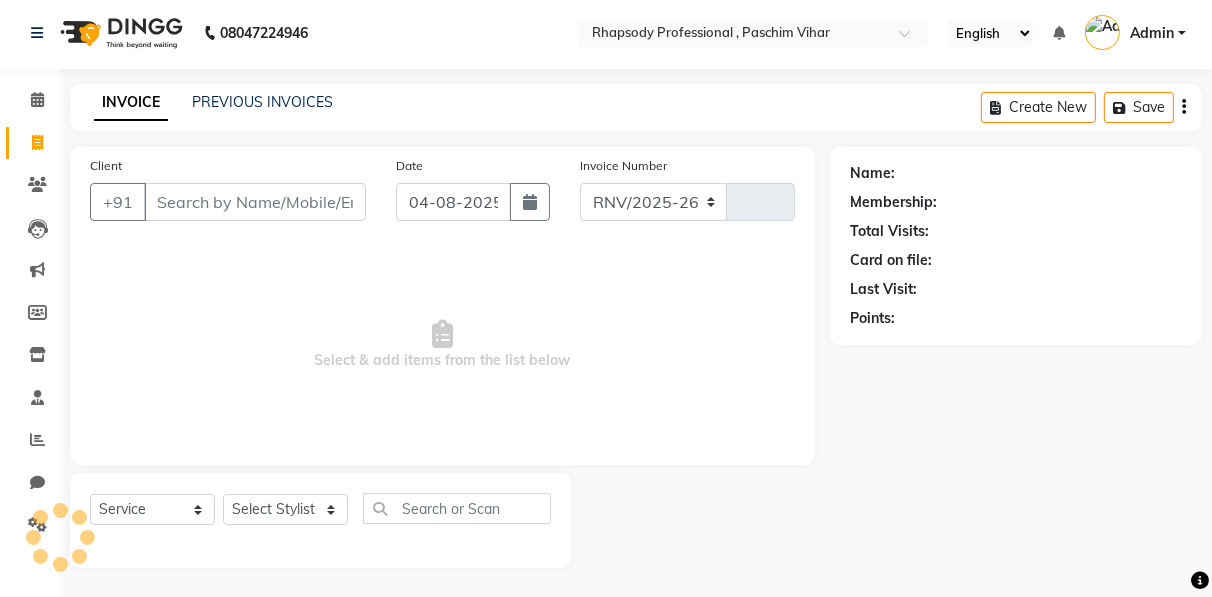 select on "8581" 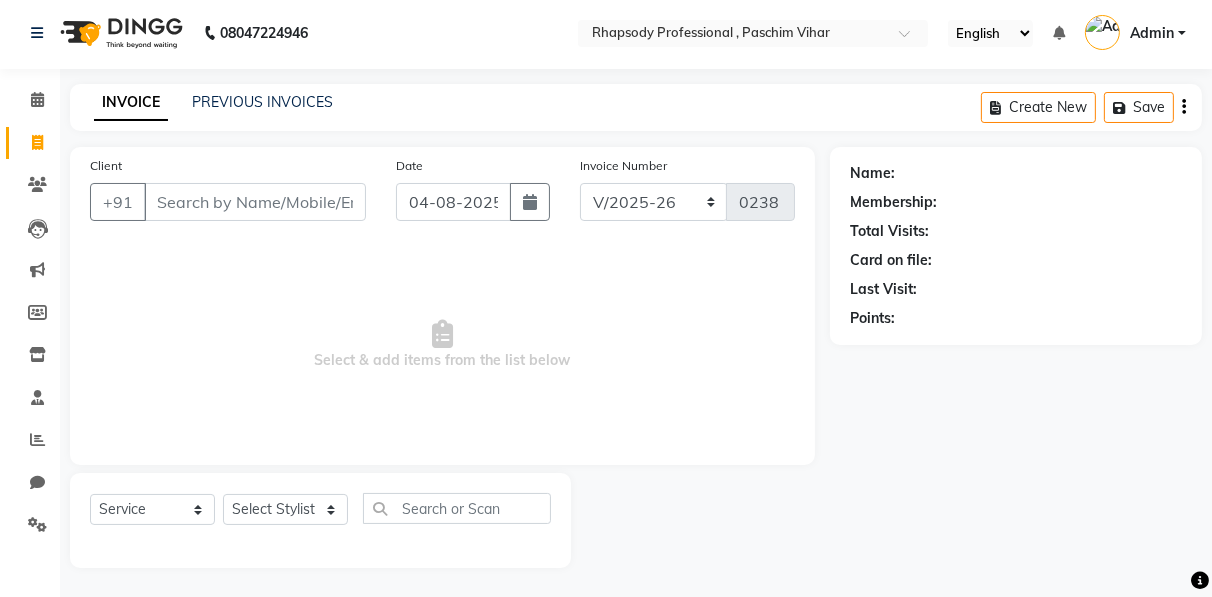 click on "Client" at bounding box center (255, 202) 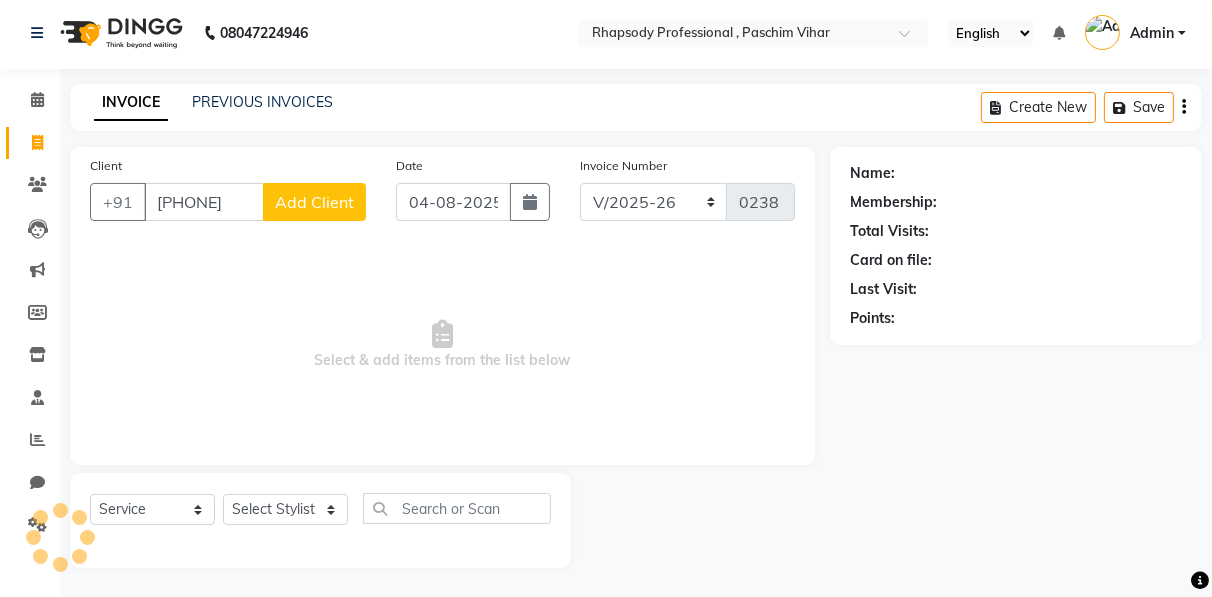 type on "[PHONE]" 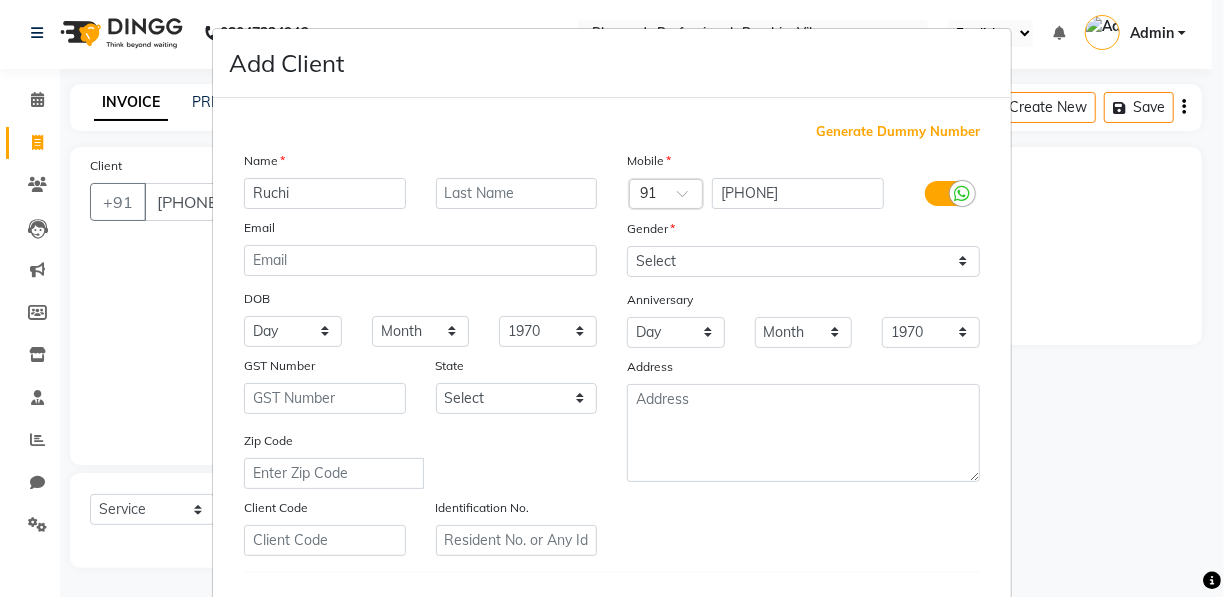 type on "Ruchi" 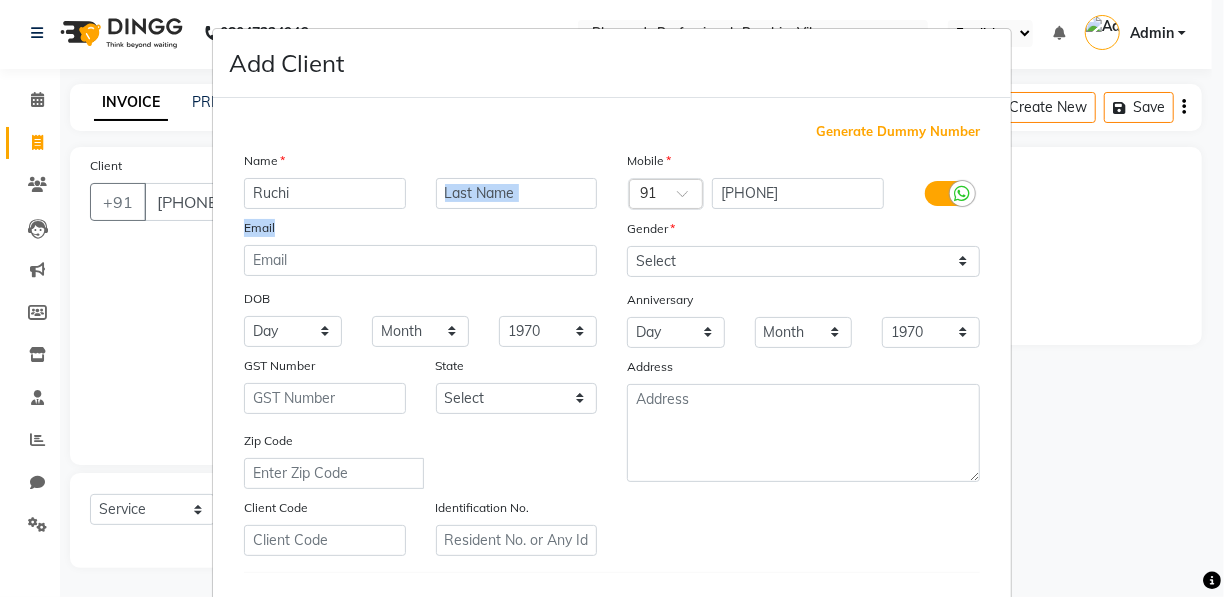 drag, startPoint x: 467, startPoint y: 212, endPoint x: 466, endPoint y: 200, distance: 12.0415945 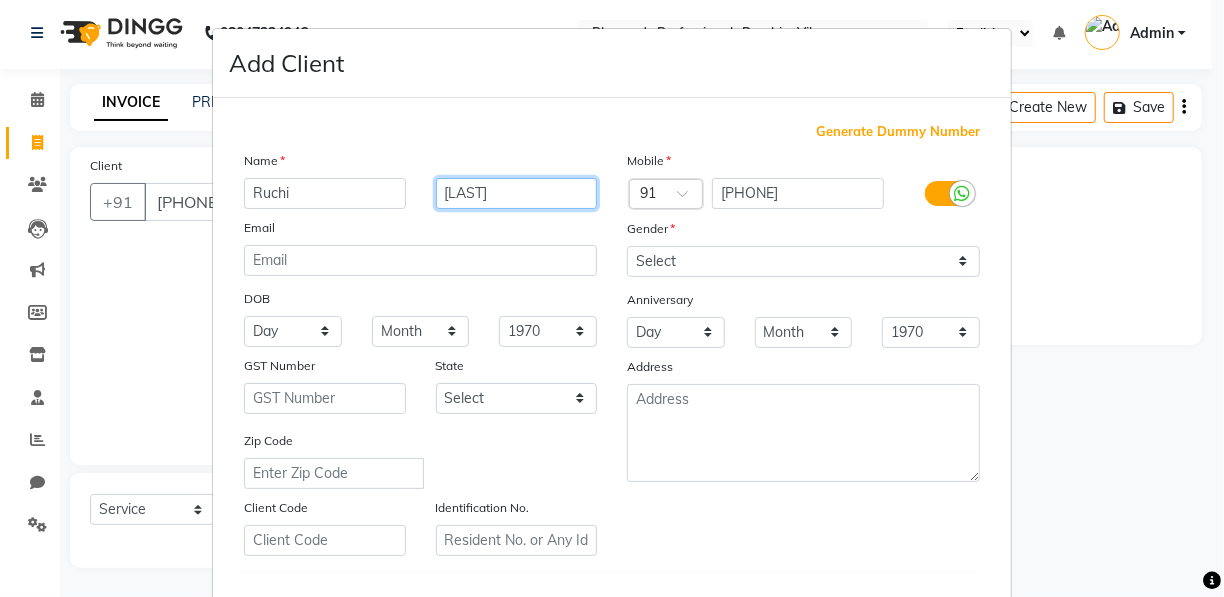 type on "[LAST]" 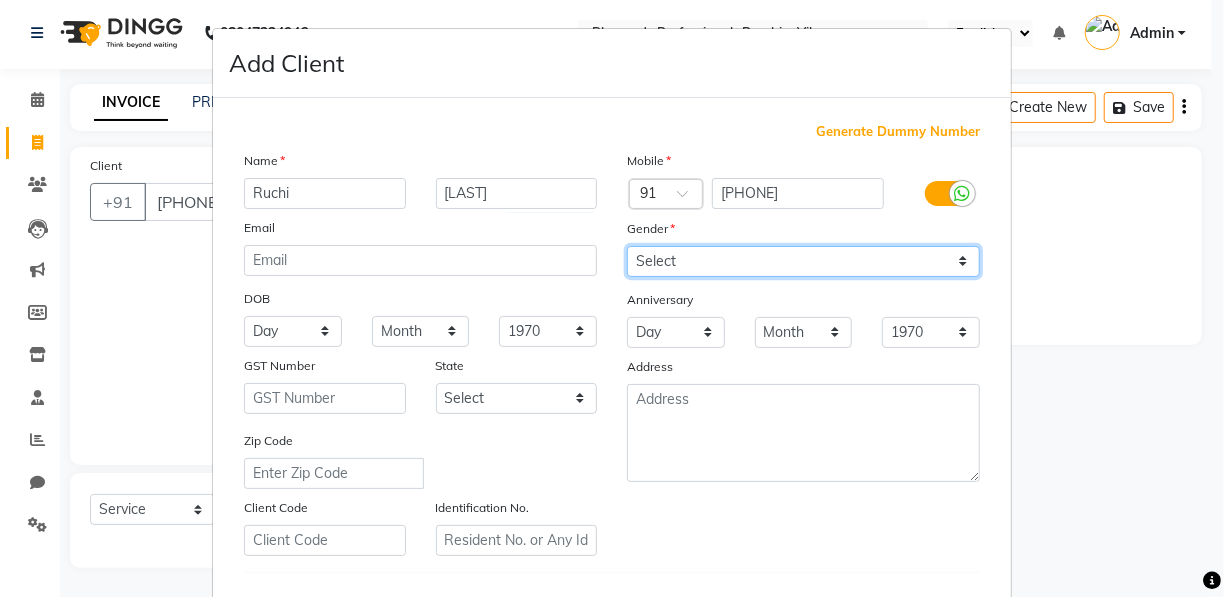 click on "Select Male Female Other Prefer Not To Say" at bounding box center [803, 261] 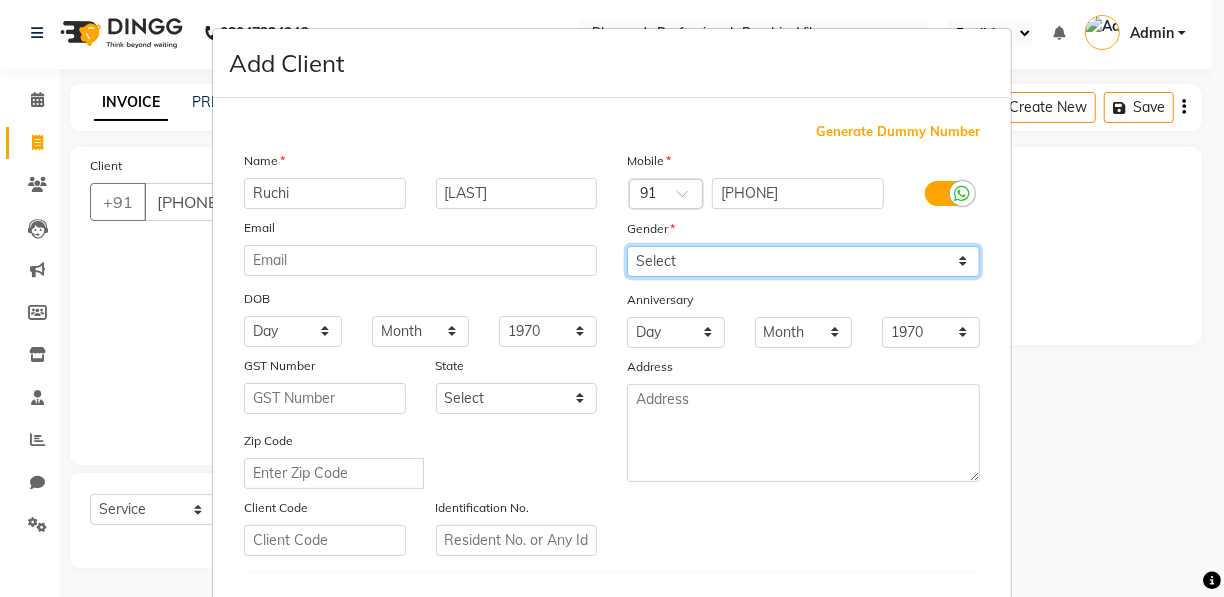 select on "female" 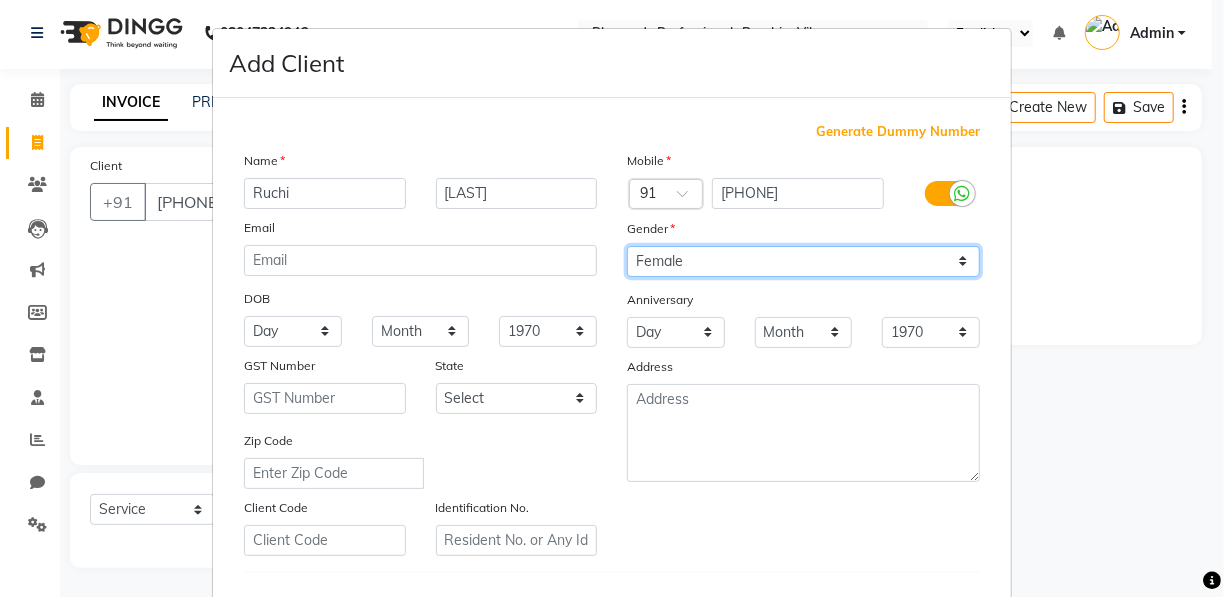 click on "Select Male Female Other Prefer Not To Say" at bounding box center [803, 261] 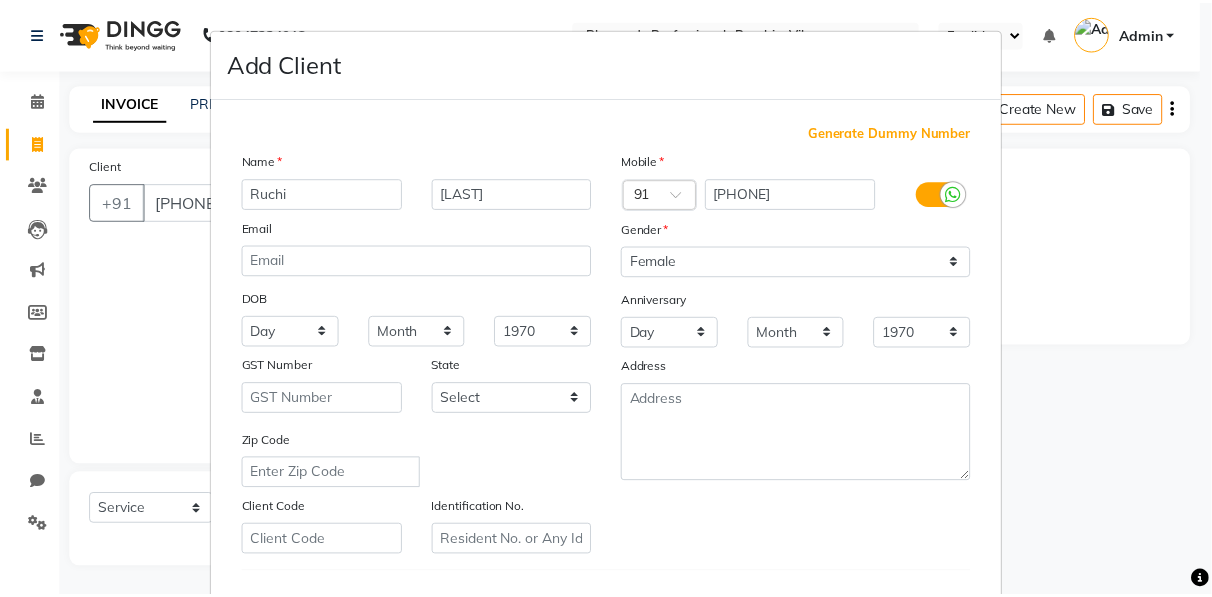 scroll, scrollTop: 321, scrollLeft: 0, axis: vertical 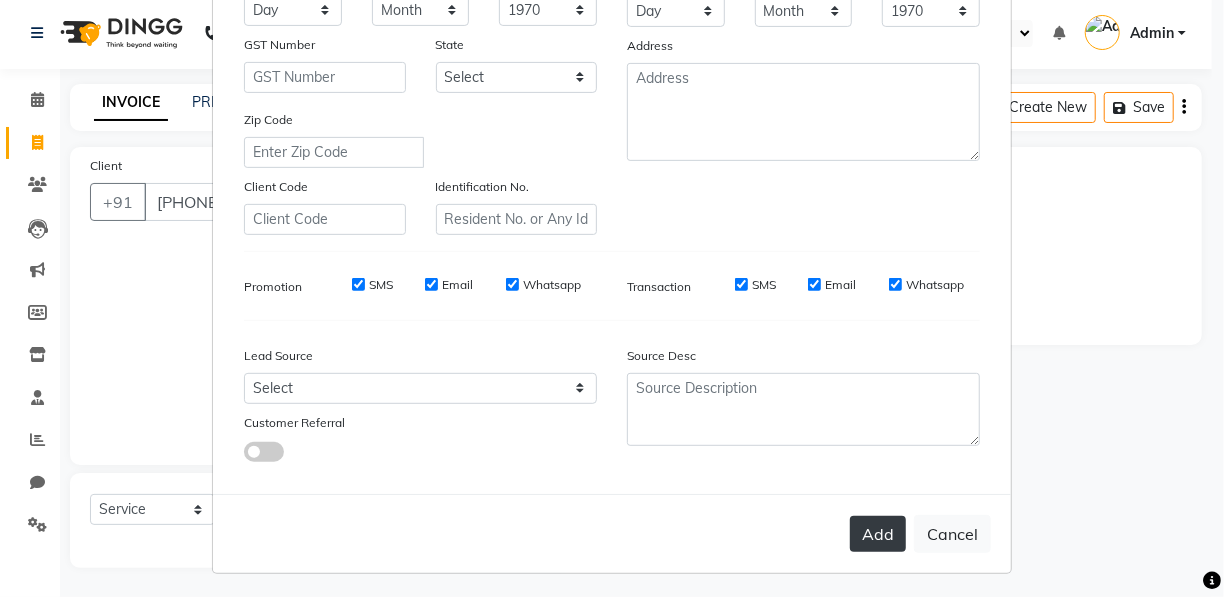 click on "Add" at bounding box center (878, 534) 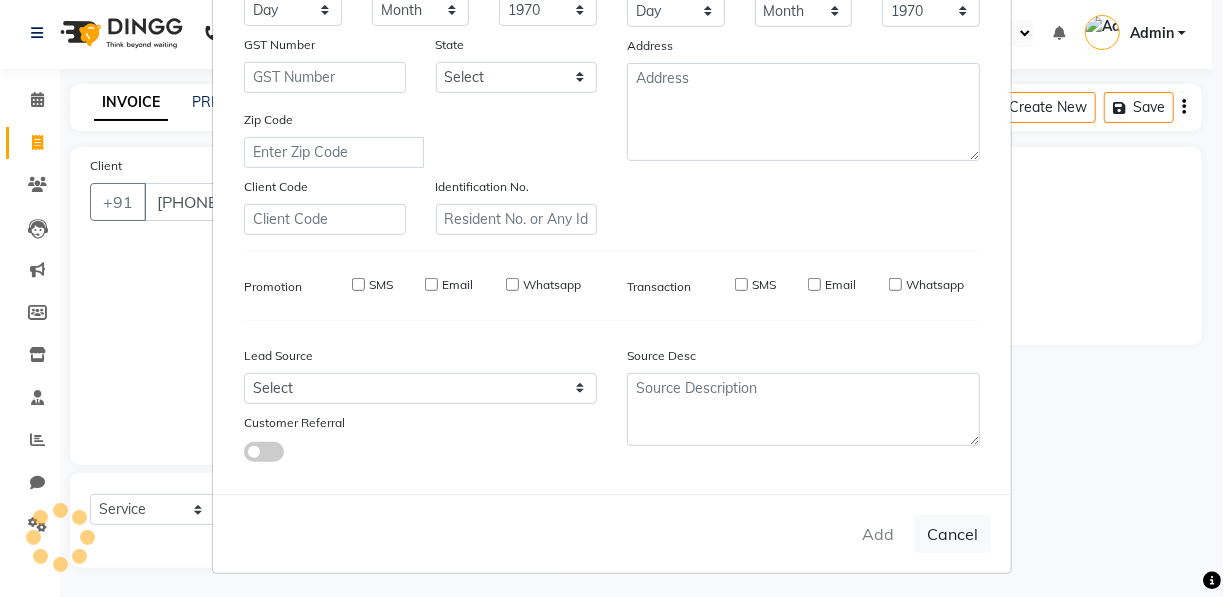 type 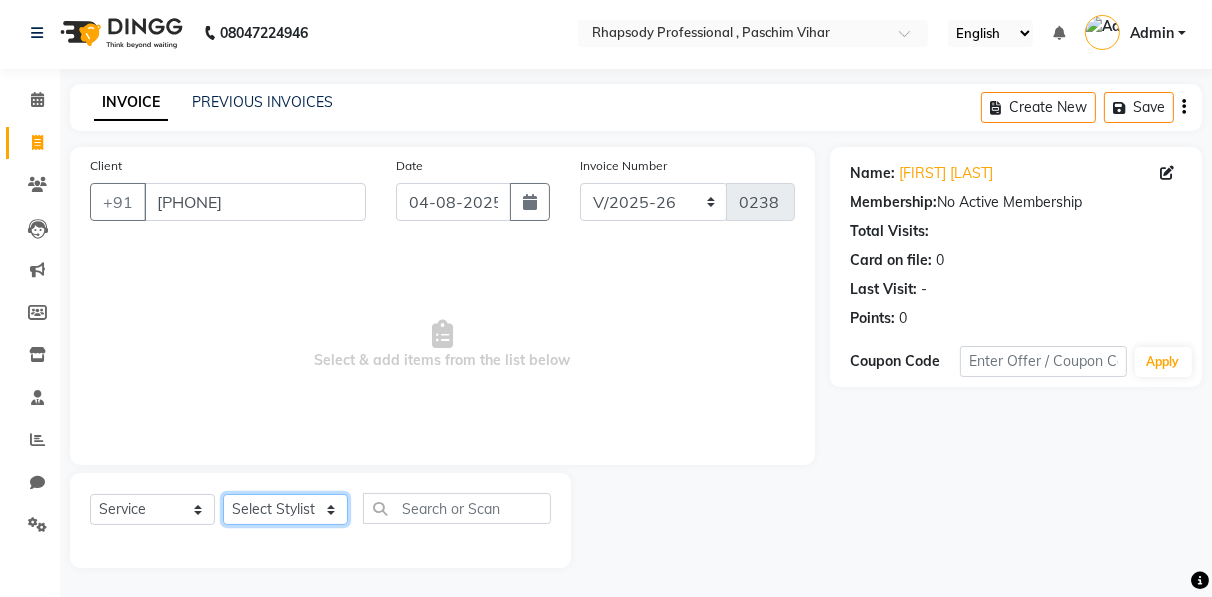 click on "Select Stylist Ahmad Anajli Laxmi Manager Neetu Reetu Ruma Santosh Soniya Tannu Tilak Vinod Zeeshan" 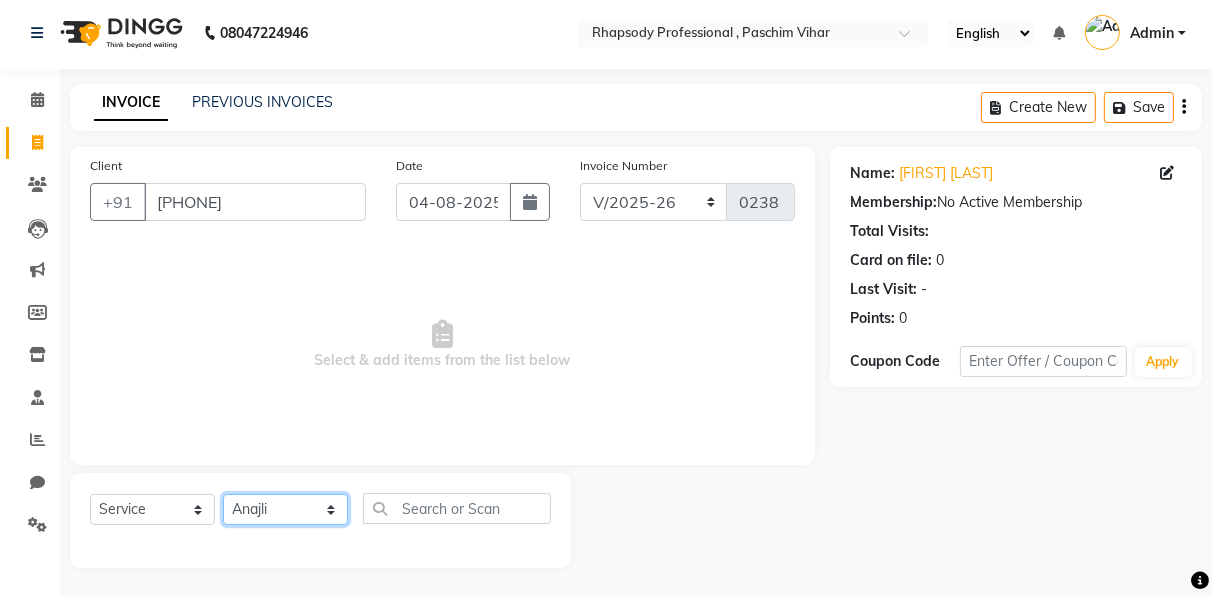 click on "Select Stylist Ahmad Anajli Laxmi Manager Neetu Reetu Ruma Santosh Soniya Tannu Tilak Vinod Zeeshan" 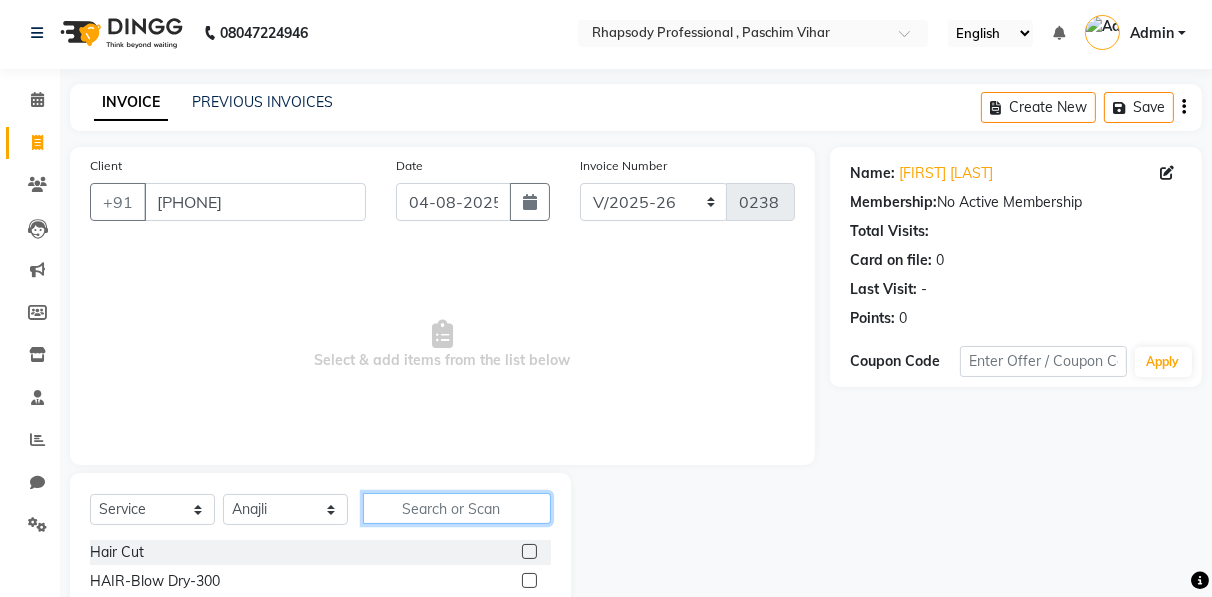 click 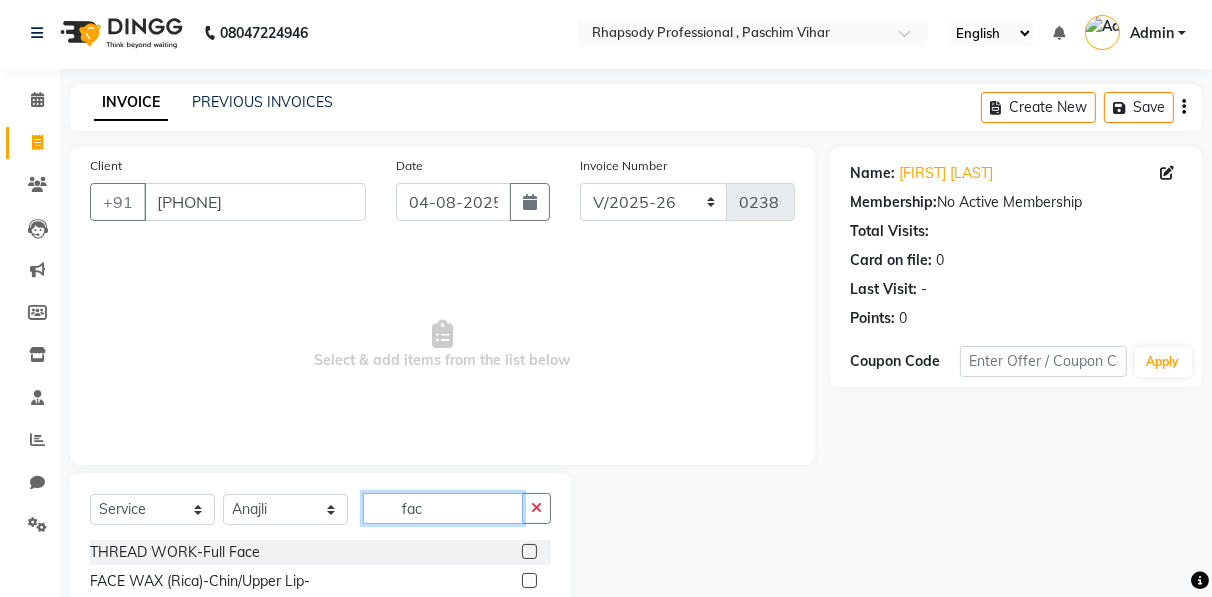 scroll, scrollTop: 202, scrollLeft: 0, axis: vertical 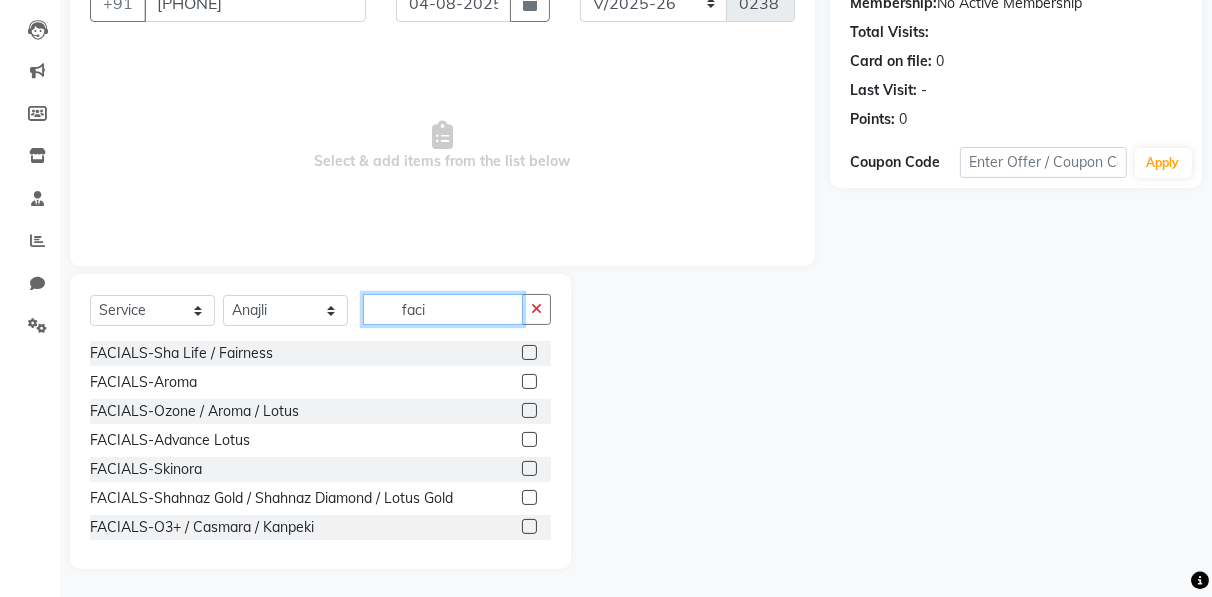 type on "faci" 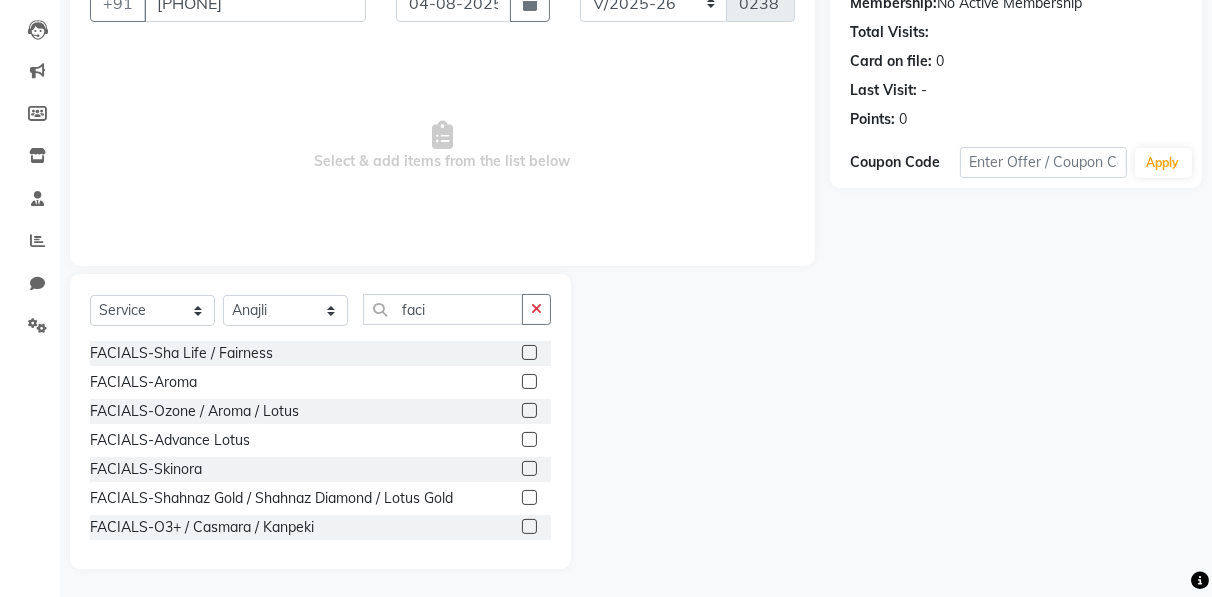 click 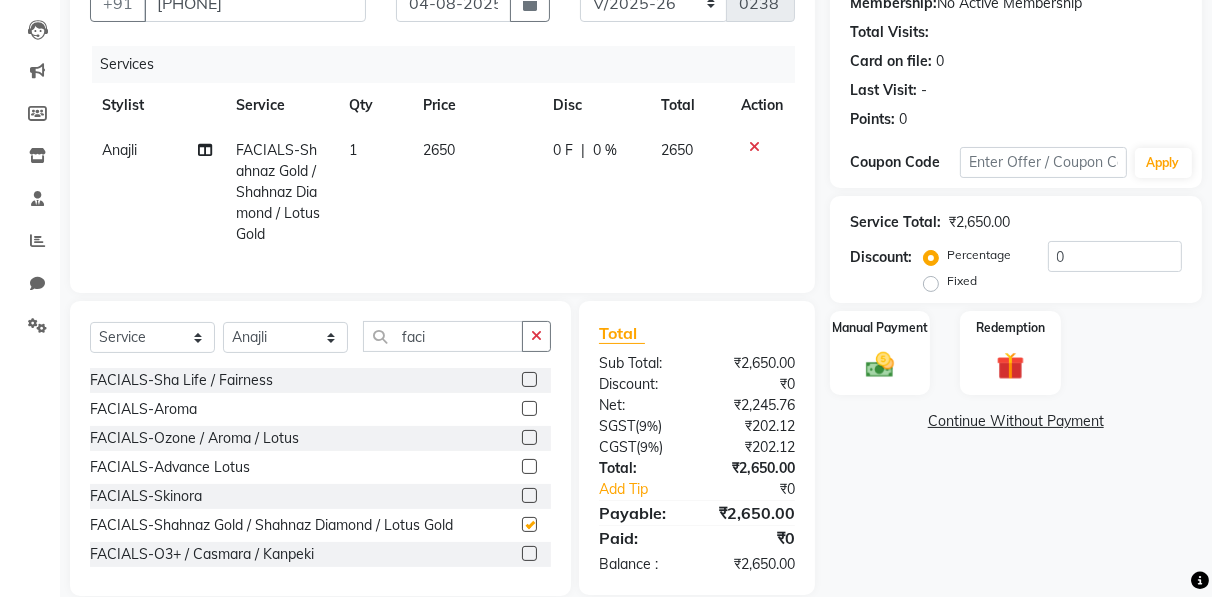 checkbox on "false" 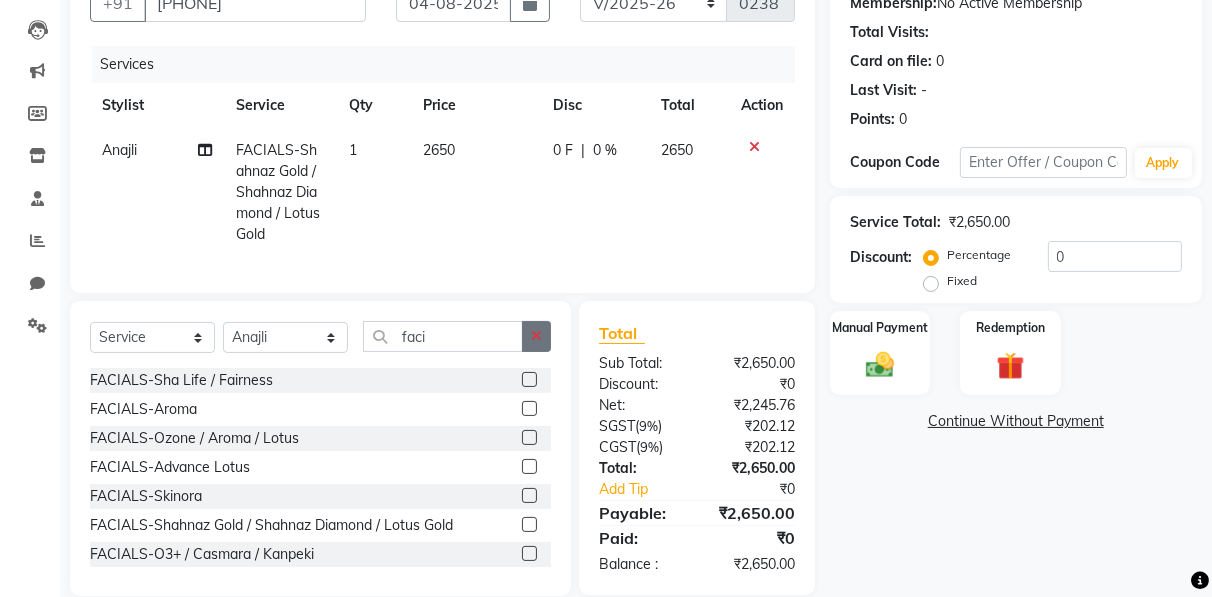 click 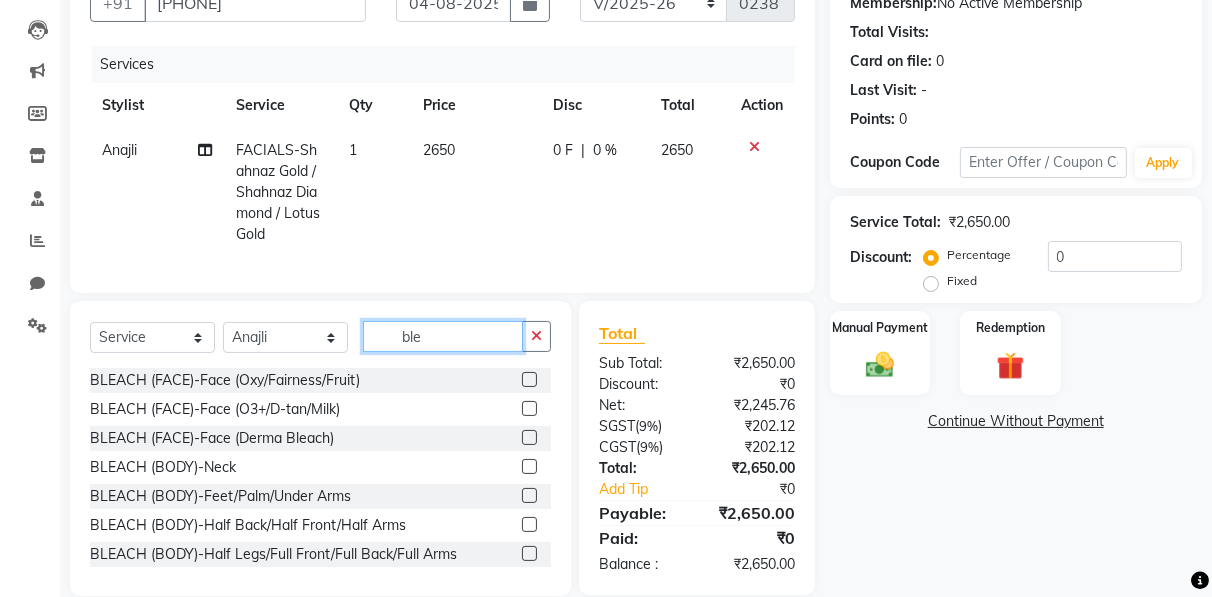 type on "ble" 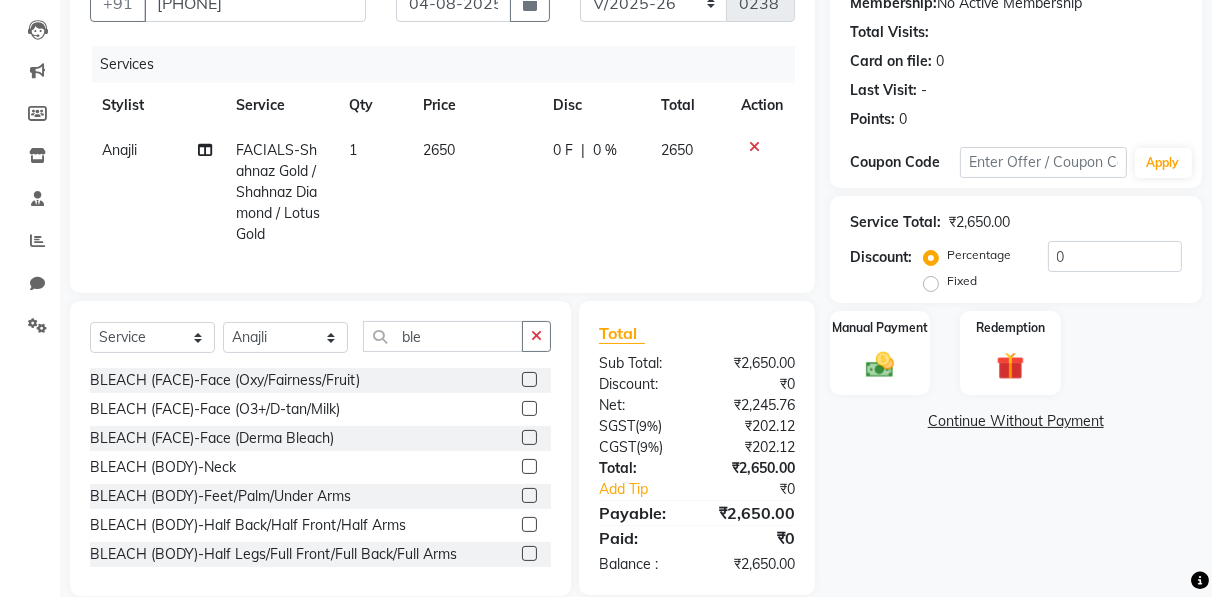 click 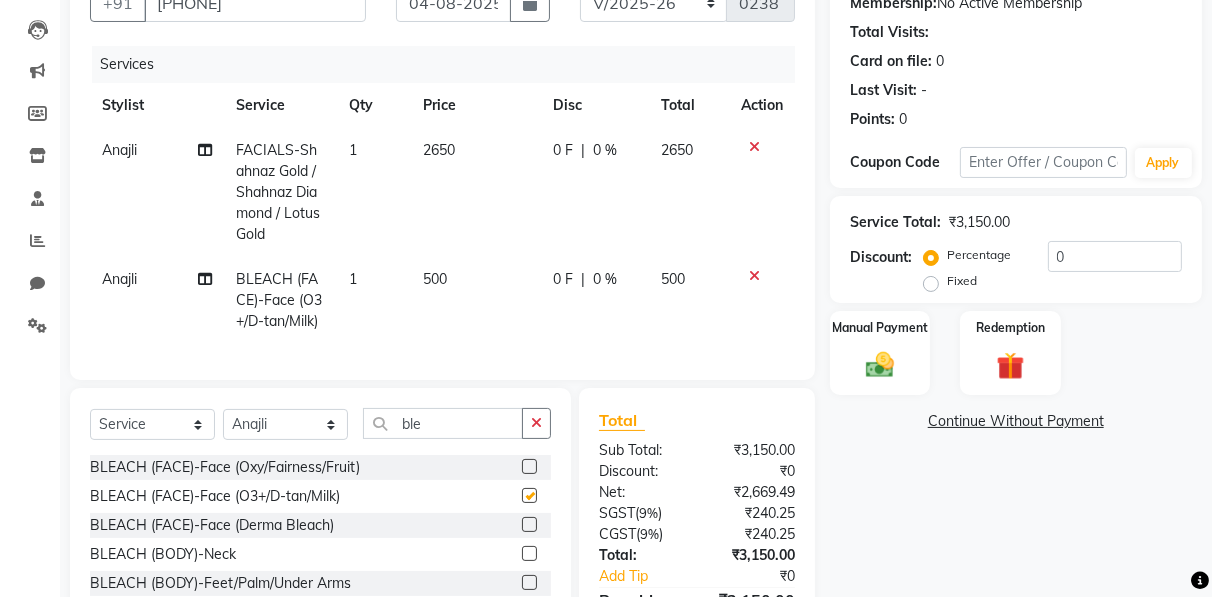 checkbox on "false" 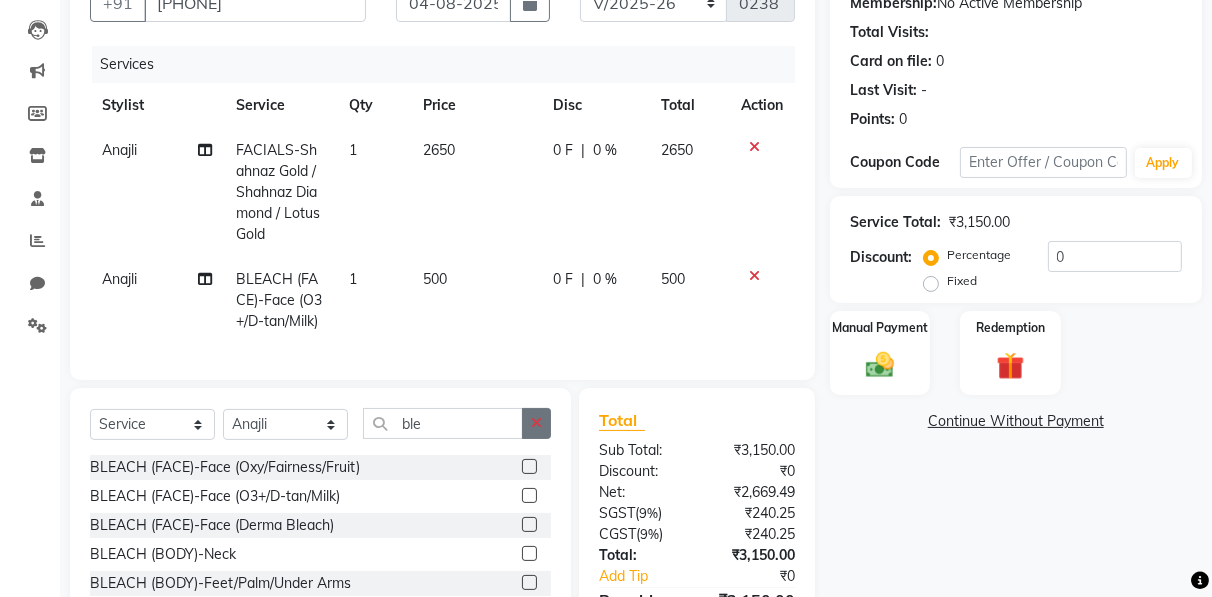 click 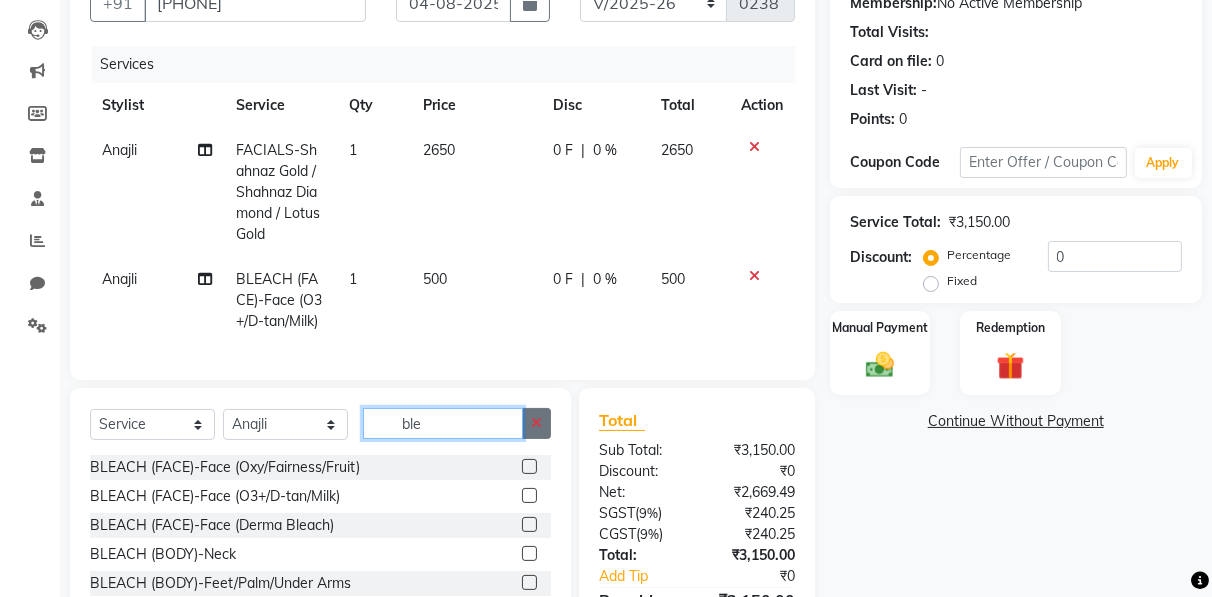 type 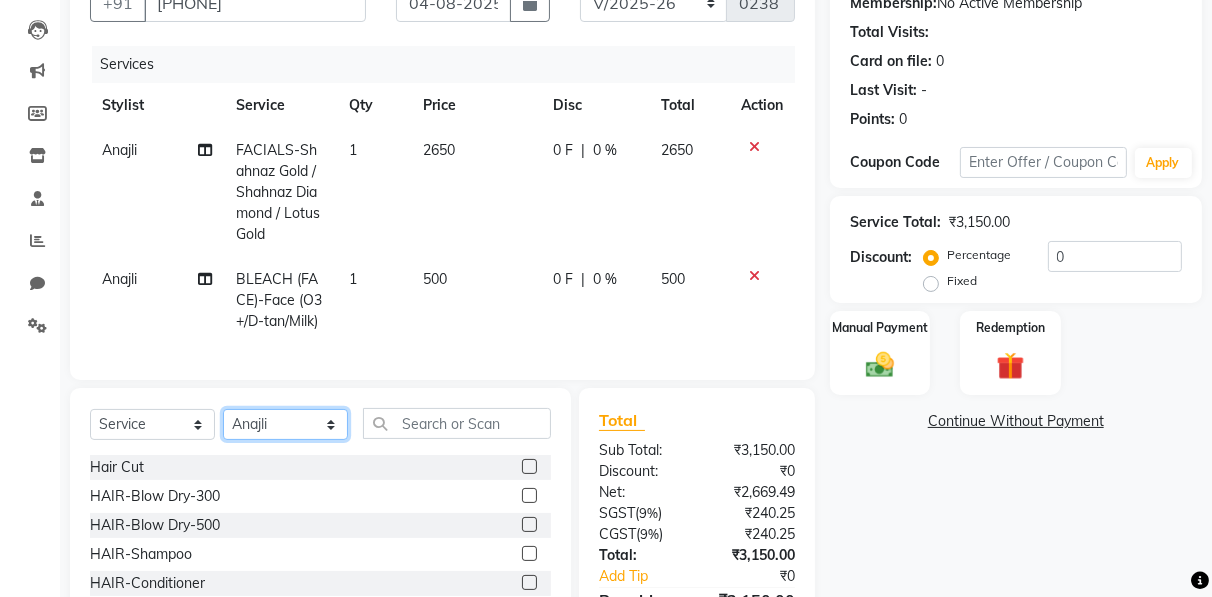 click on "Select Stylist Ahmad Anajli Laxmi Manager Neetu Reetu Ruma Santosh Soniya Tannu Tilak Vinod Zeeshan" 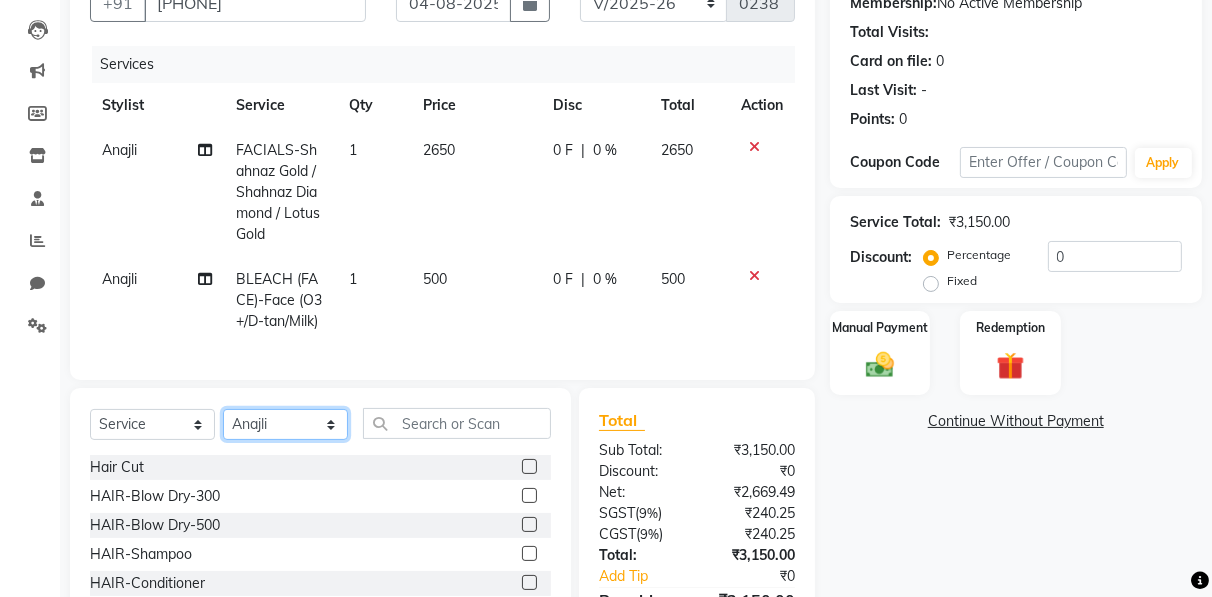 select on "85673" 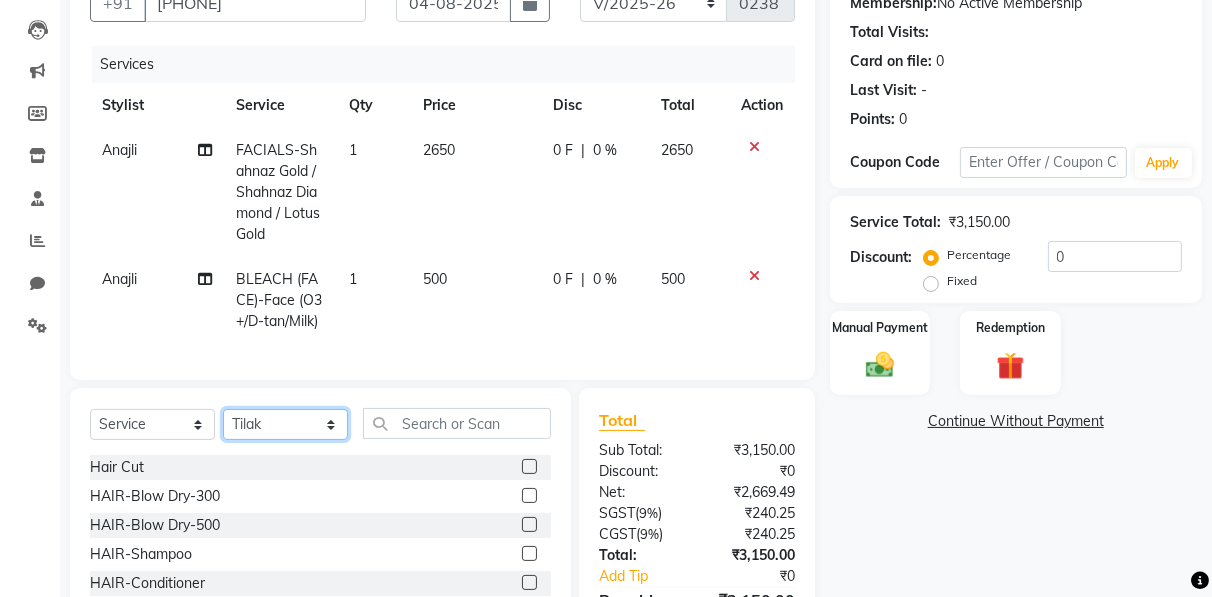 click on "Select Stylist Ahmad Anajli Laxmi Manager Neetu Reetu Ruma Santosh Soniya Tannu Tilak Vinod Zeeshan" 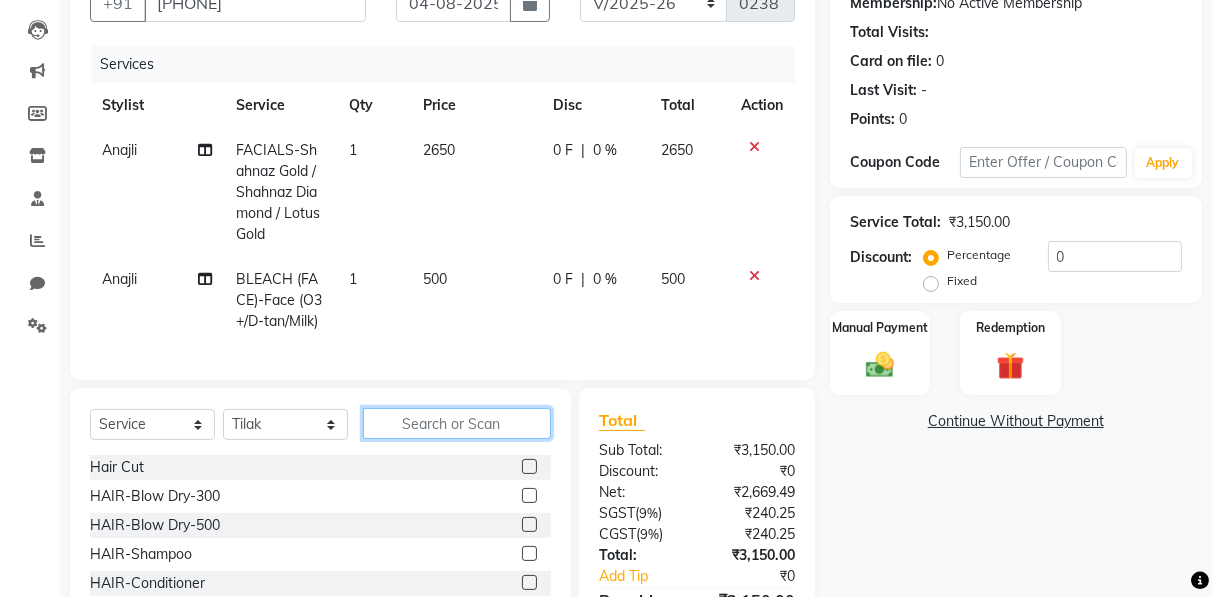 click 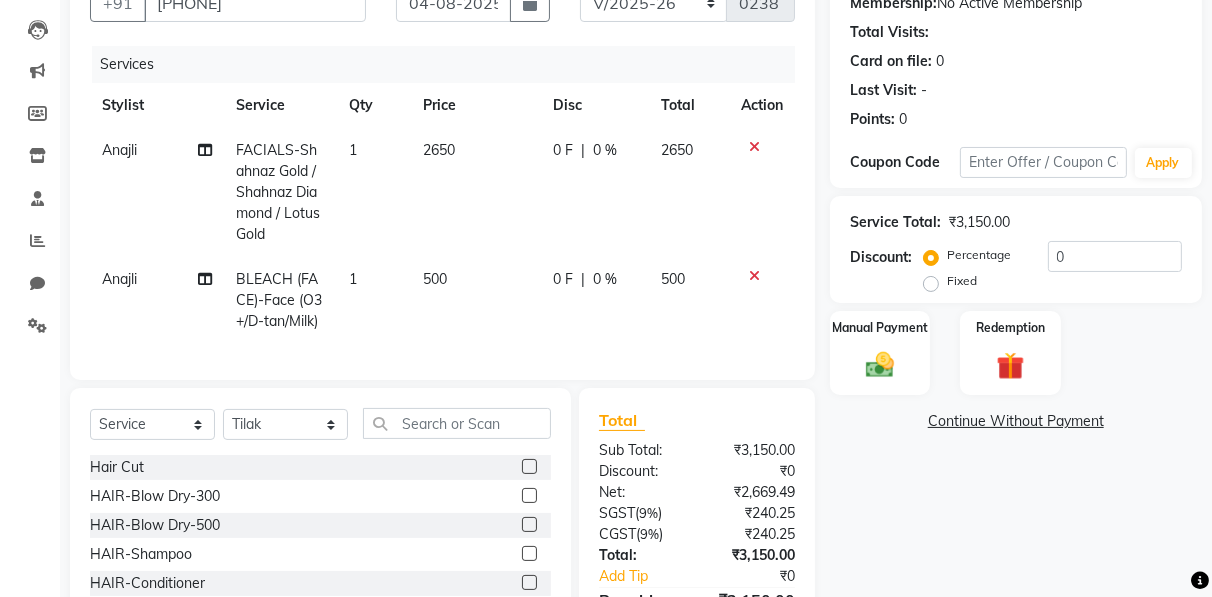 click 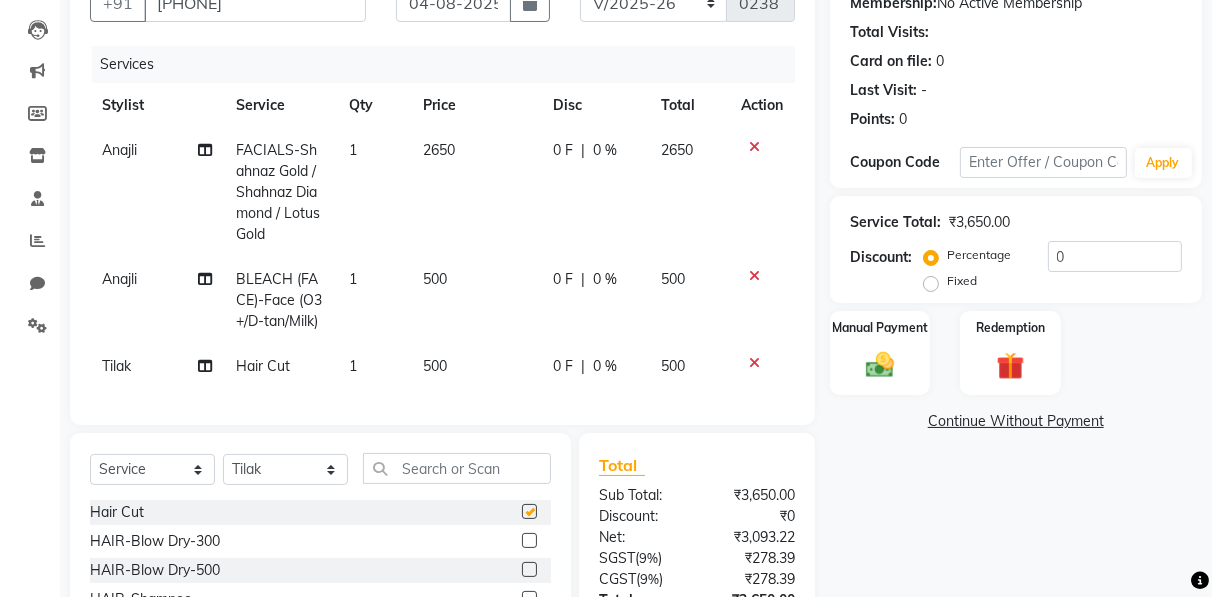 checkbox on "false" 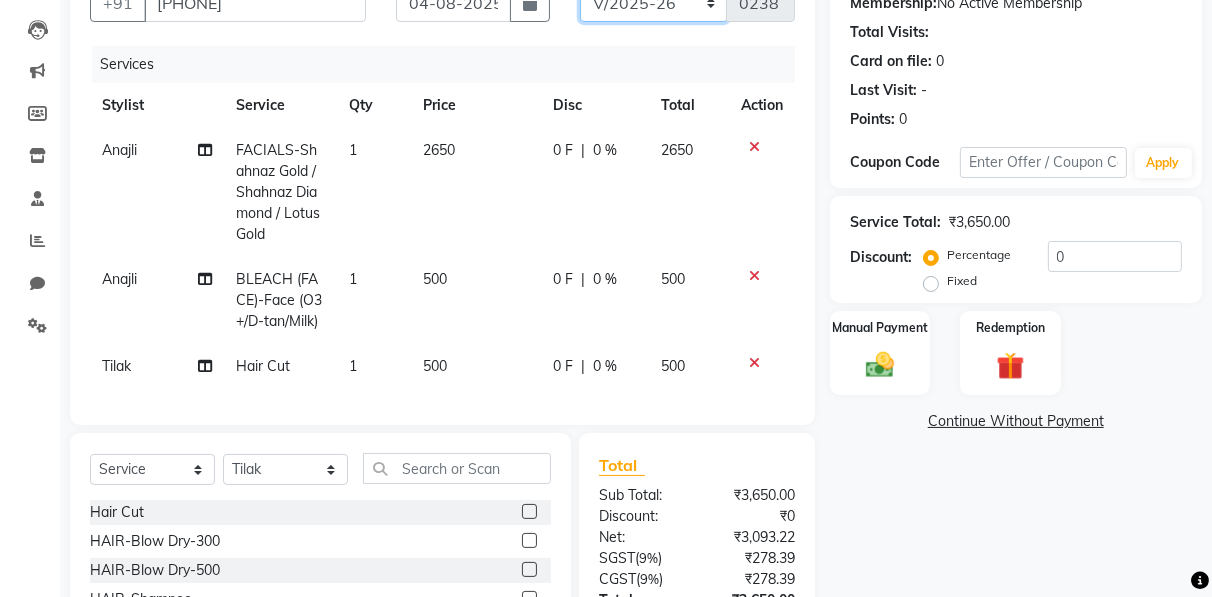 click on "RNV/2025-26 V/2025 V/2025-26" 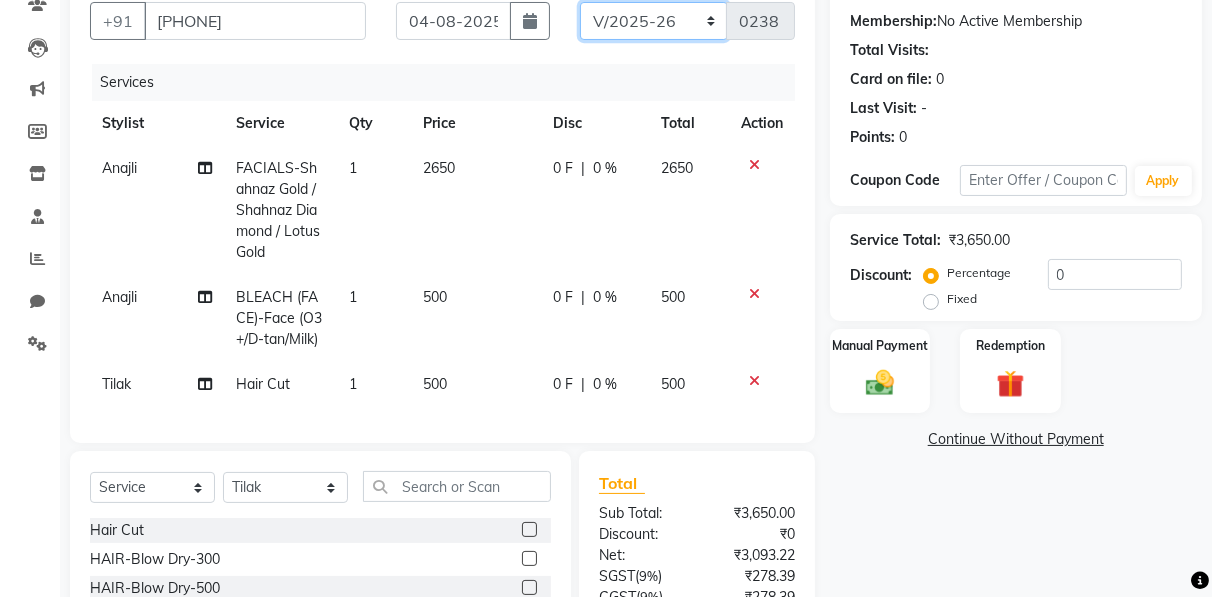 select on "8650" 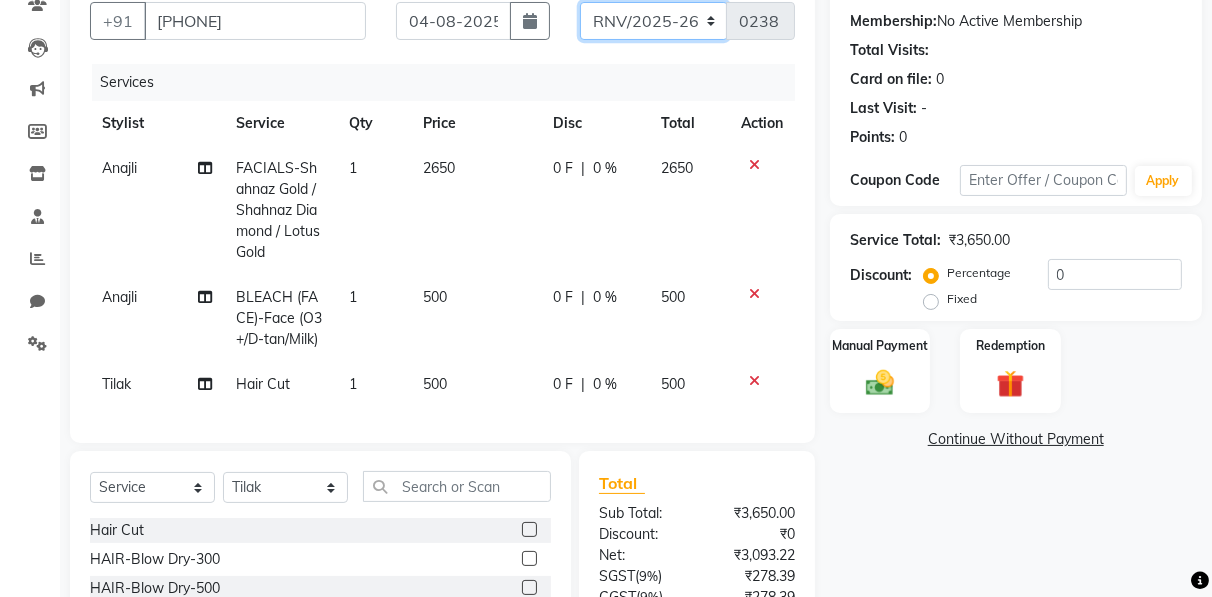 click on "RNV/2025-26 V/2025 V/2025-26" 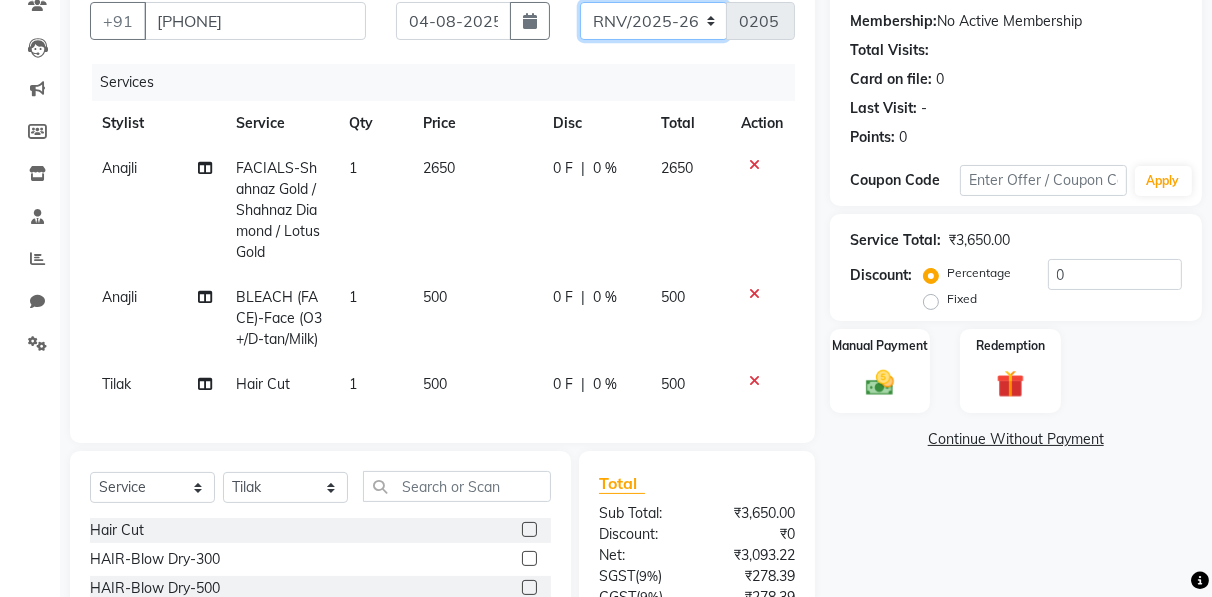scroll, scrollTop: 35, scrollLeft: 0, axis: vertical 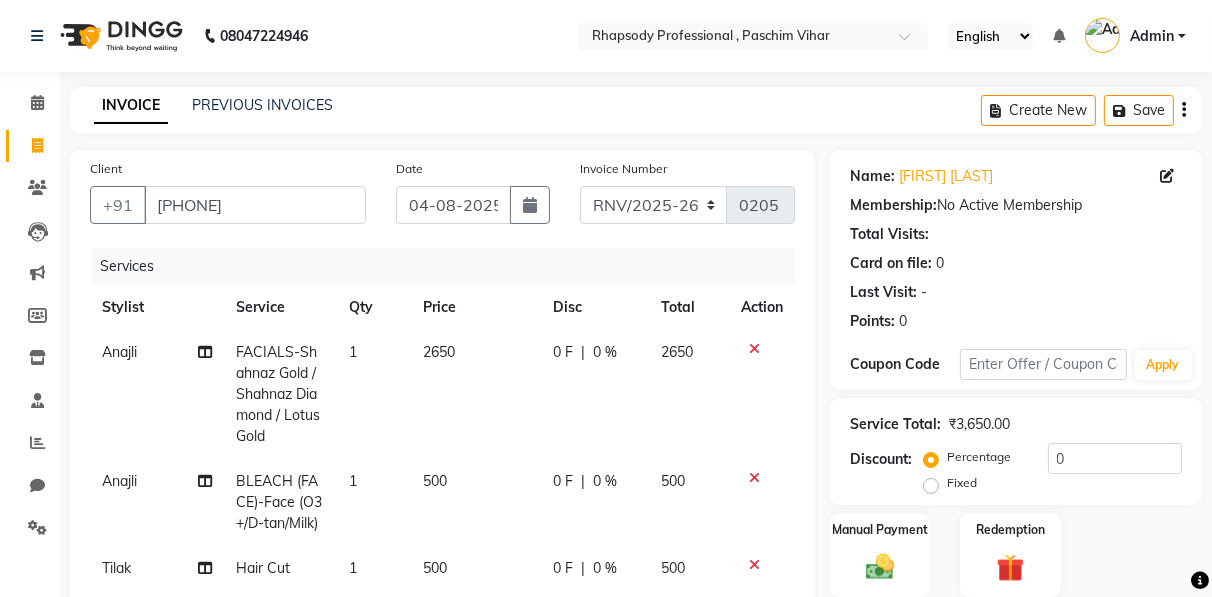 click 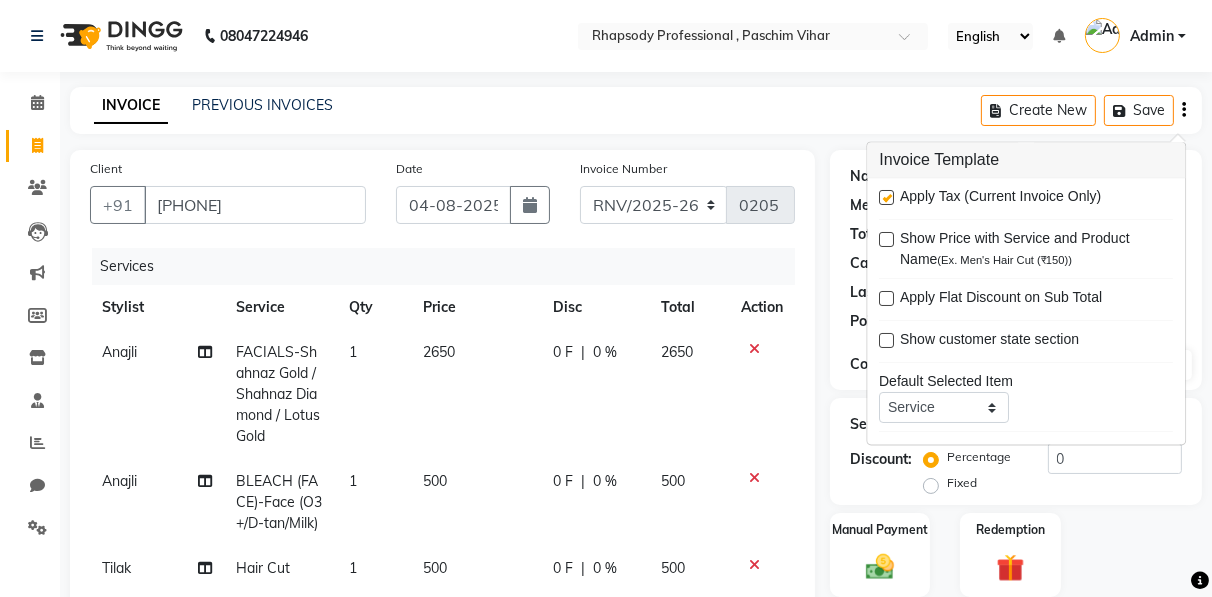 click at bounding box center (886, 198) 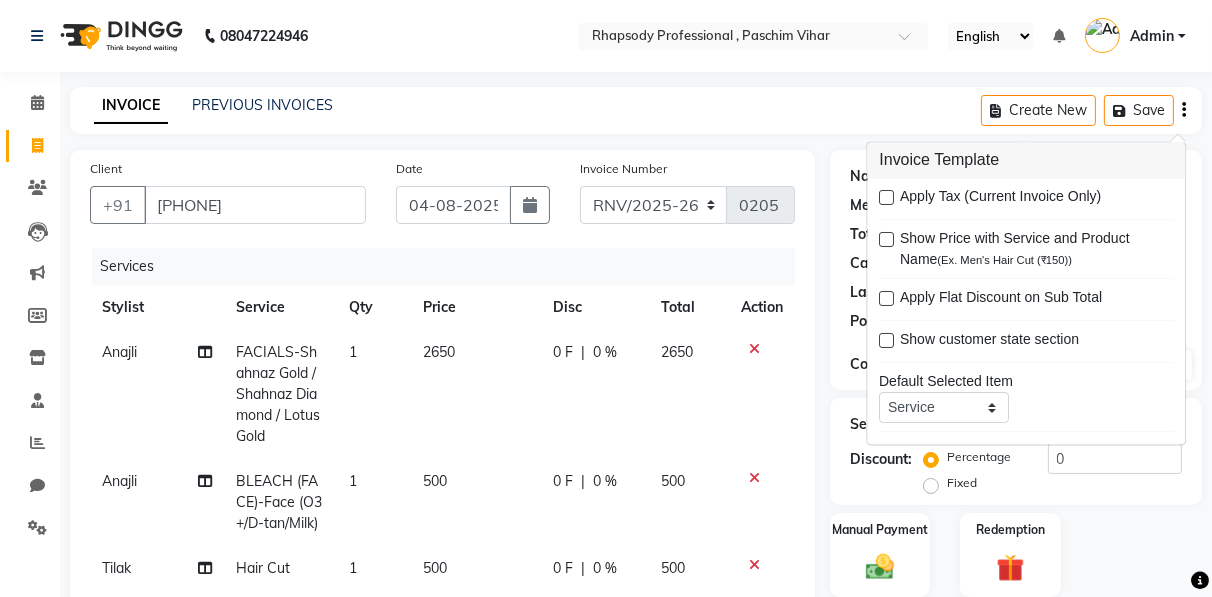 scroll, scrollTop: 374, scrollLeft: 0, axis: vertical 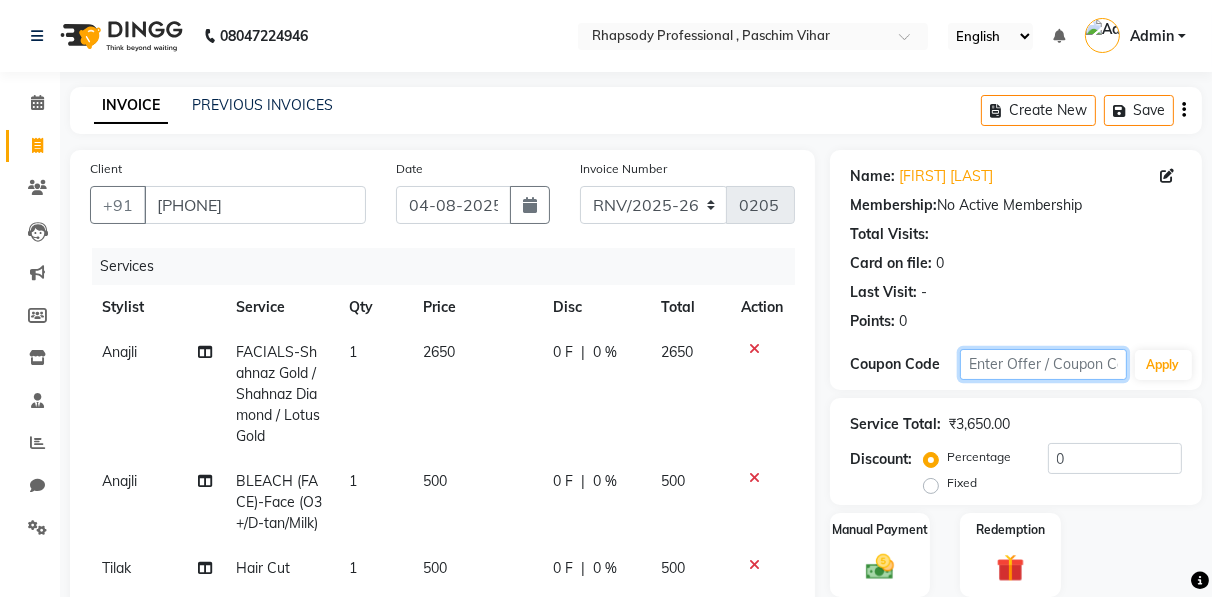 click 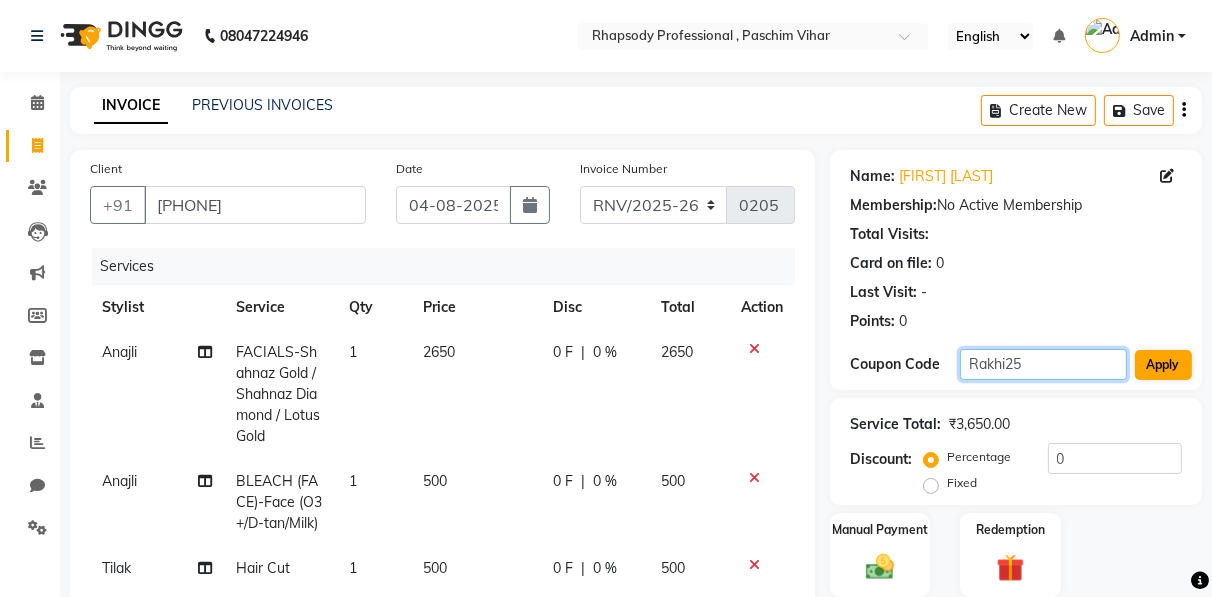 type on "Rakhi25" 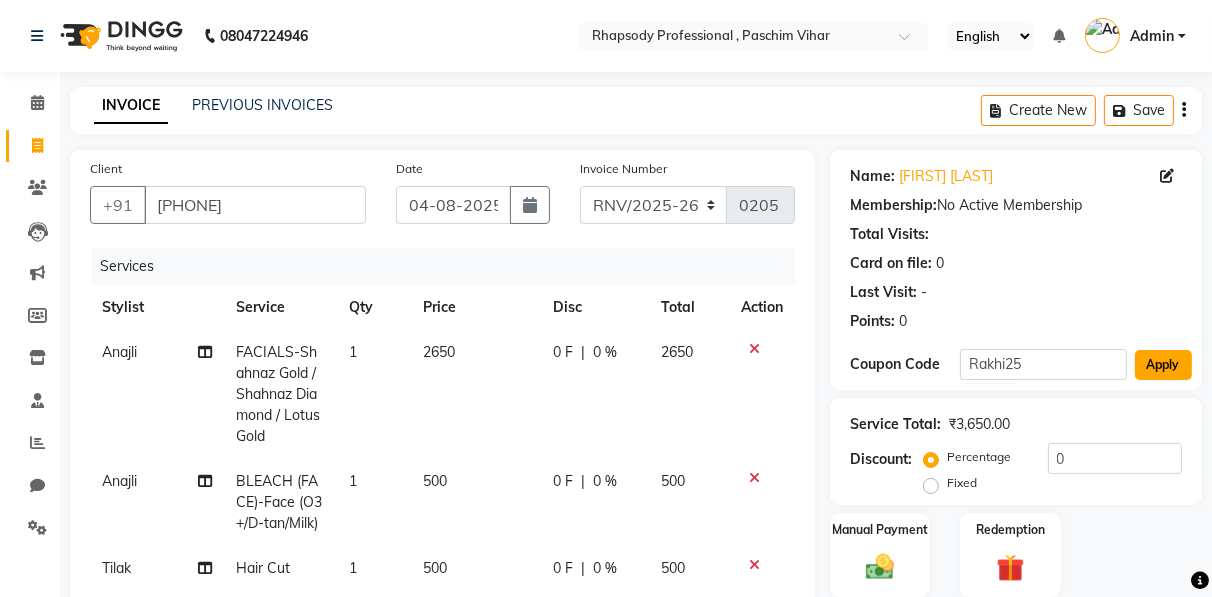 click on "Apply" 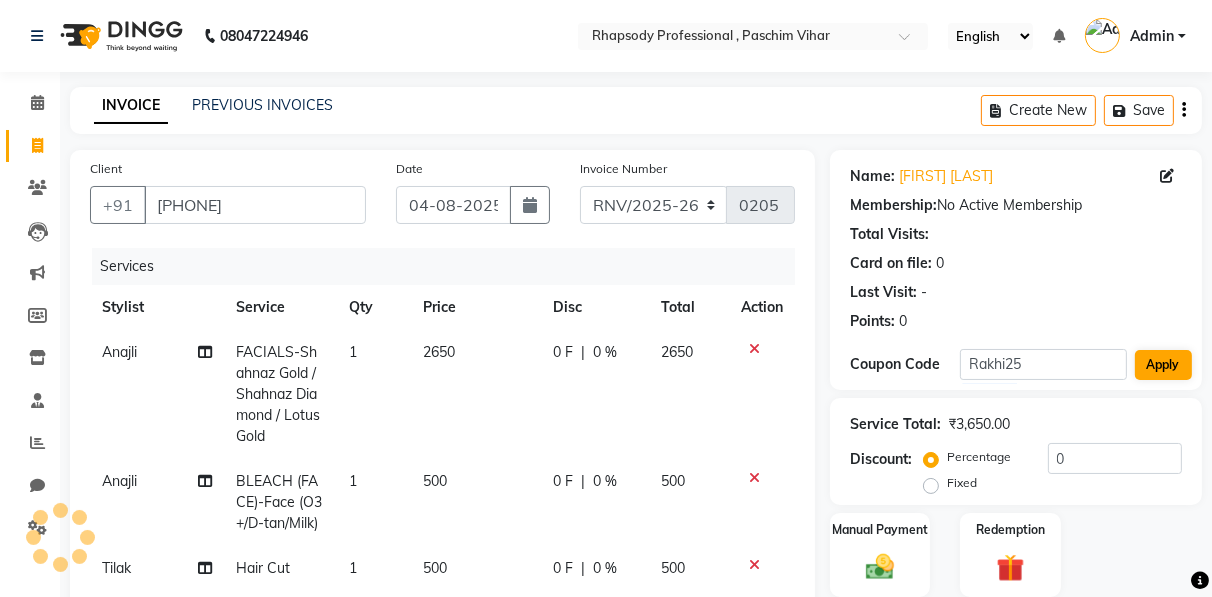 type on "25" 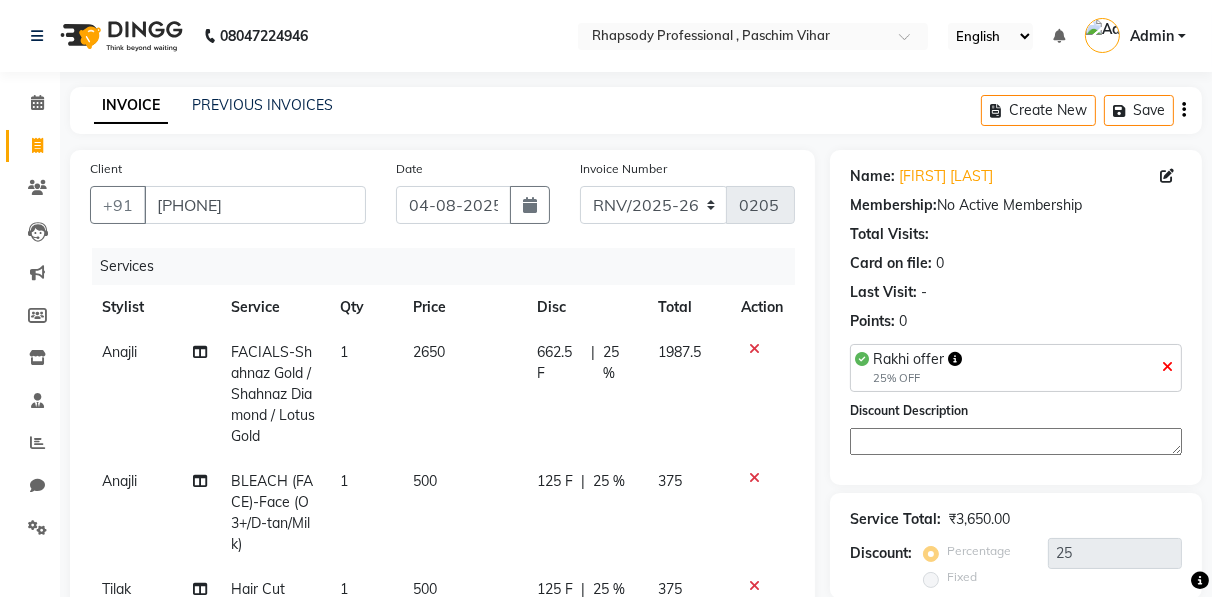 scroll, scrollTop: 395, scrollLeft: 0, axis: vertical 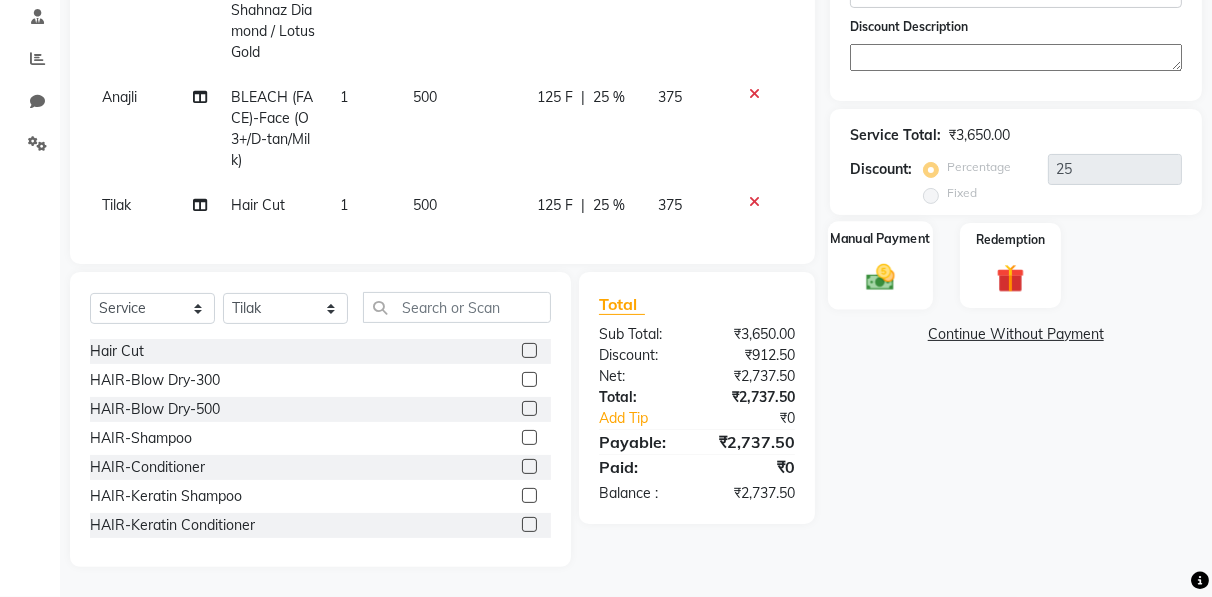click 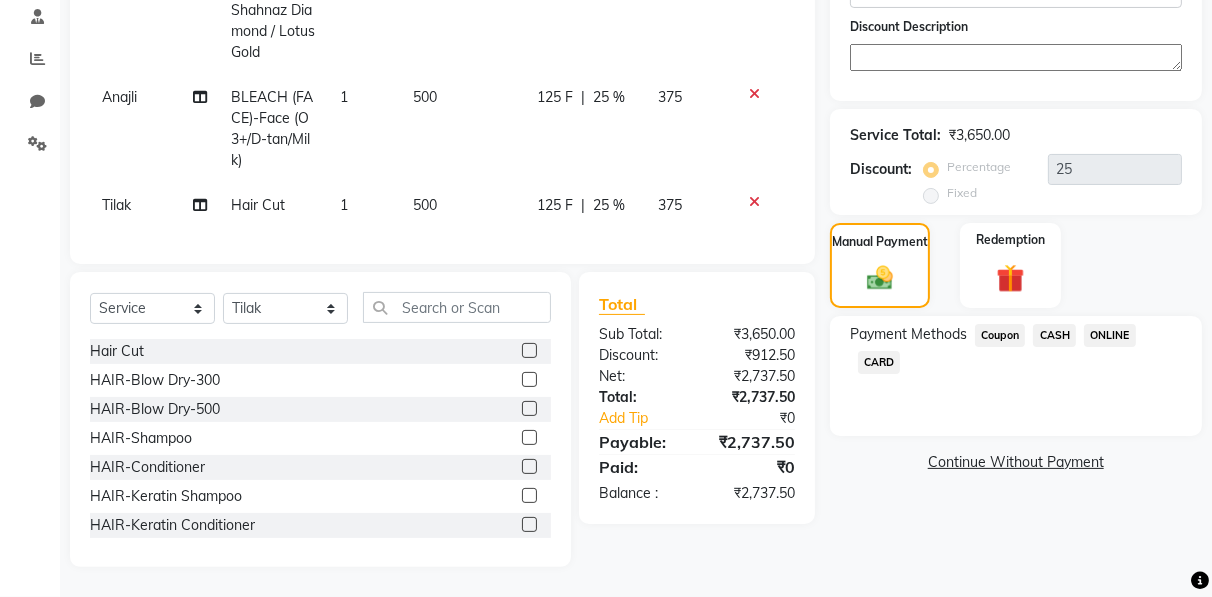 click on "CASH" 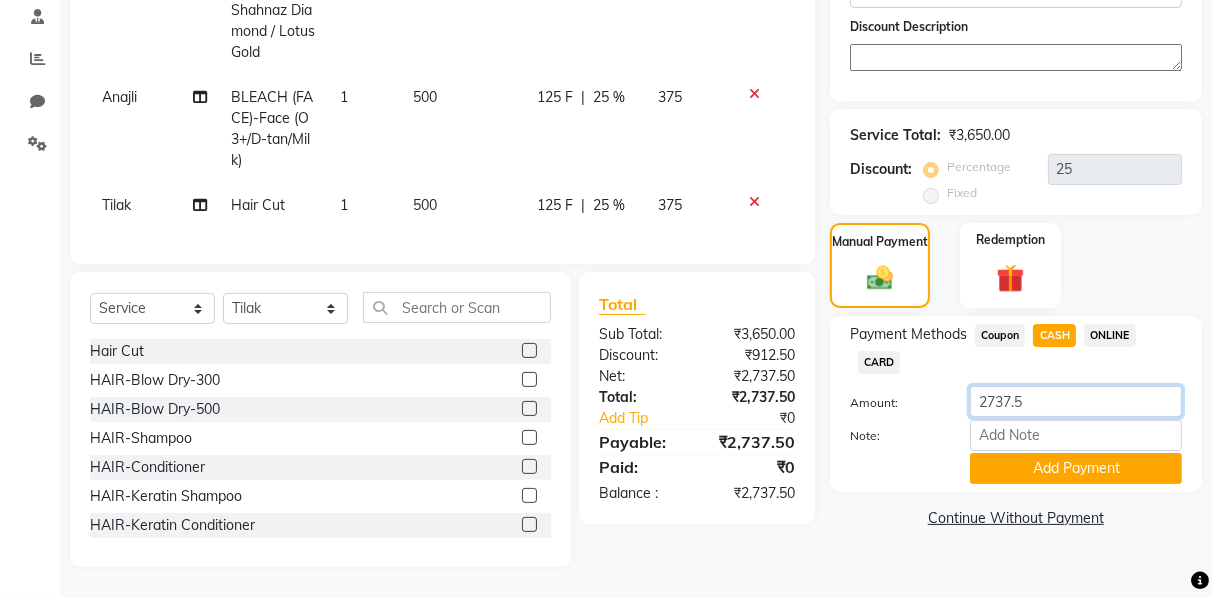 click on "2737.5" 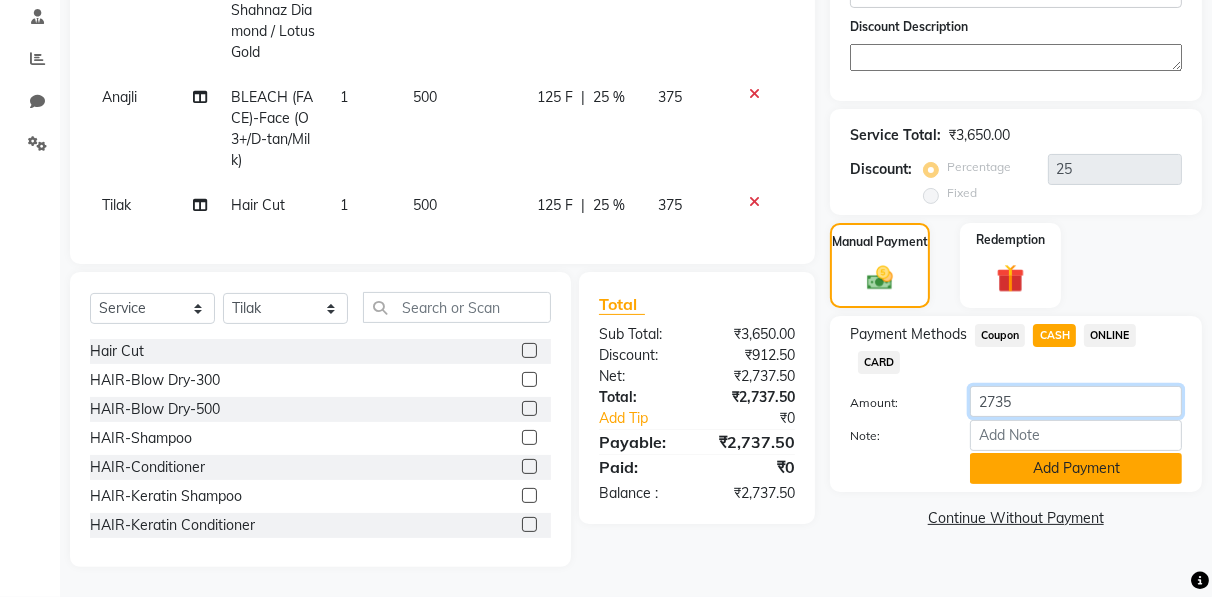 type on "2735" 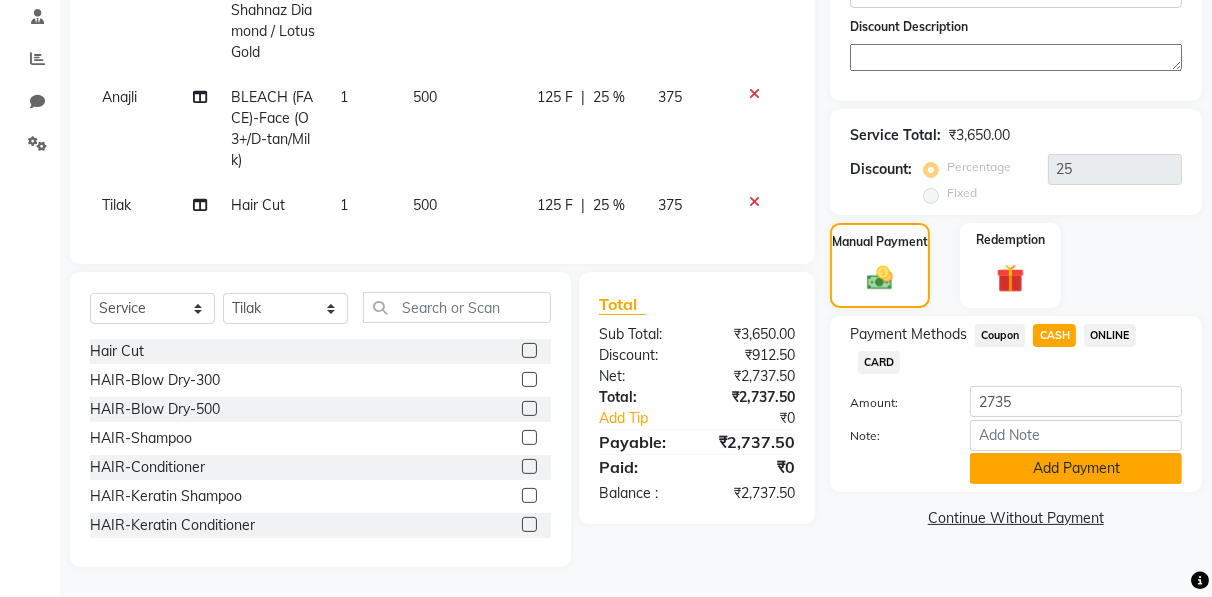 click on "Add Payment" 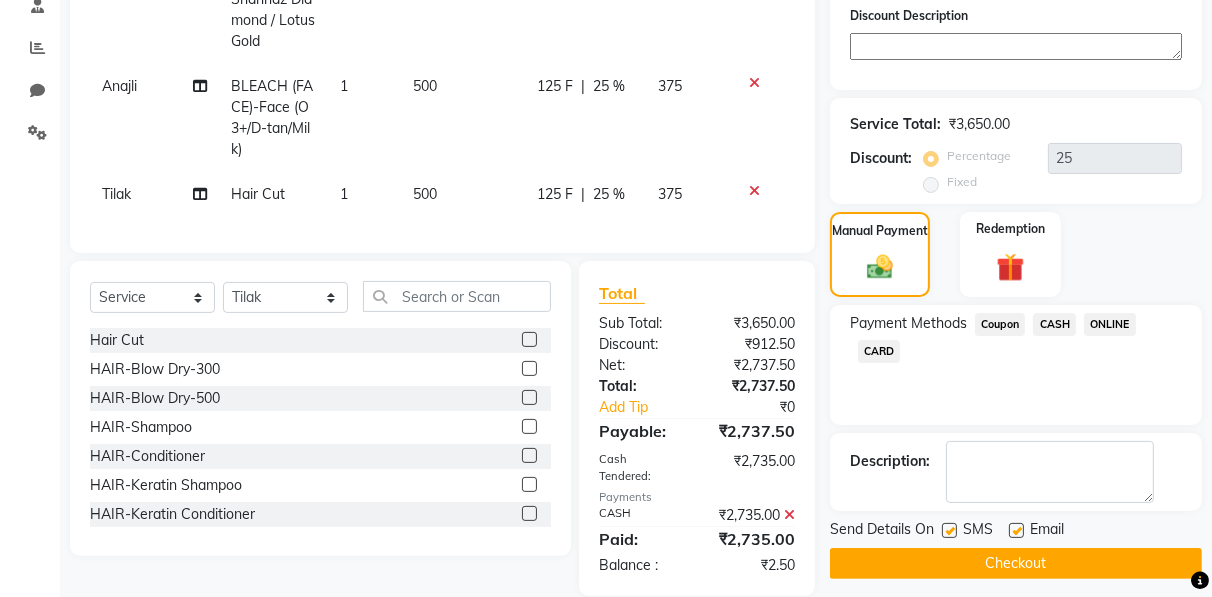 scroll, scrollTop: 432, scrollLeft: 0, axis: vertical 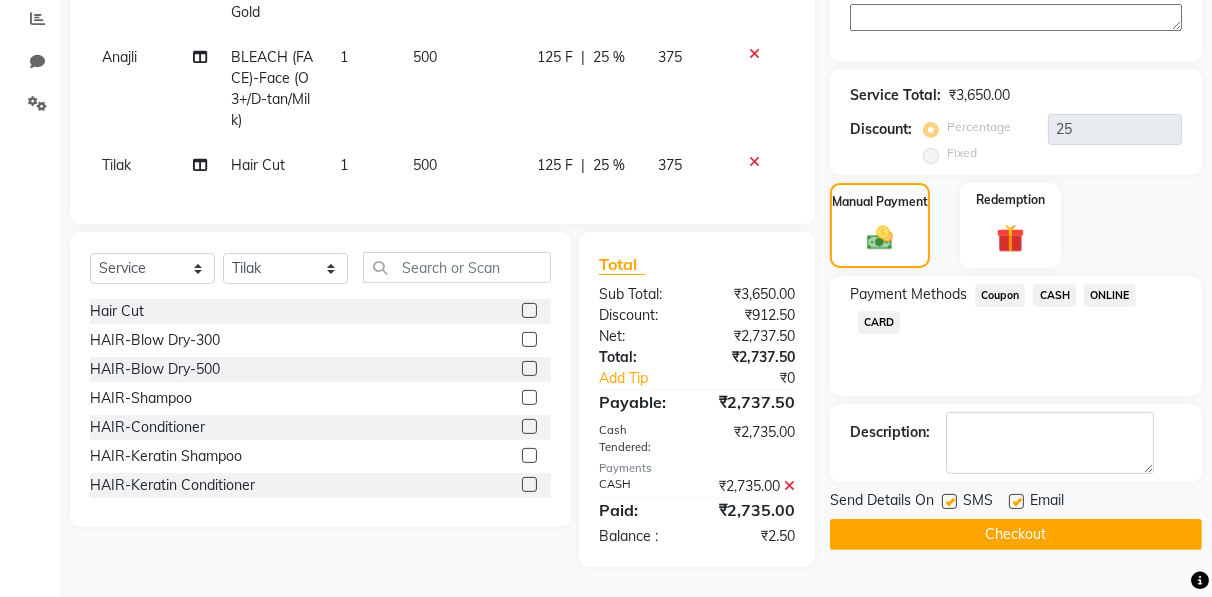 click on "Checkout" 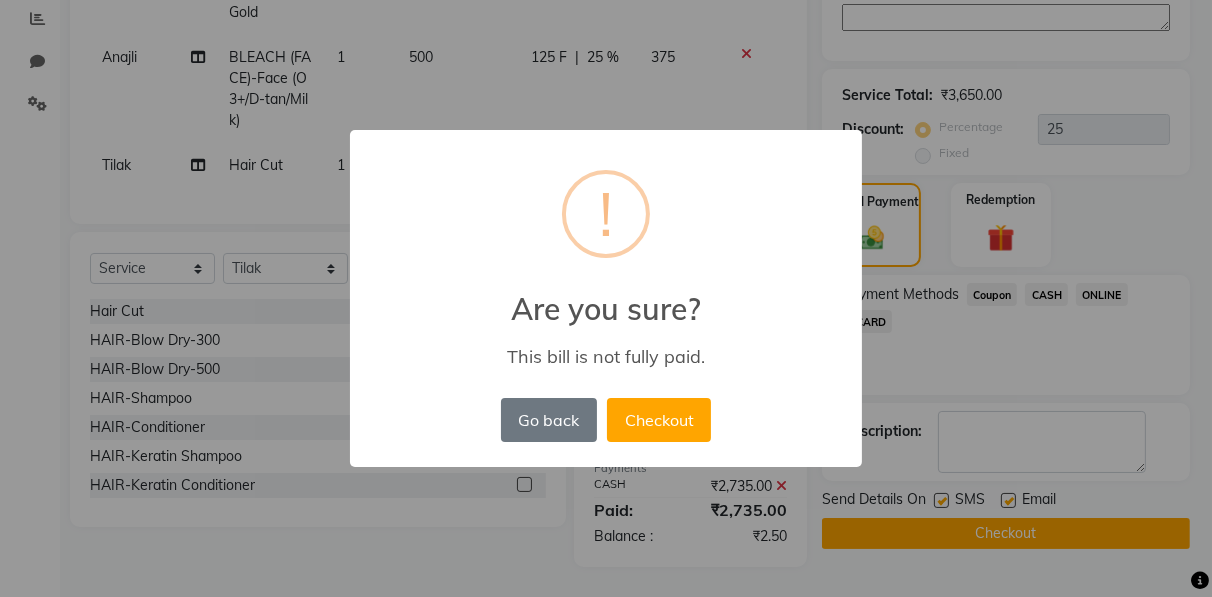 scroll, scrollTop: 422, scrollLeft: 0, axis: vertical 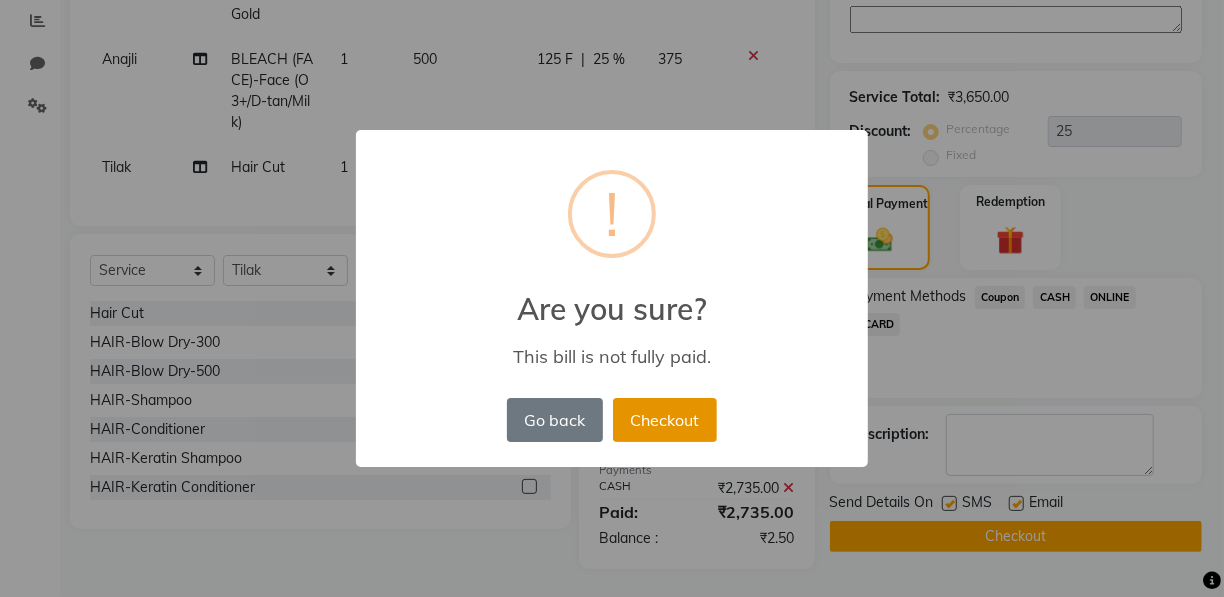 click on "Checkout" at bounding box center (665, 420) 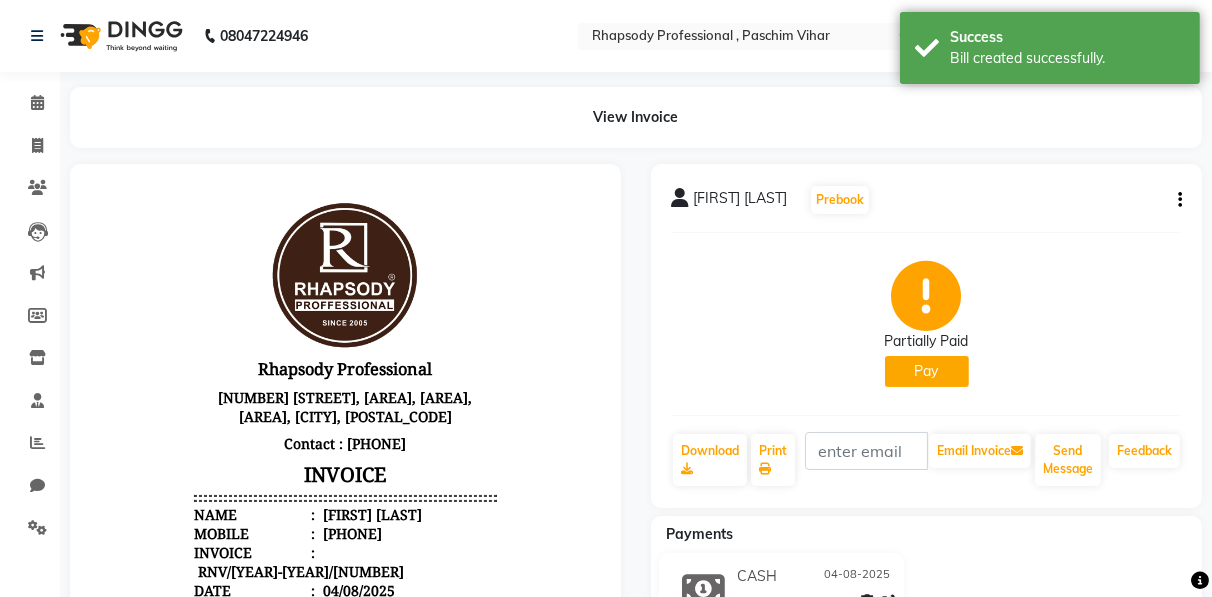 scroll, scrollTop: 0, scrollLeft: 0, axis: both 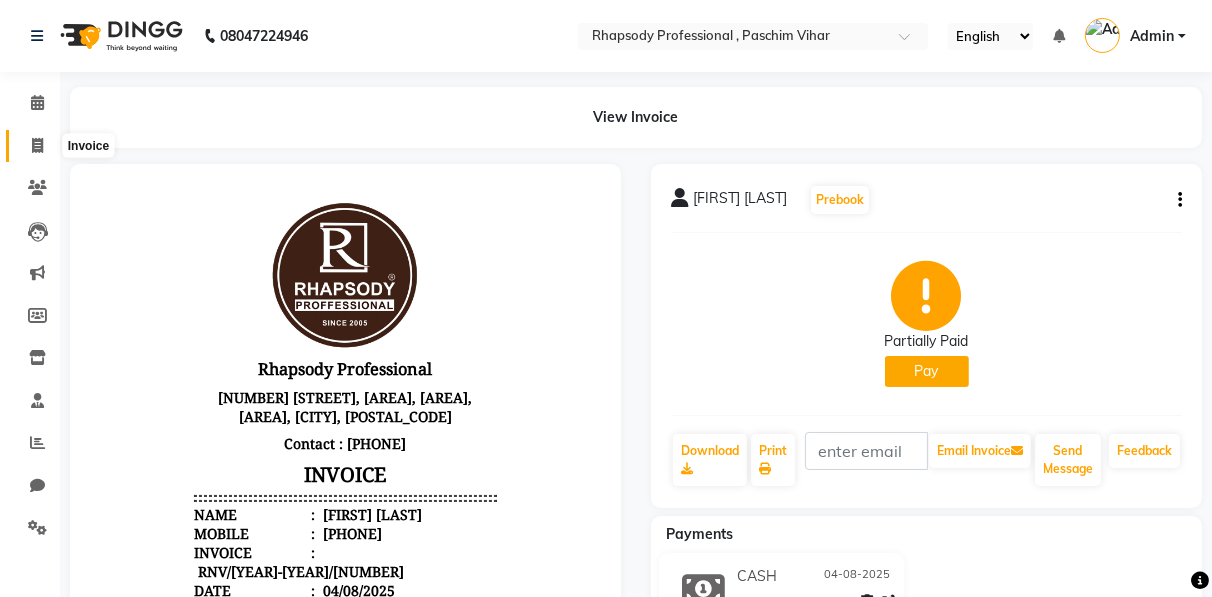 click 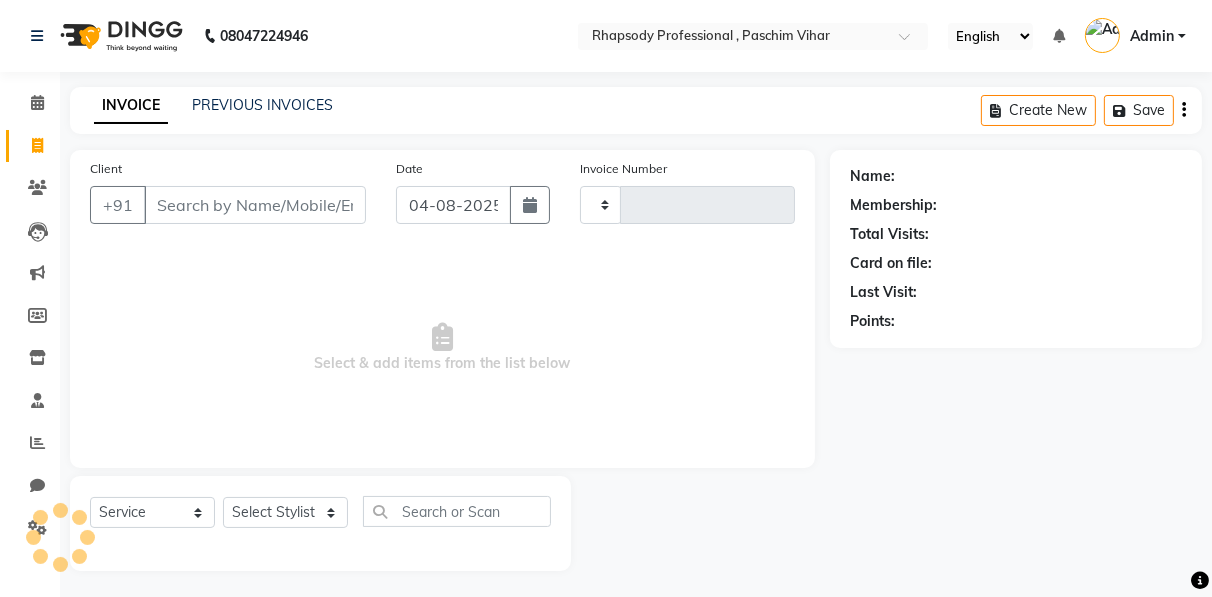 type on "0238" 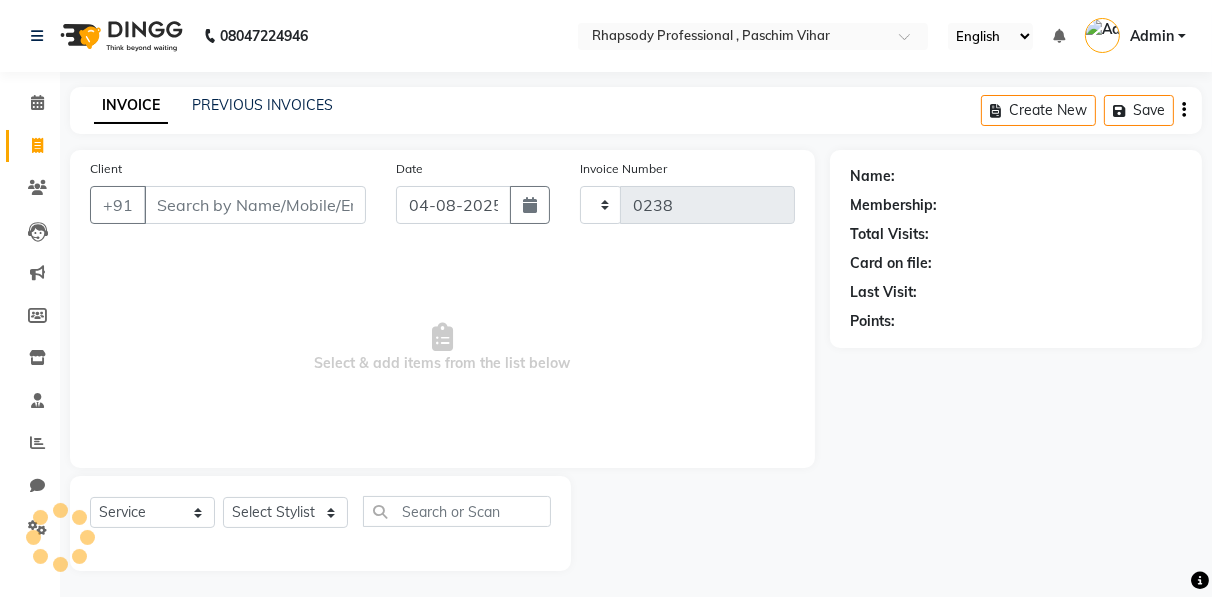 select on "8581" 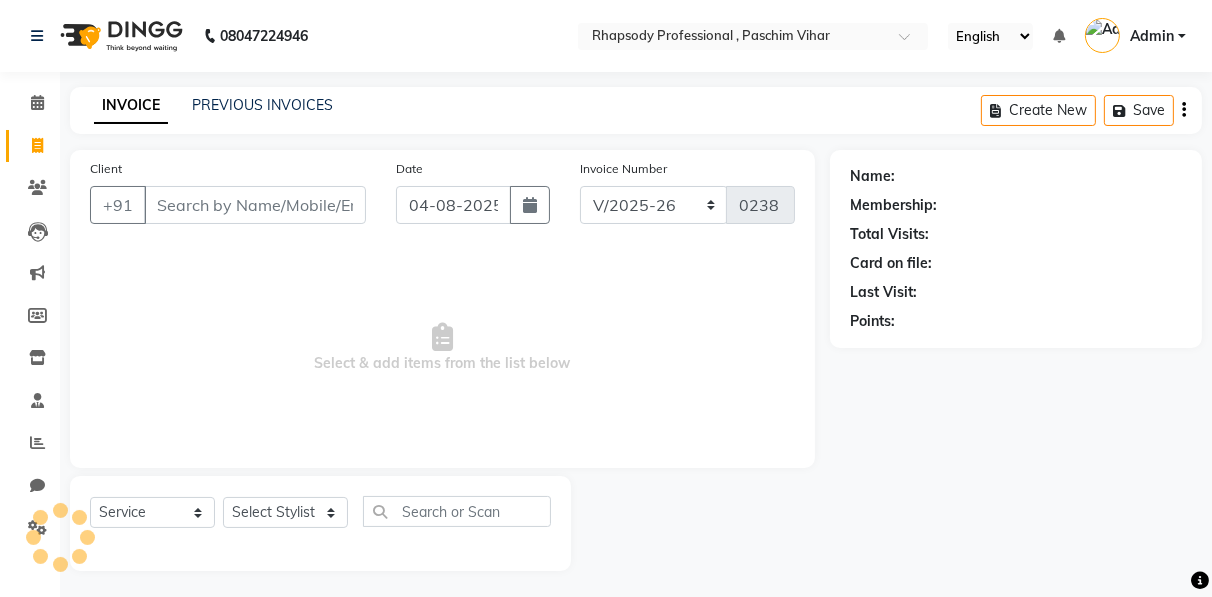 scroll, scrollTop: 3, scrollLeft: 0, axis: vertical 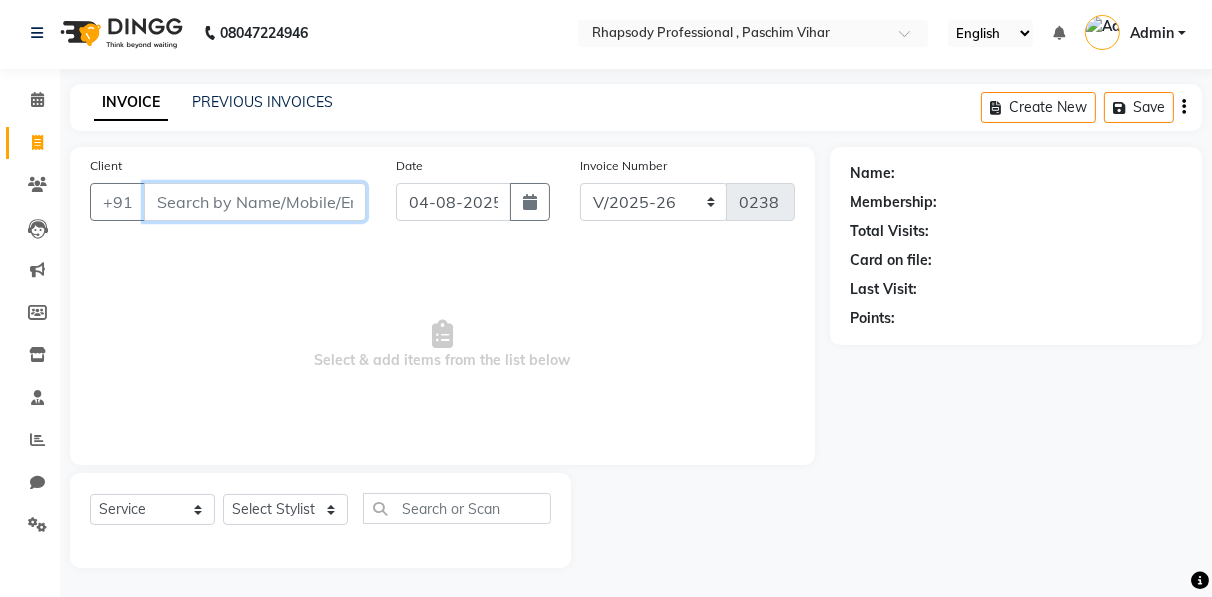 click on "Client" at bounding box center [255, 202] 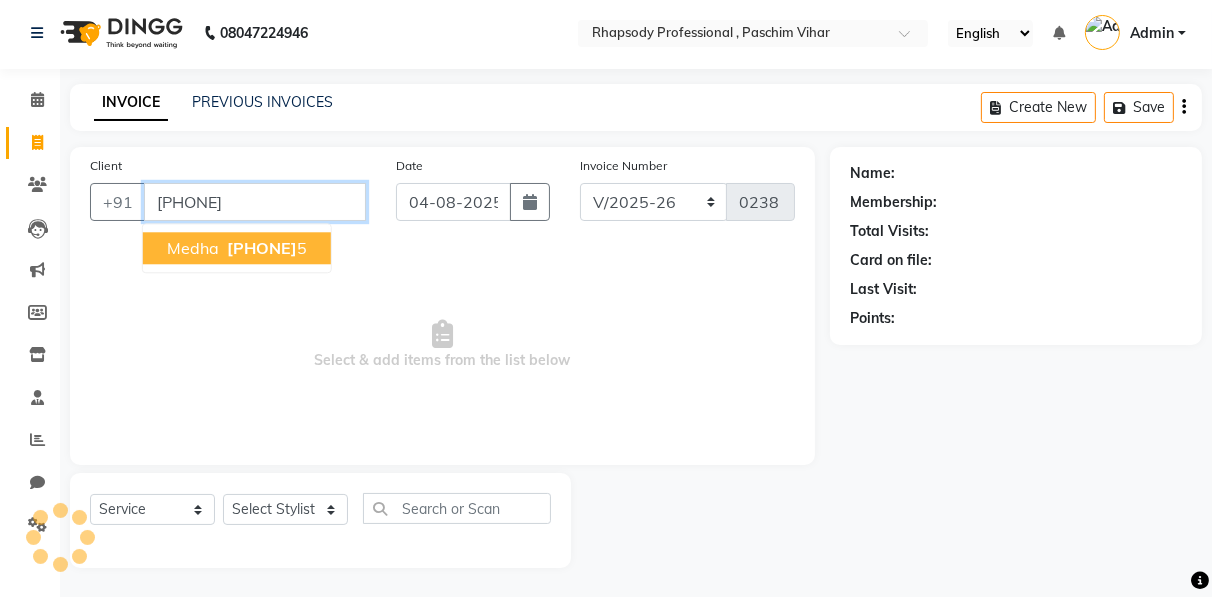 type on "[PHONE]" 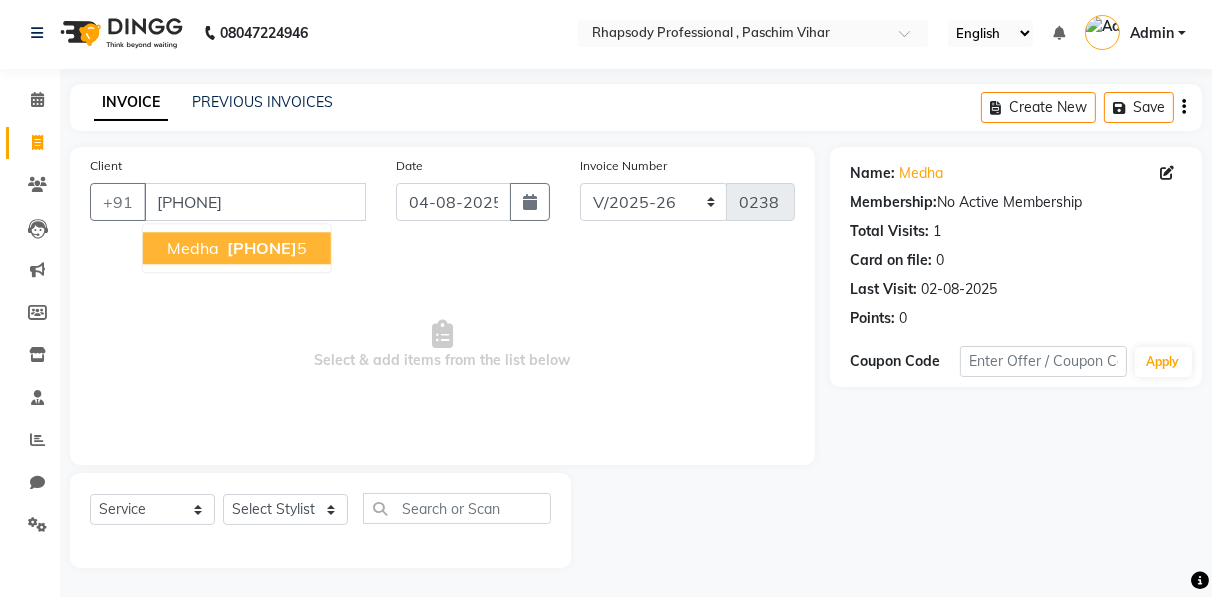 click on "[PHONE]" at bounding box center (262, 248) 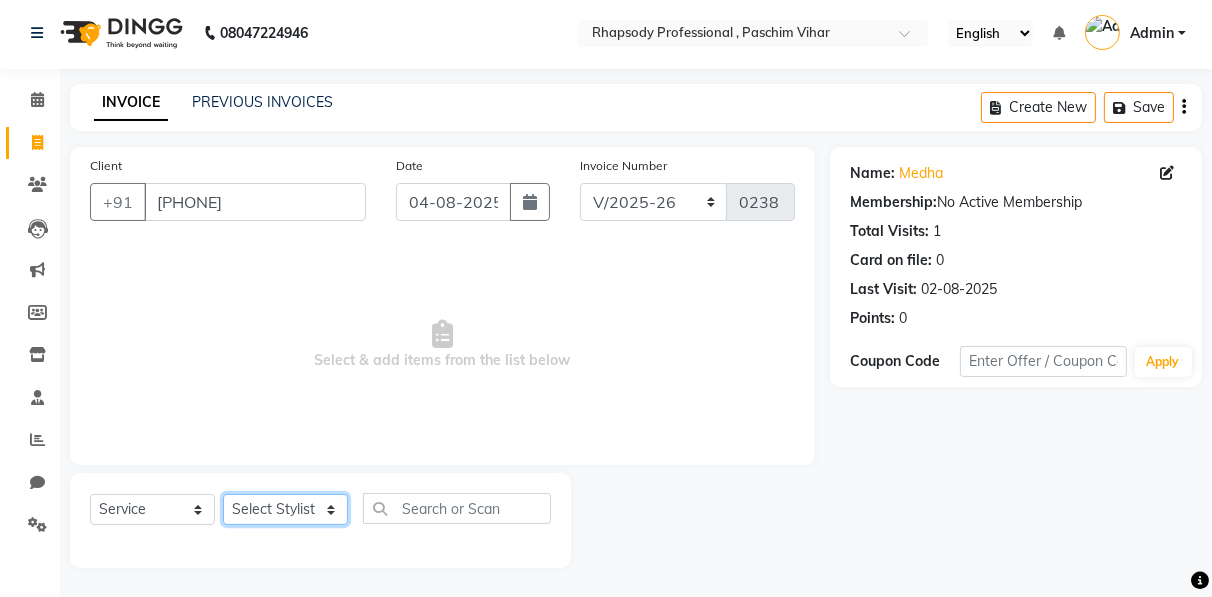 click on "Select Stylist Ahmad Anajli Laxmi Manager Neetu Reetu Ruma Santosh Soniya Tannu Tilak Vinod Zeeshan" 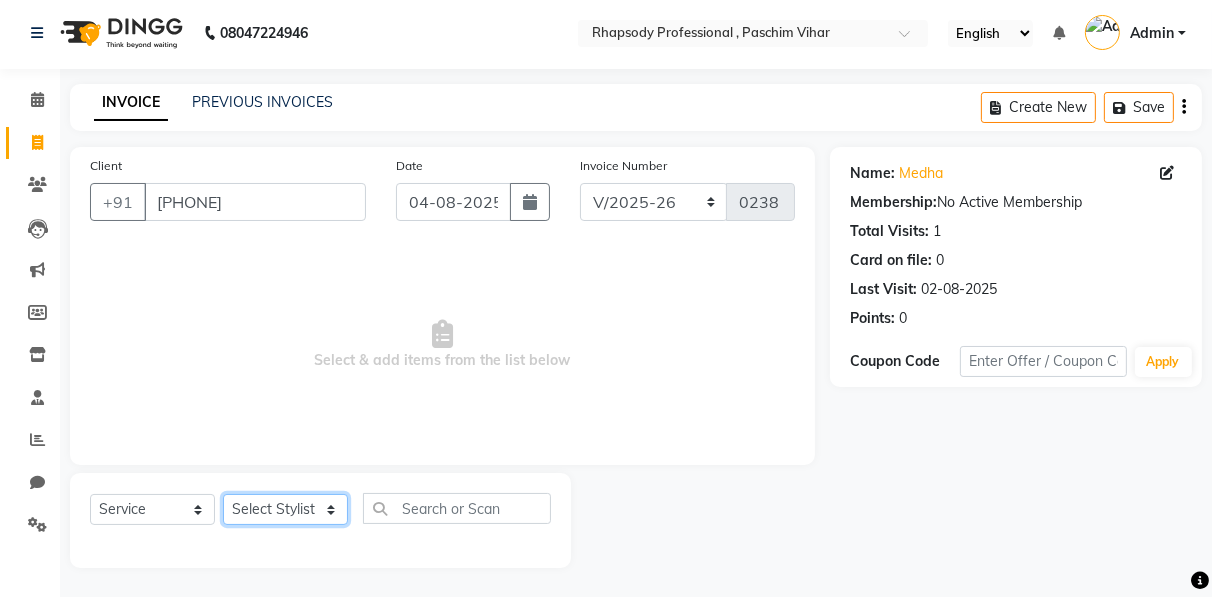 select on "85669" 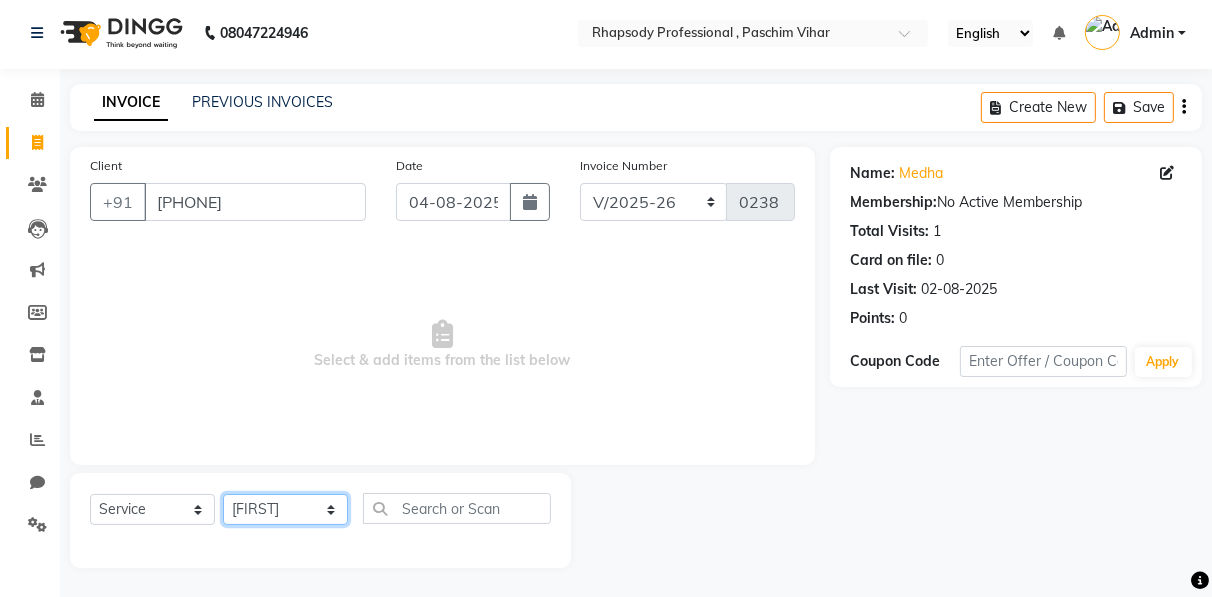 click on "Select Stylist Ahmad Anajli Laxmi Manager Neetu Reetu Ruma Santosh Soniya Tannu Tilak Vinod Zeeshan" 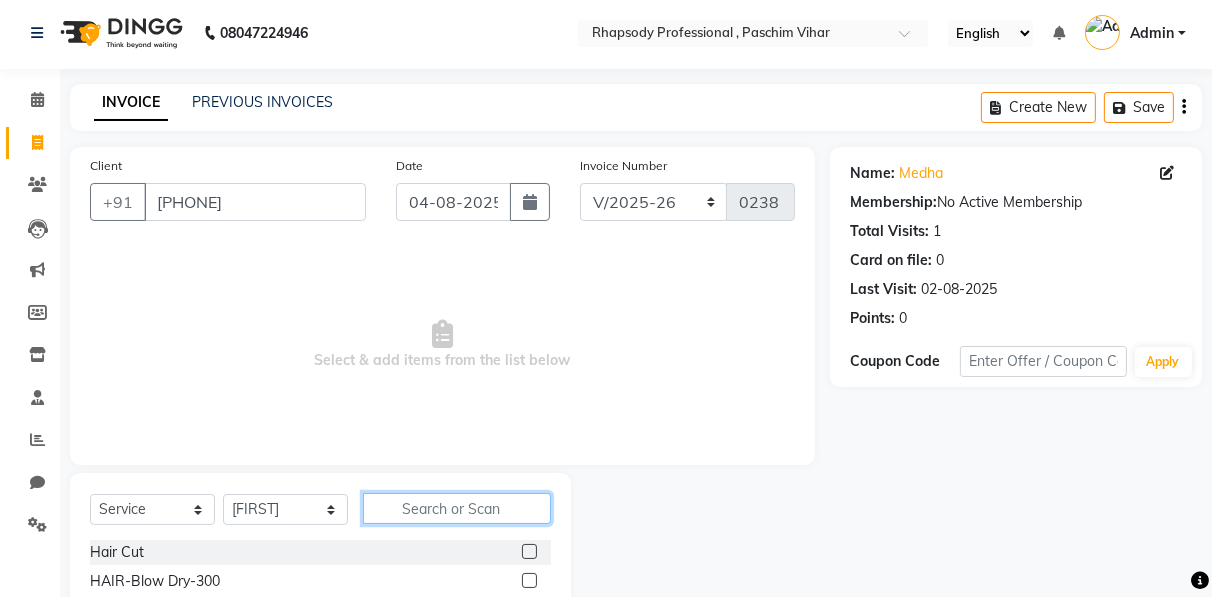 click 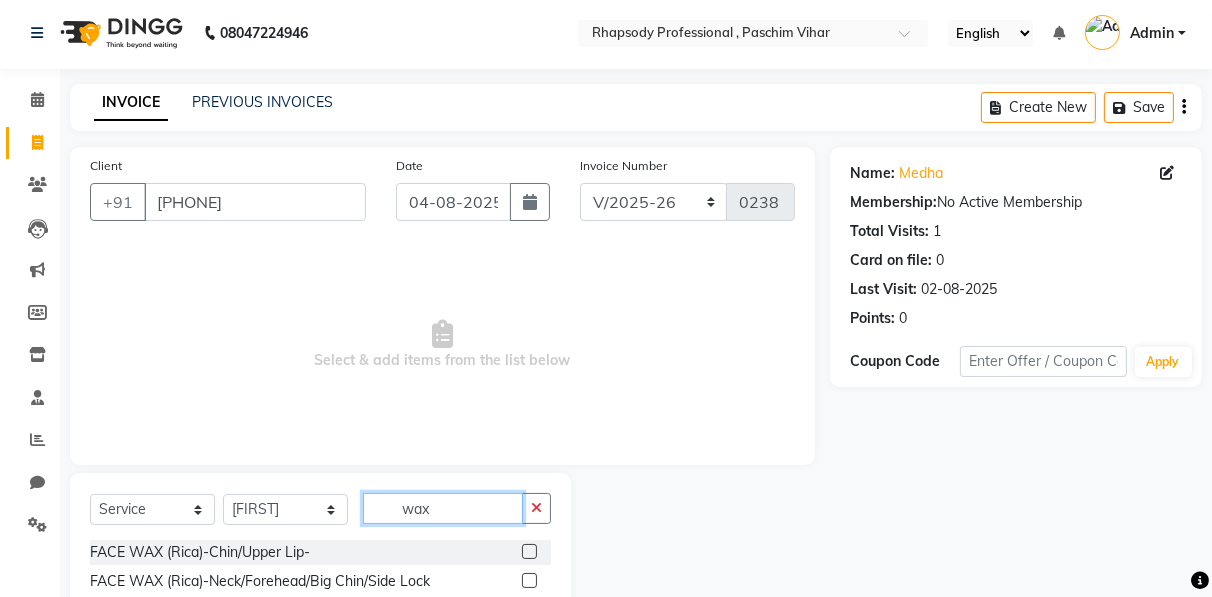 scroll, scrollTop: 202, scrollLeft: 0, axis: vertical 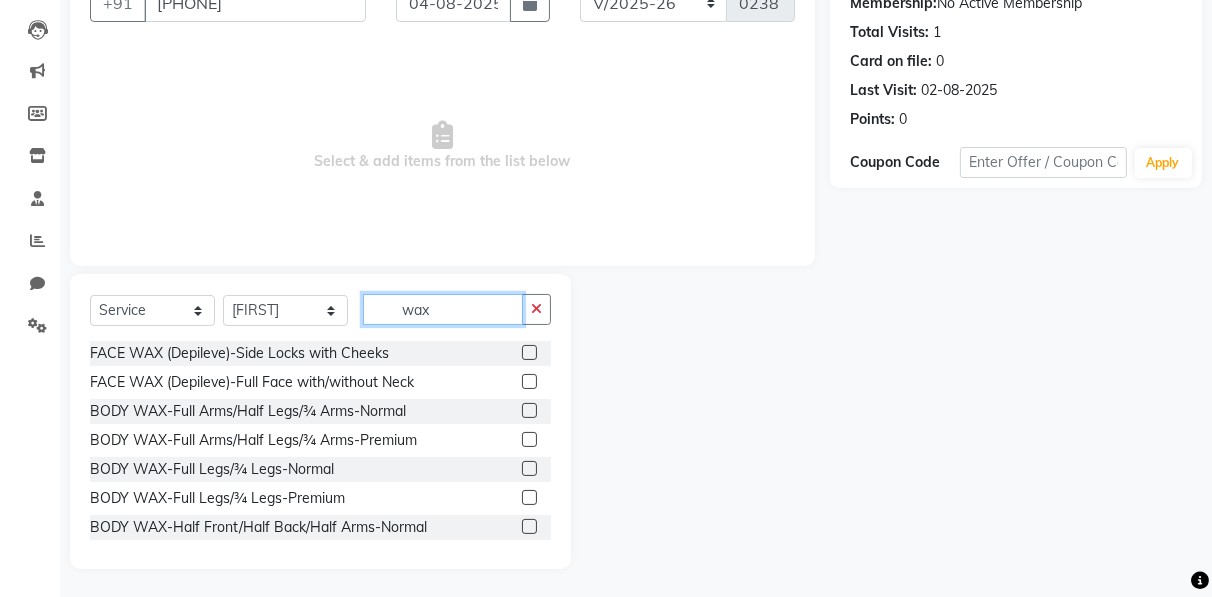 type on "wax" 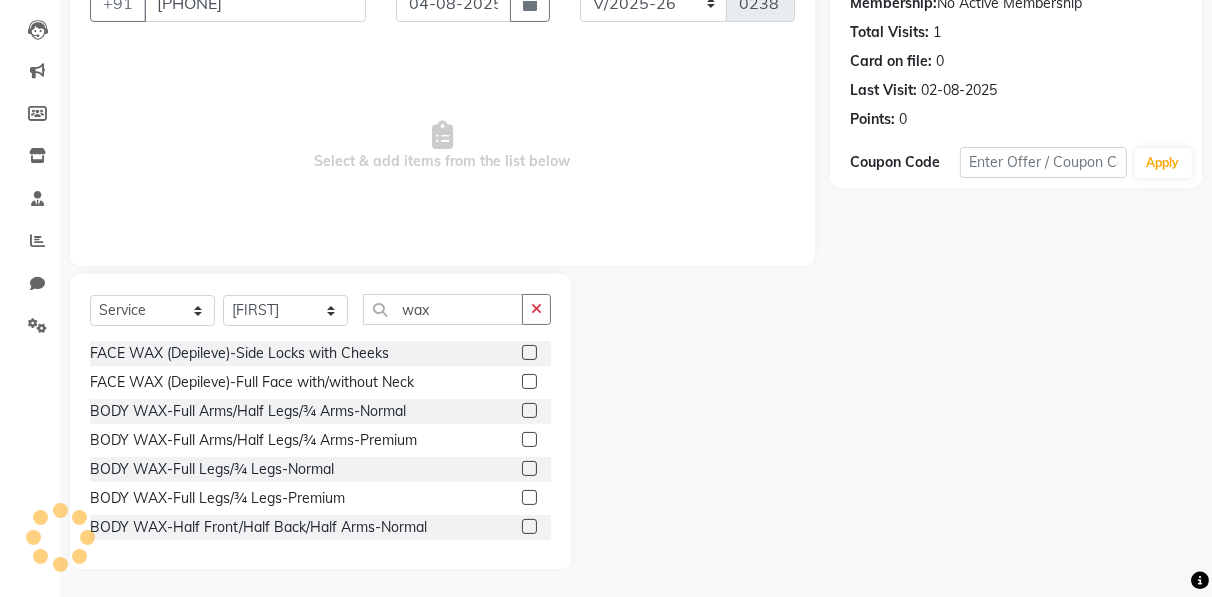 click 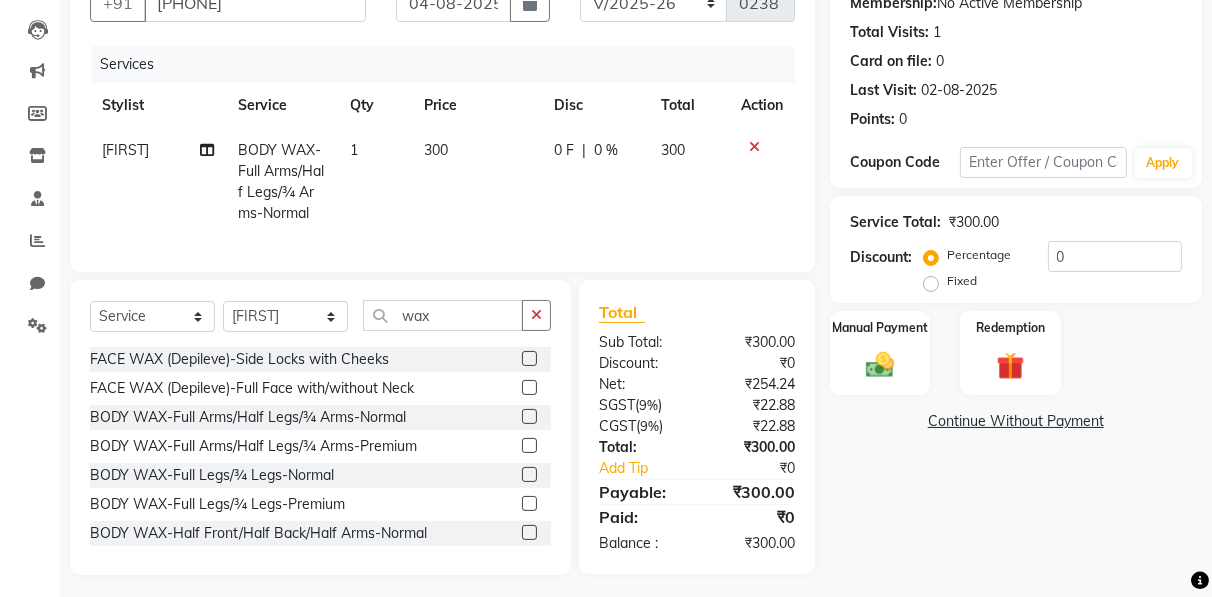 click 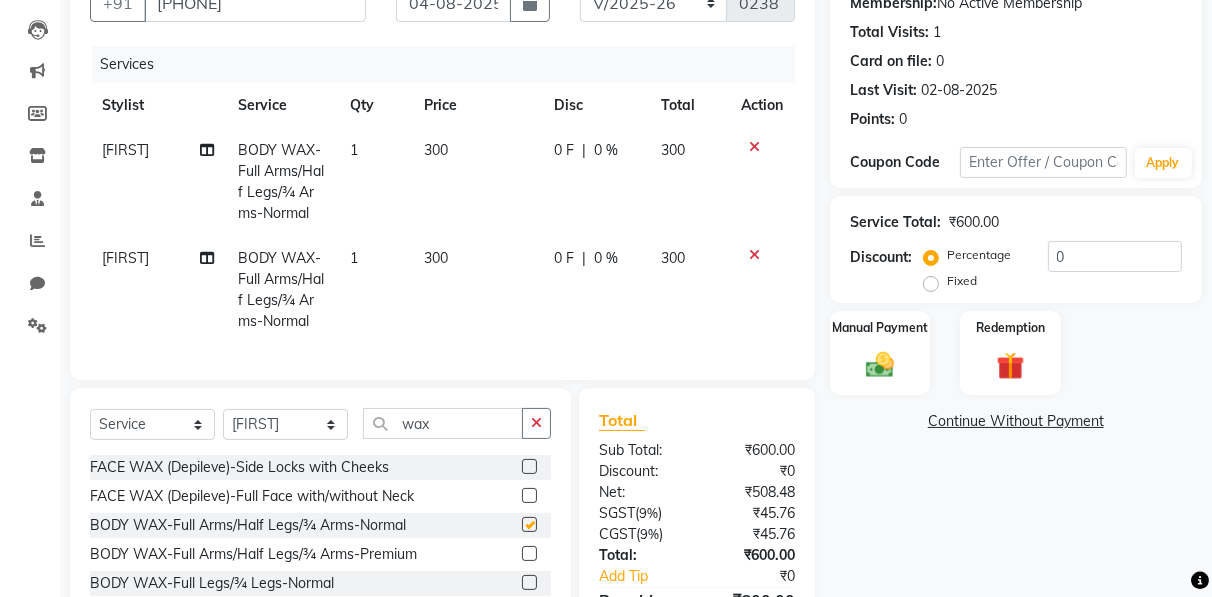 checkbox on "false" 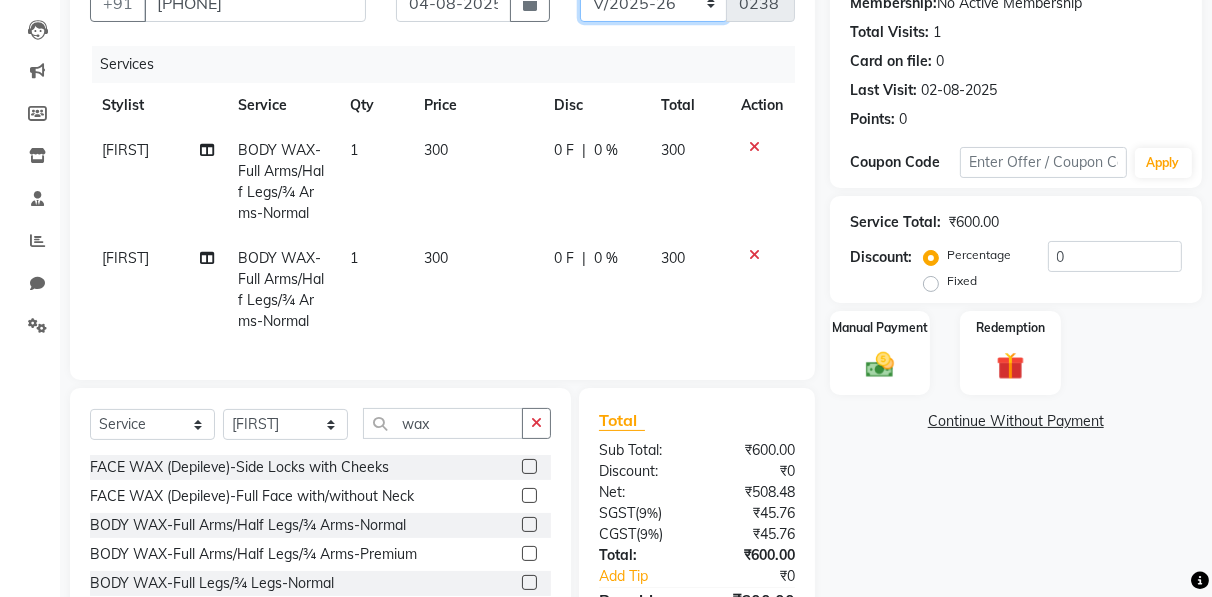 click on "RNV/2025-26 V/2025 V/2025-26" 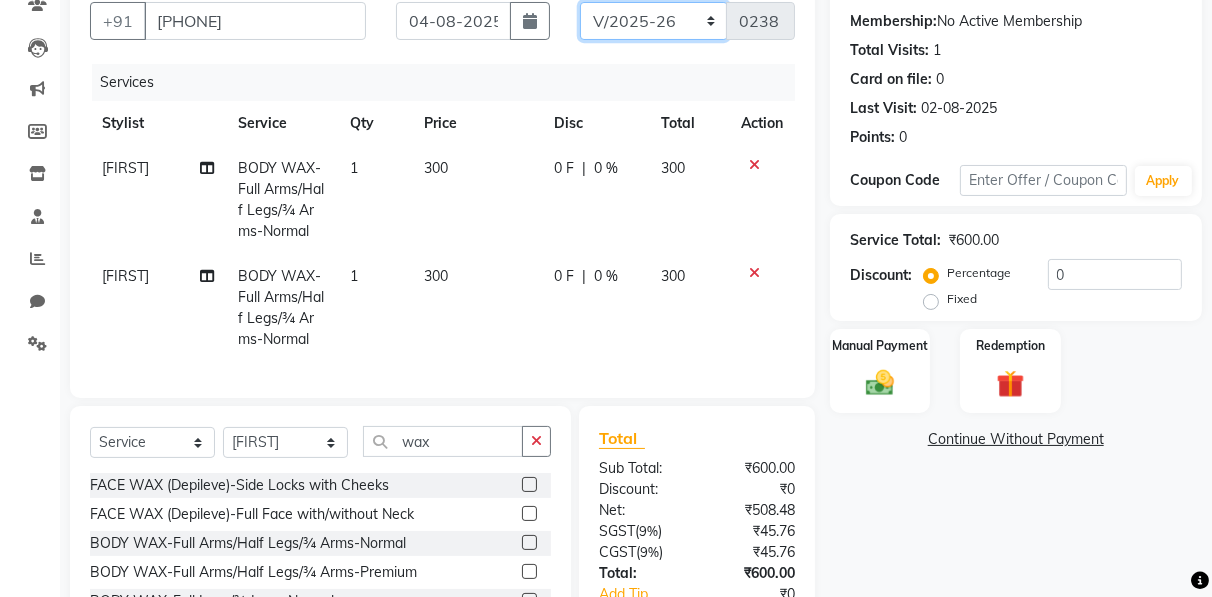 select on "8650" 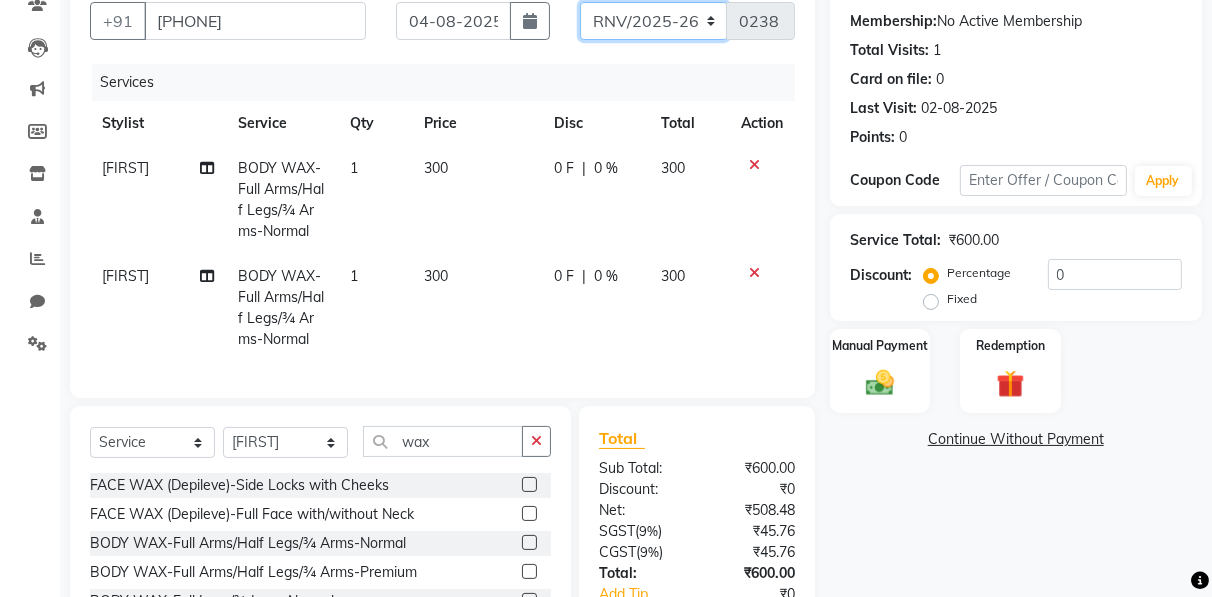 click on "RNV/2025-26 V/2025 V/2025-26" 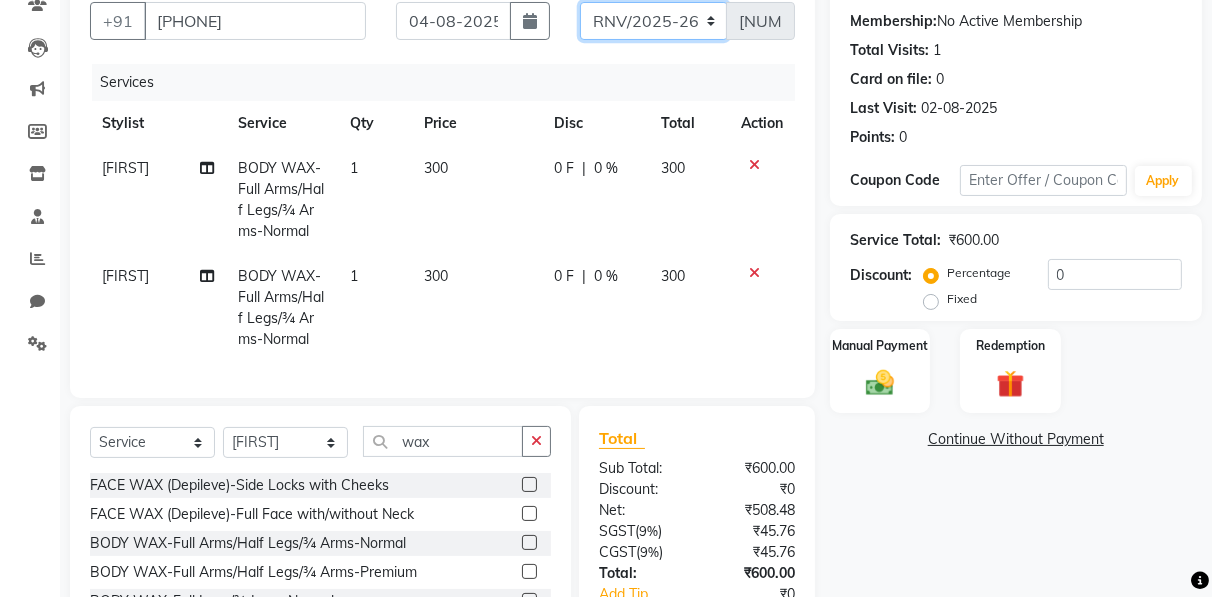 scroll, scrollTop: 0, scrollLeft: 0, axis: both 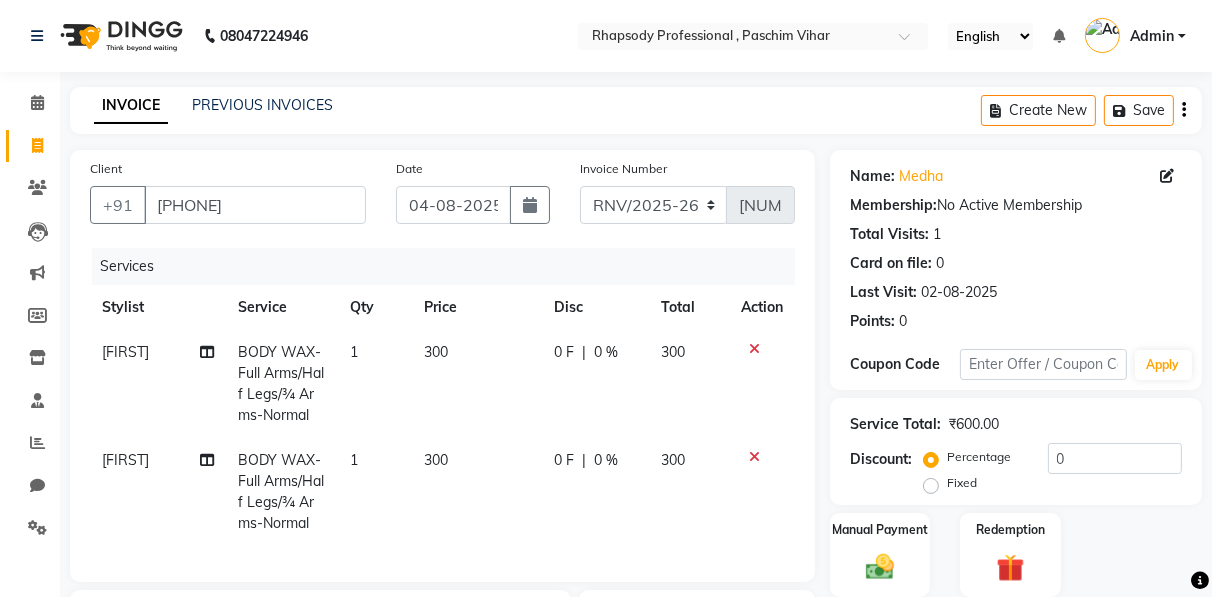 click 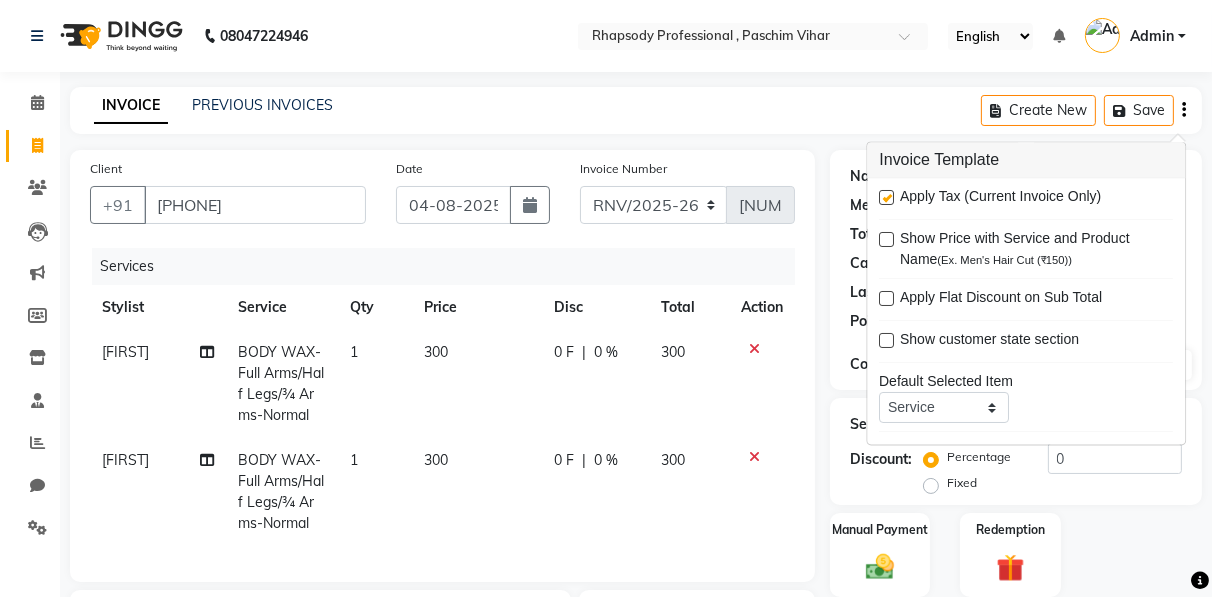 click at bounding box center (886, 198) 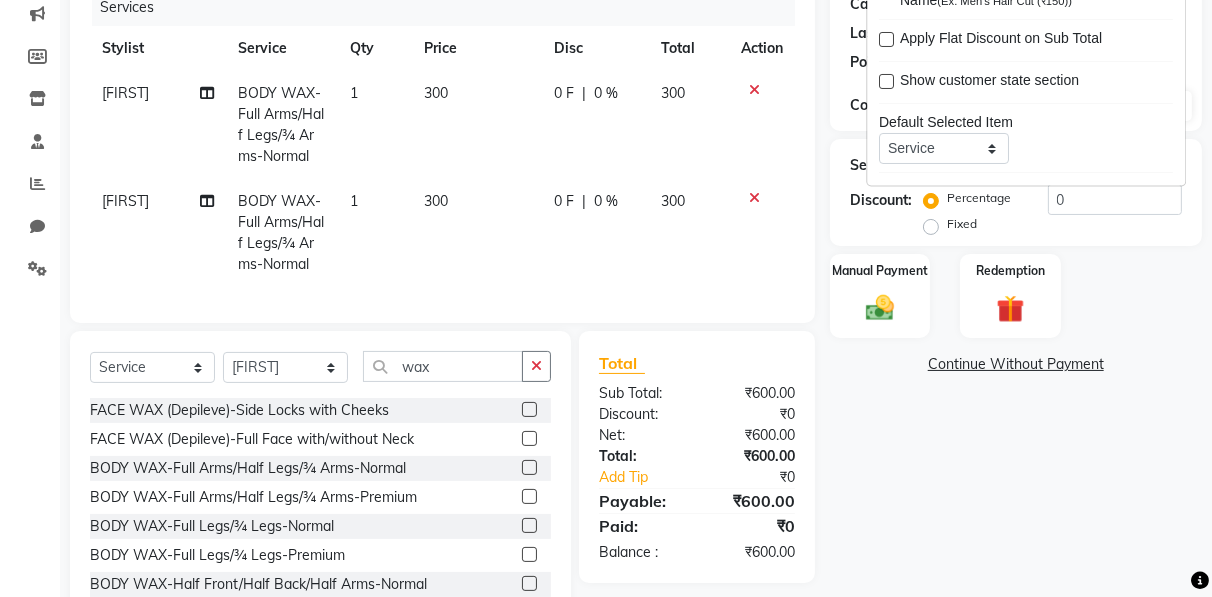 scroll, scrollTop: 328, scrollLeft: 0, axis: vertical 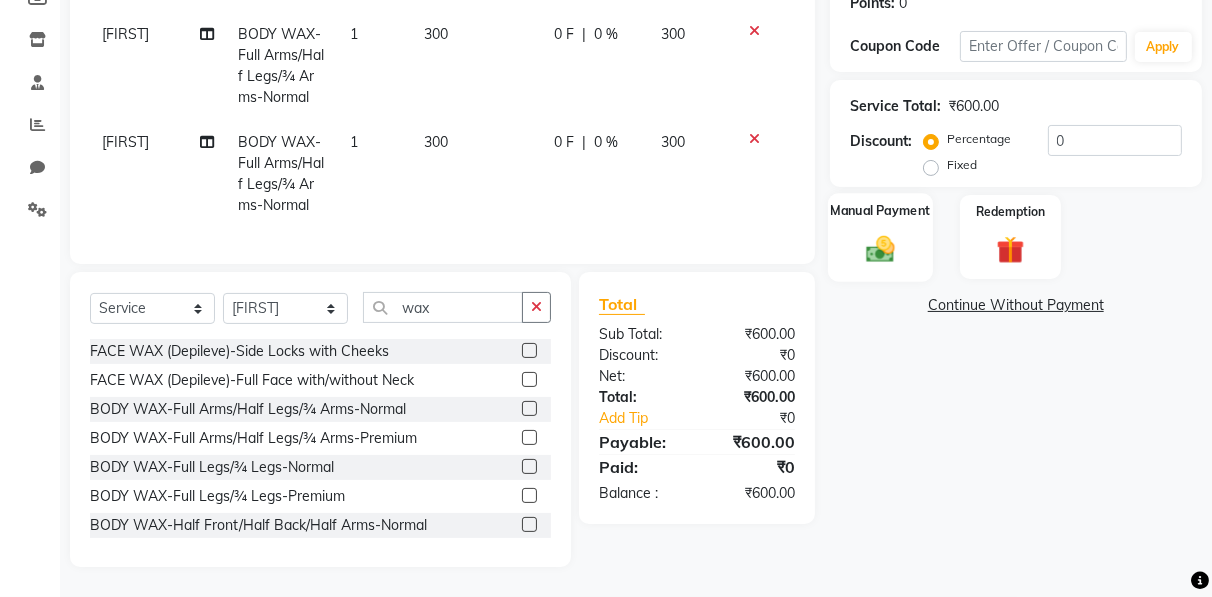 click 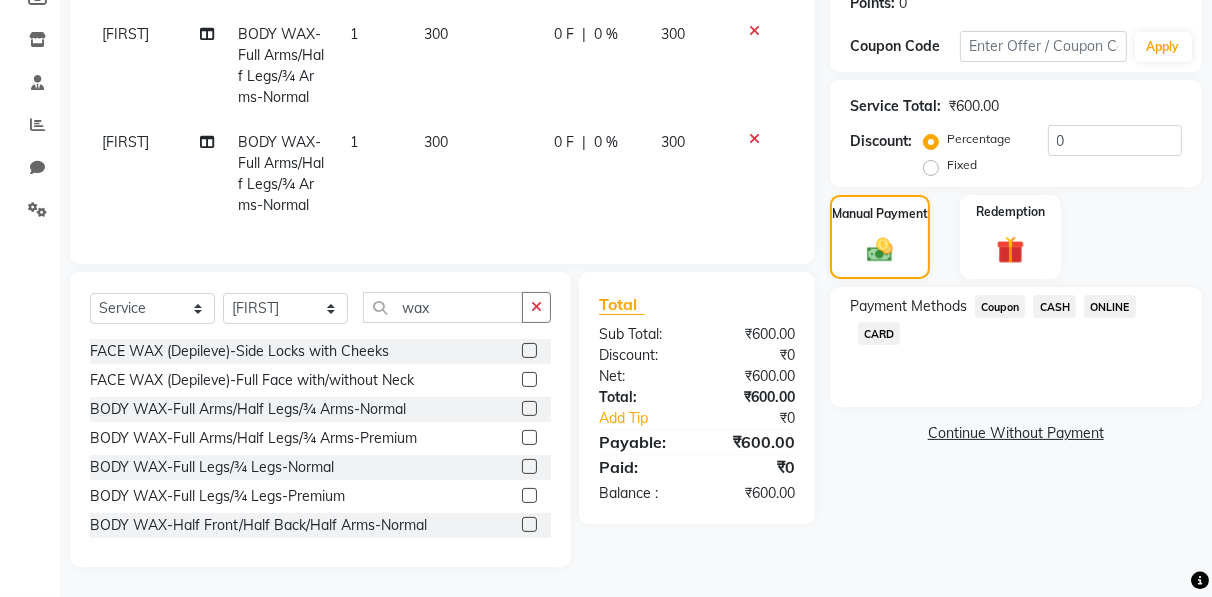 click on "CASH" 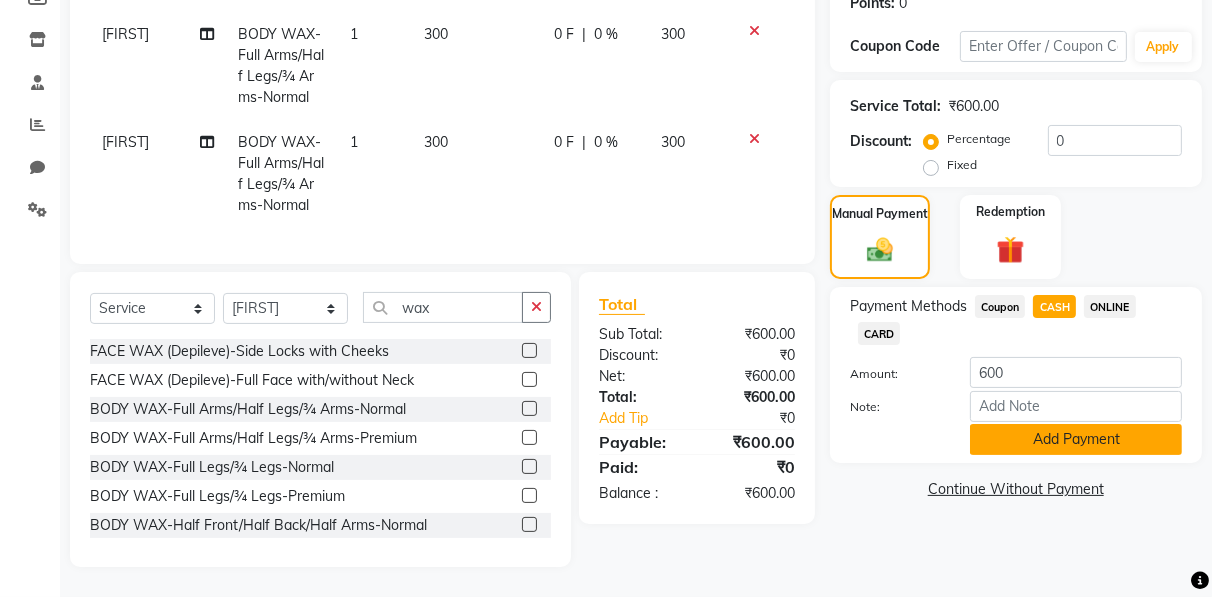 click on "Add Payment" 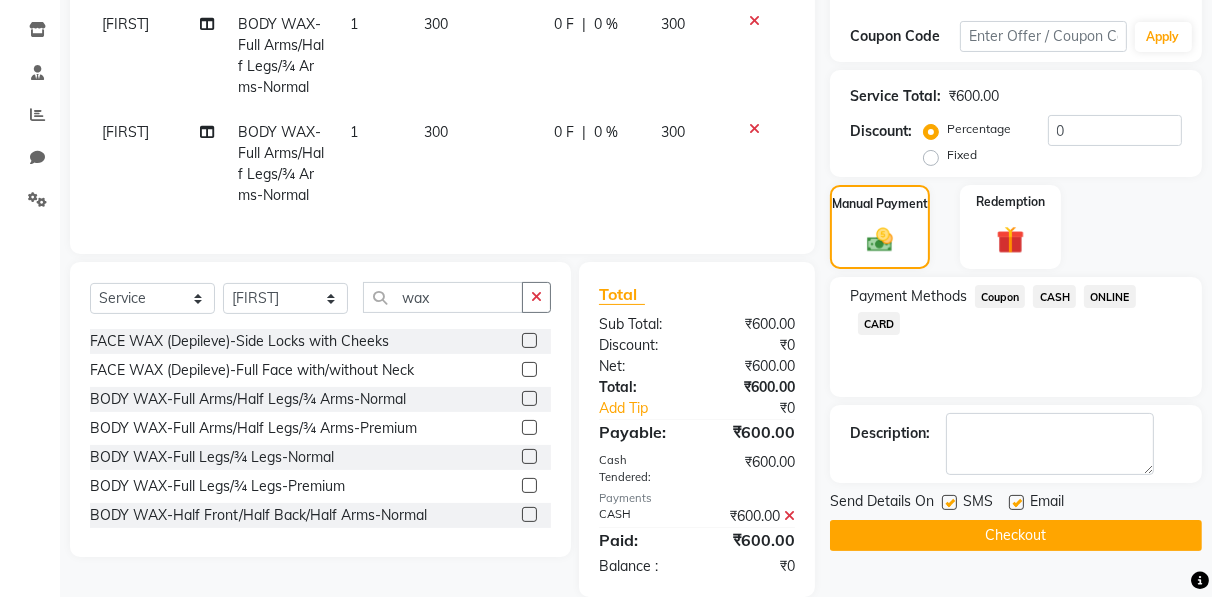 click on "Checkout" 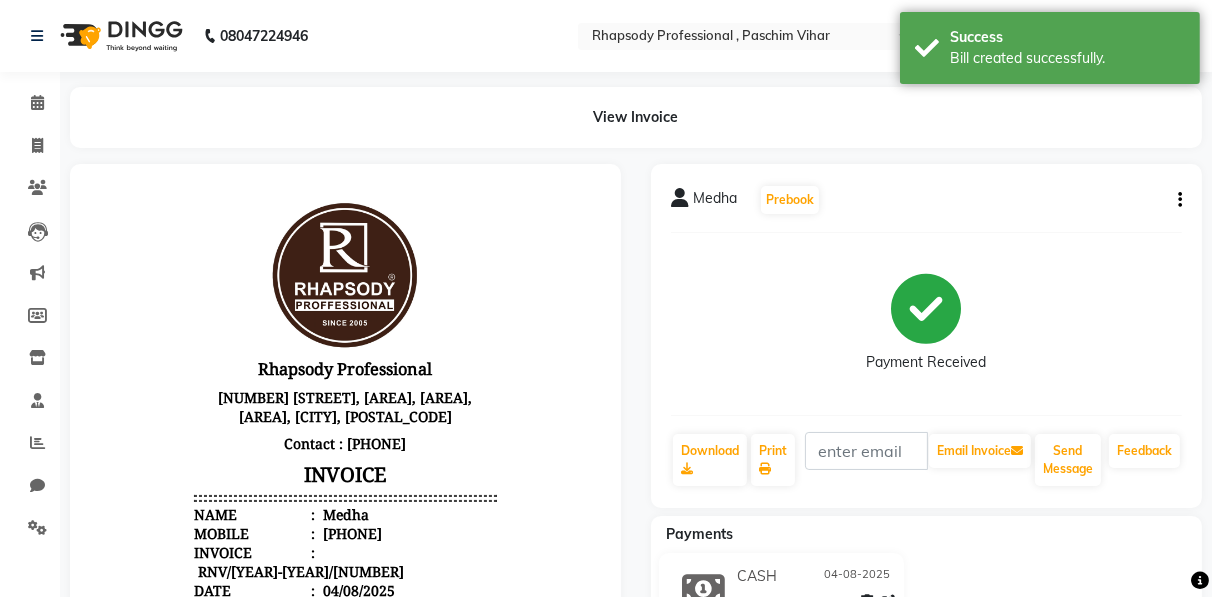 scroll, scrollTop: 0, scrollLeft: 0, axis: both 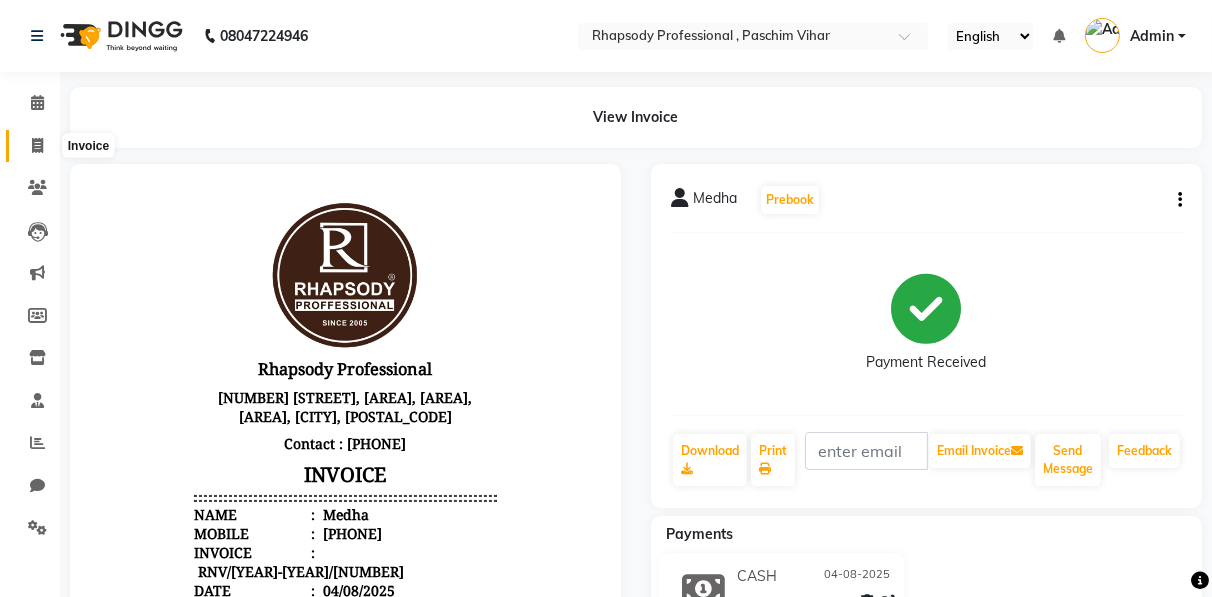 click 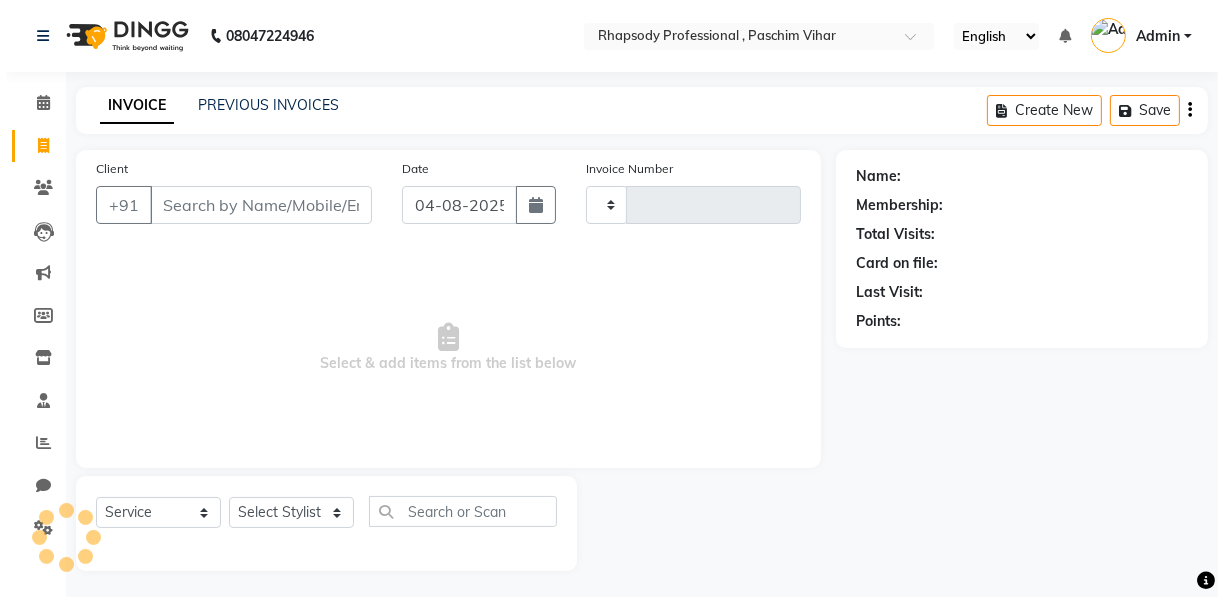 scroll, scrollTop: 3, scrollLeft: 0, axis: vertical 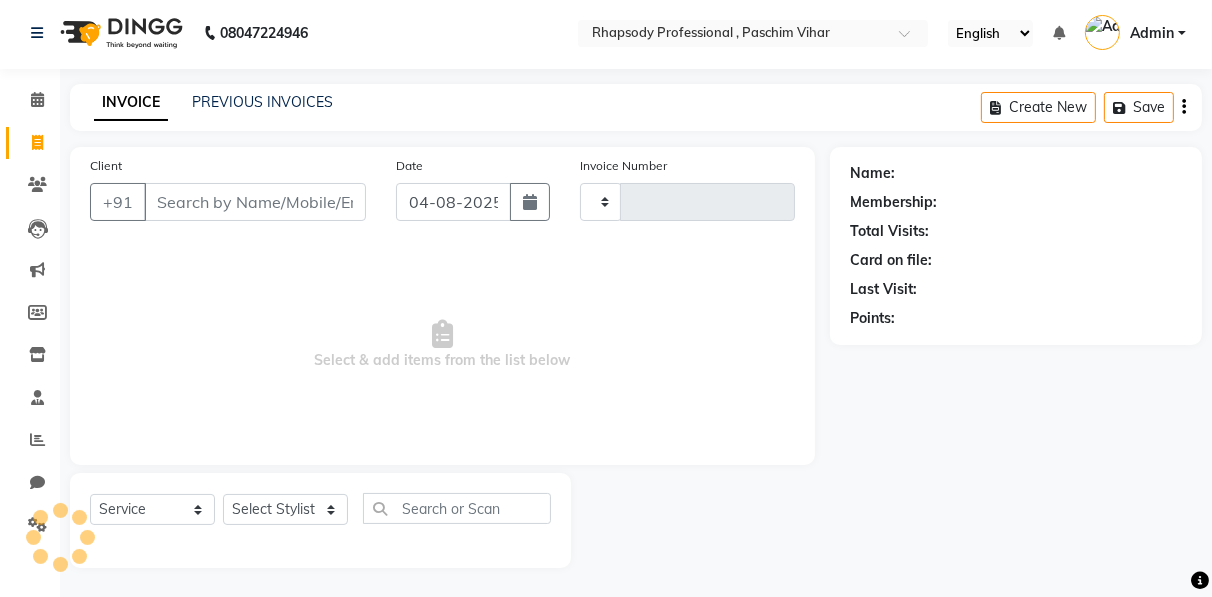 type on "0238" 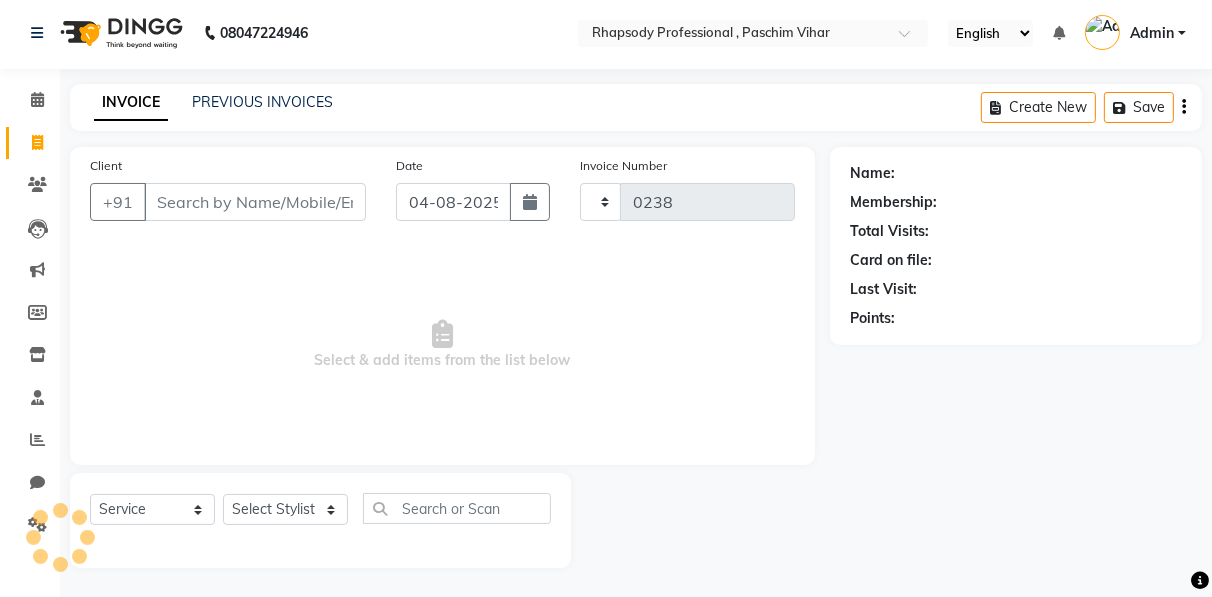 select on "8581" 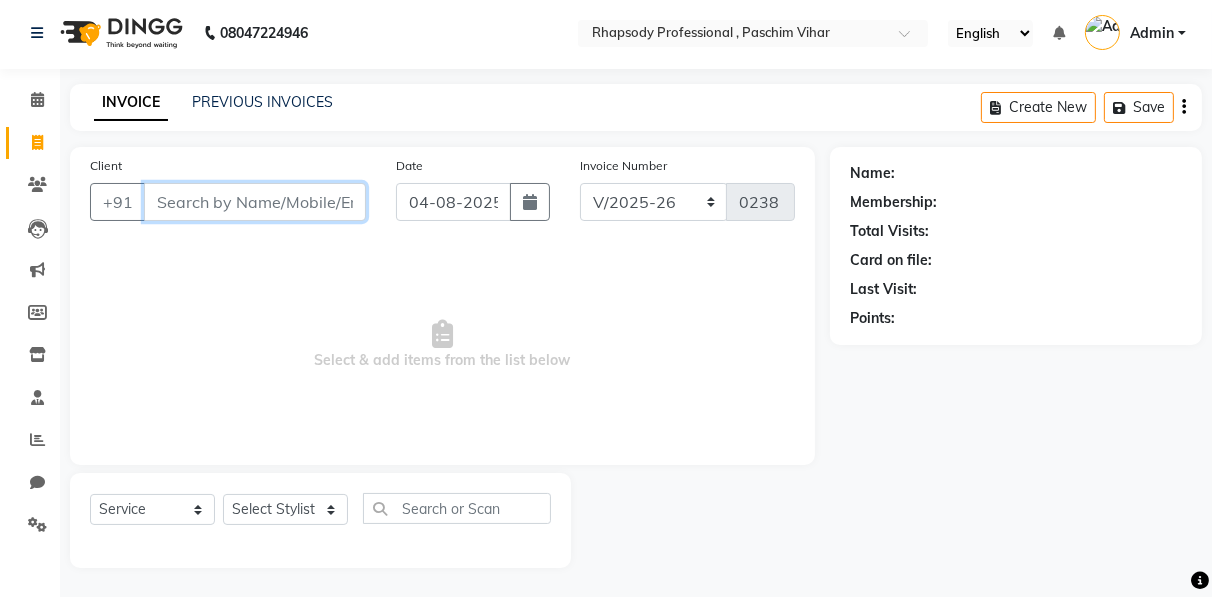 click on "Client" at bounding box center (255, 202) 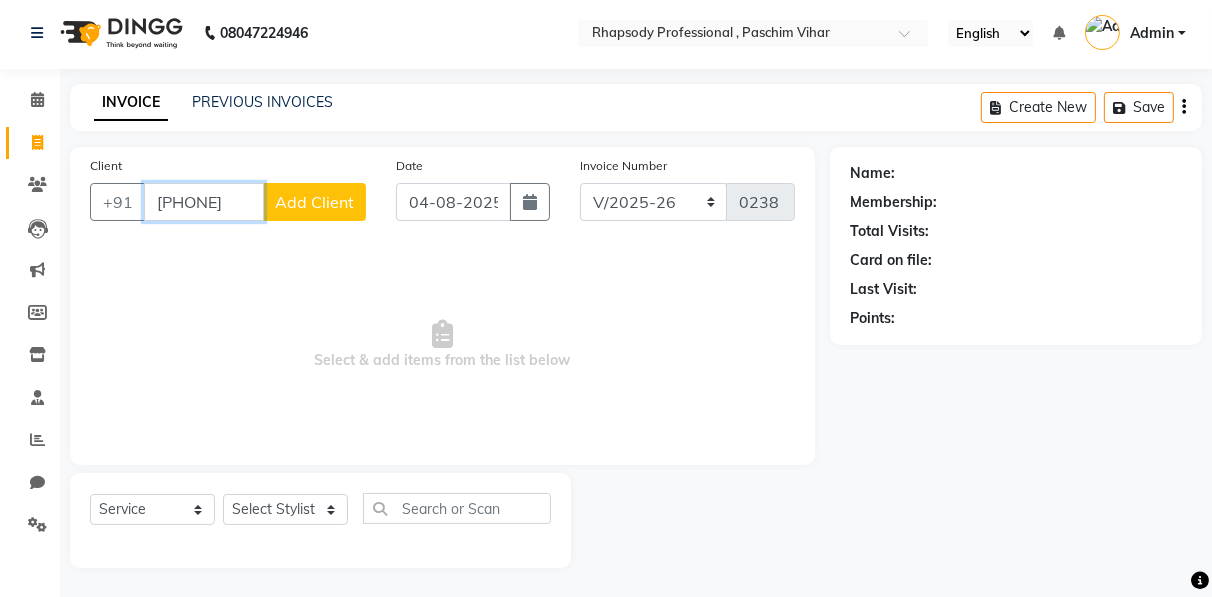 type on "[PHONE]" 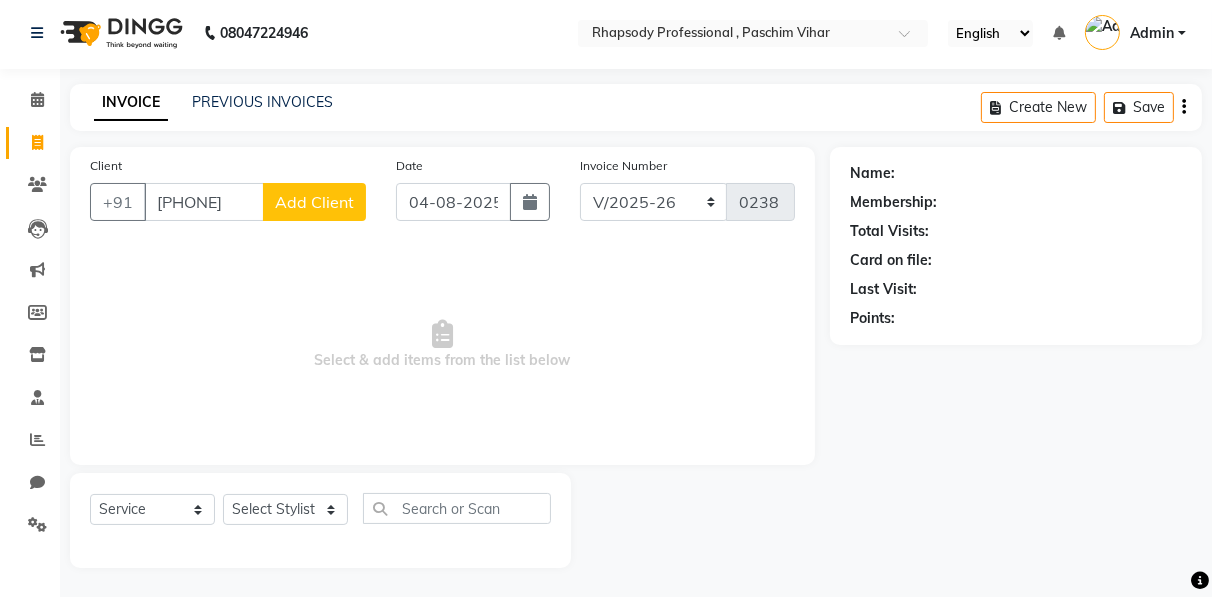 click on "Add Client" 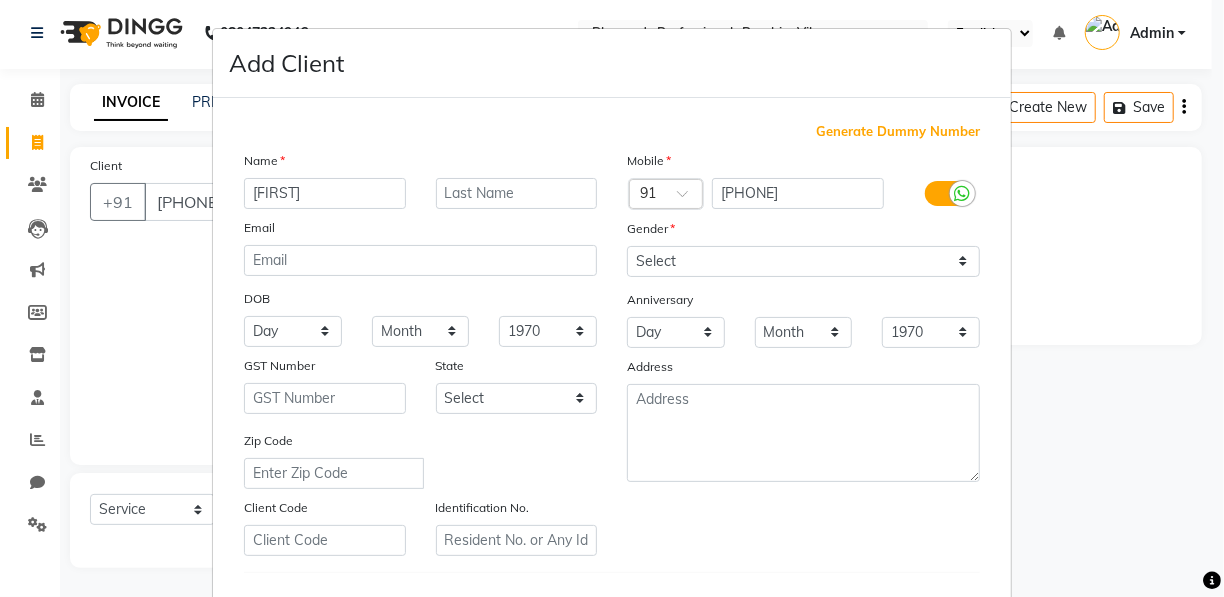 type on "[FIRST]" 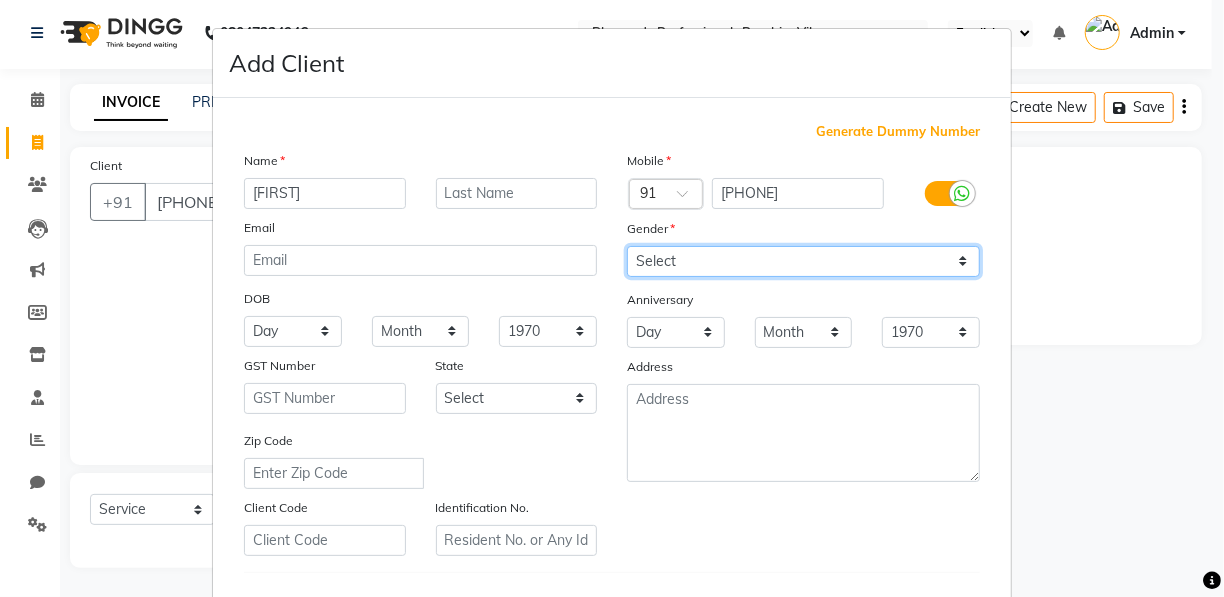 click on "Select Male Female Other Prefer Not To Say" at bounding box center (803, 261) 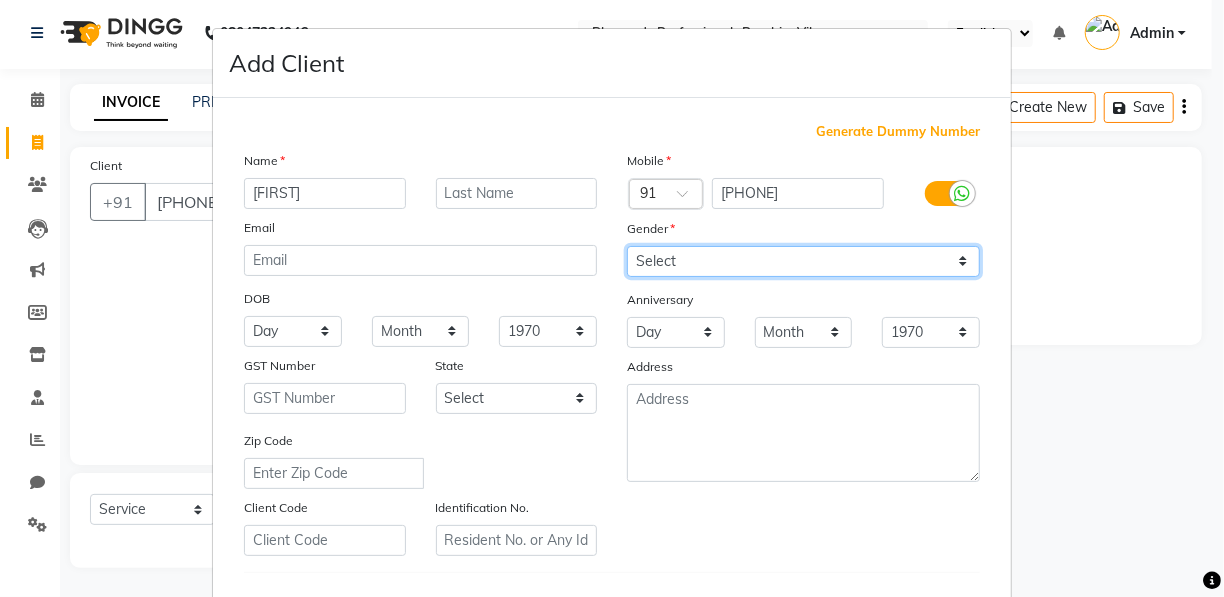 select on "female" 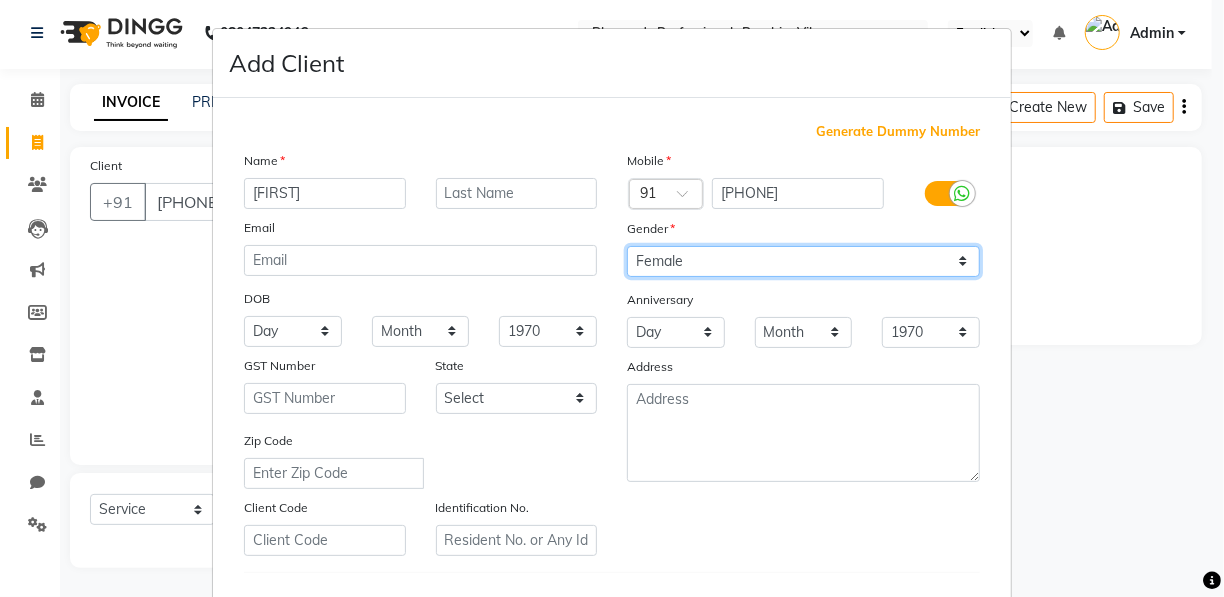 click on "Select Male Female Other Prefer Not To Say" at bounding box center [803, 261] 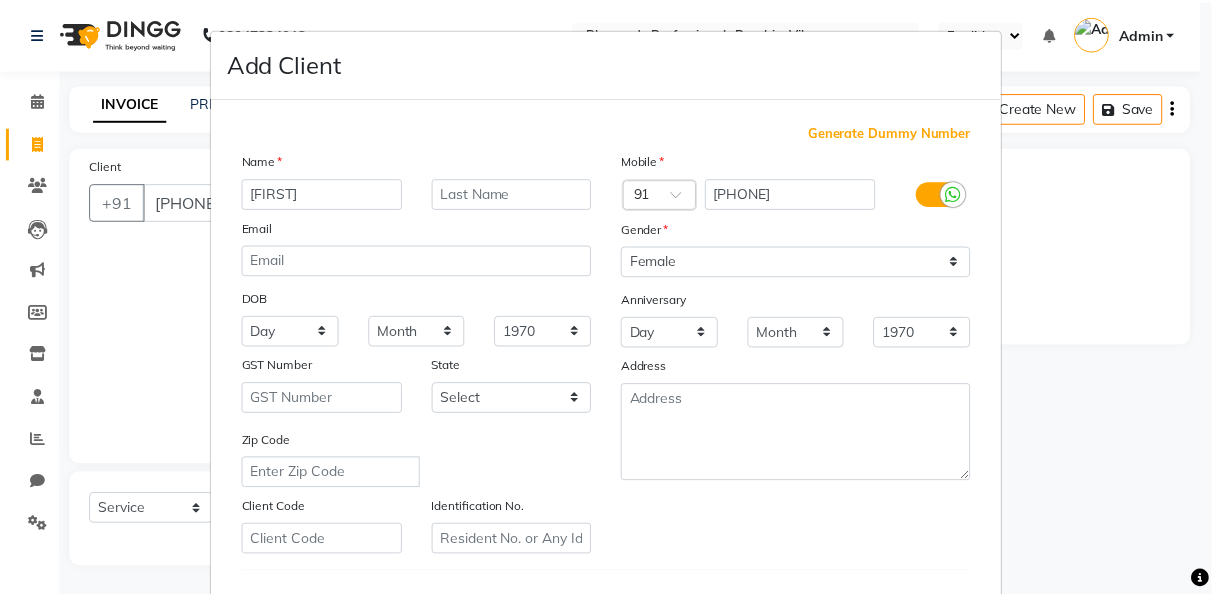 scroll, scrollTop: 321, scrollLeft: 0, axis: vertical 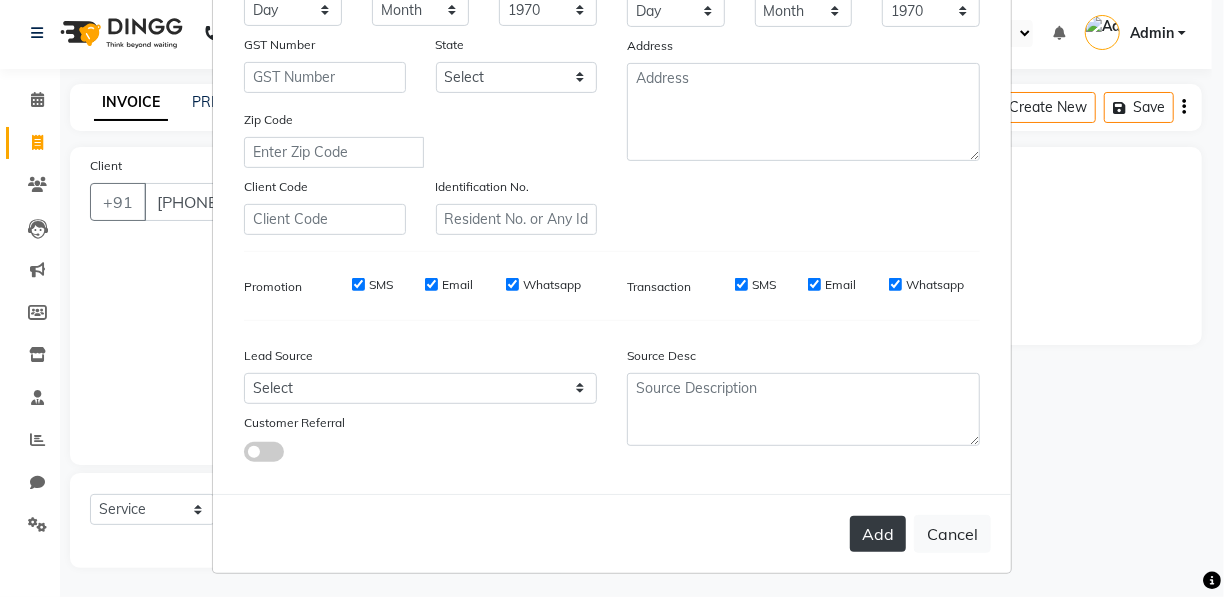 click on "Add" at bounding box center [878, 534] 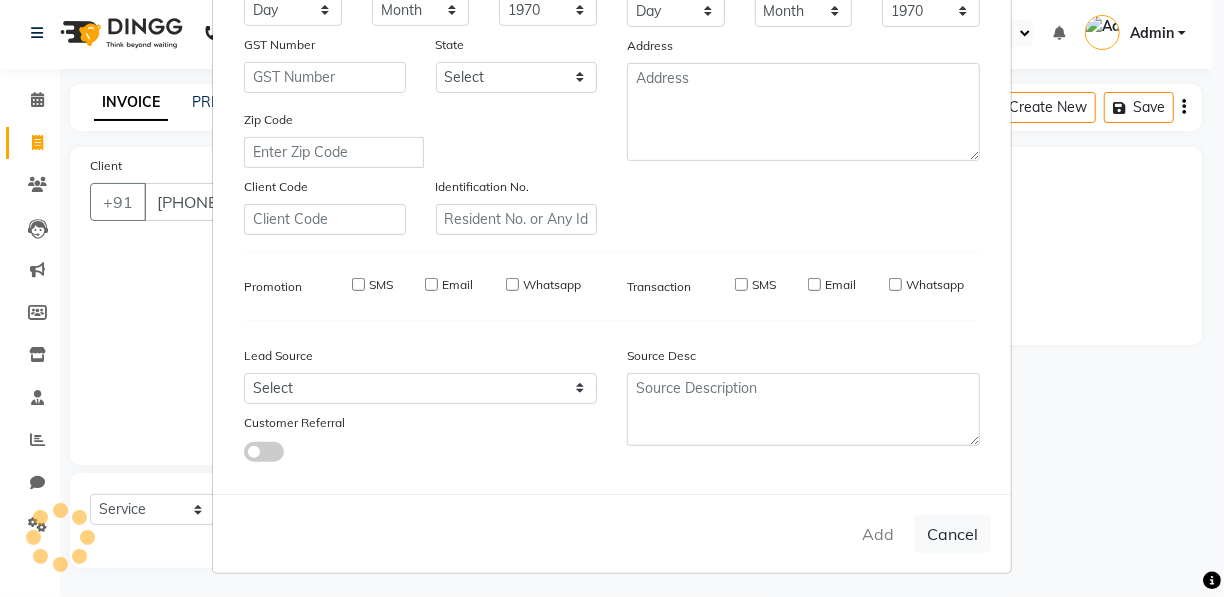 type 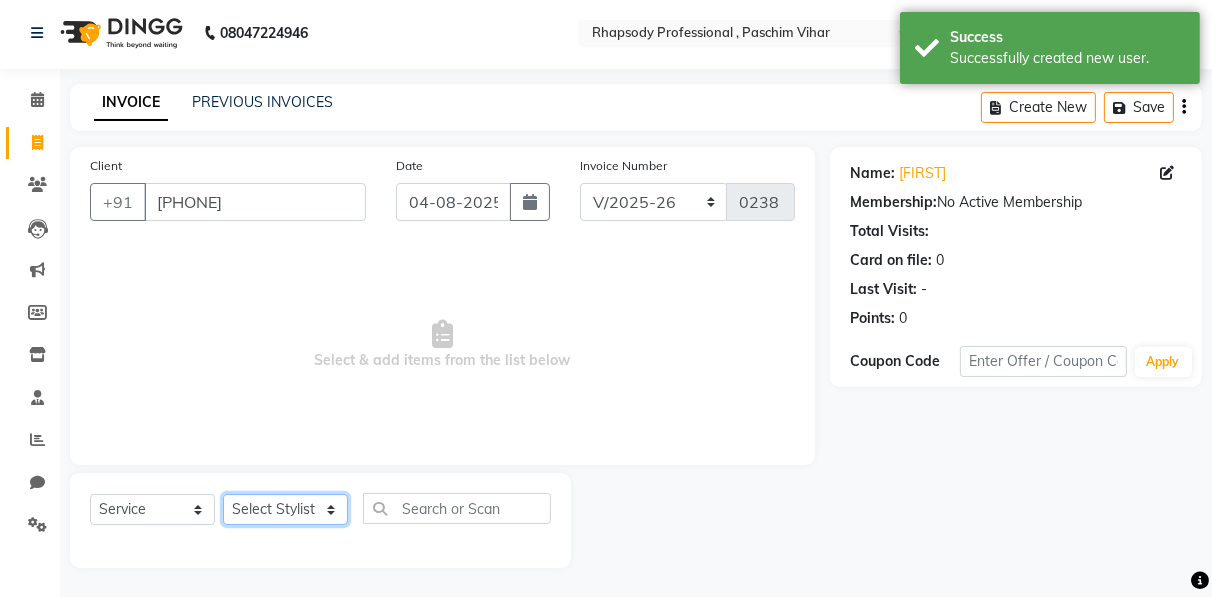 click on "Select Stylist Ahmad Anajli Laxmi Manager Neetu Reetu Ruma Santosh Soniya Tannu Tilak Vinod Zeeshan" 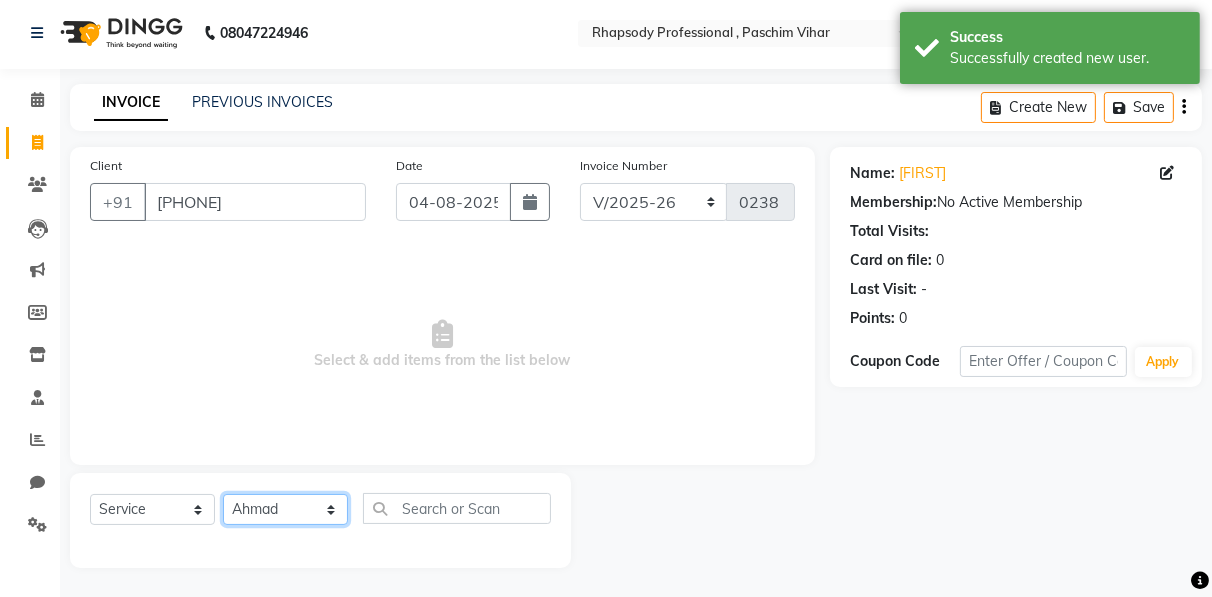 click on "Select Stylist Ahmad Anajli Laxmi Manager Neetu Reetu Ruma Santosh Soniya Tannu Tilak Vinod Zeeshan" 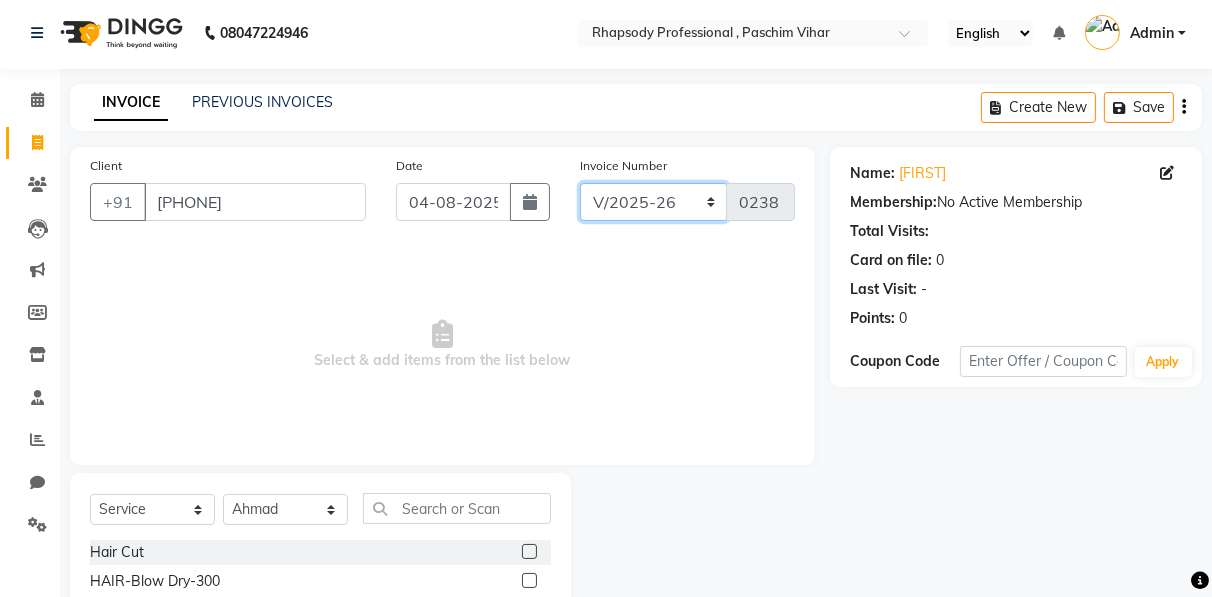 click on "RNV/2025-26 V/2025 V/2025-26" 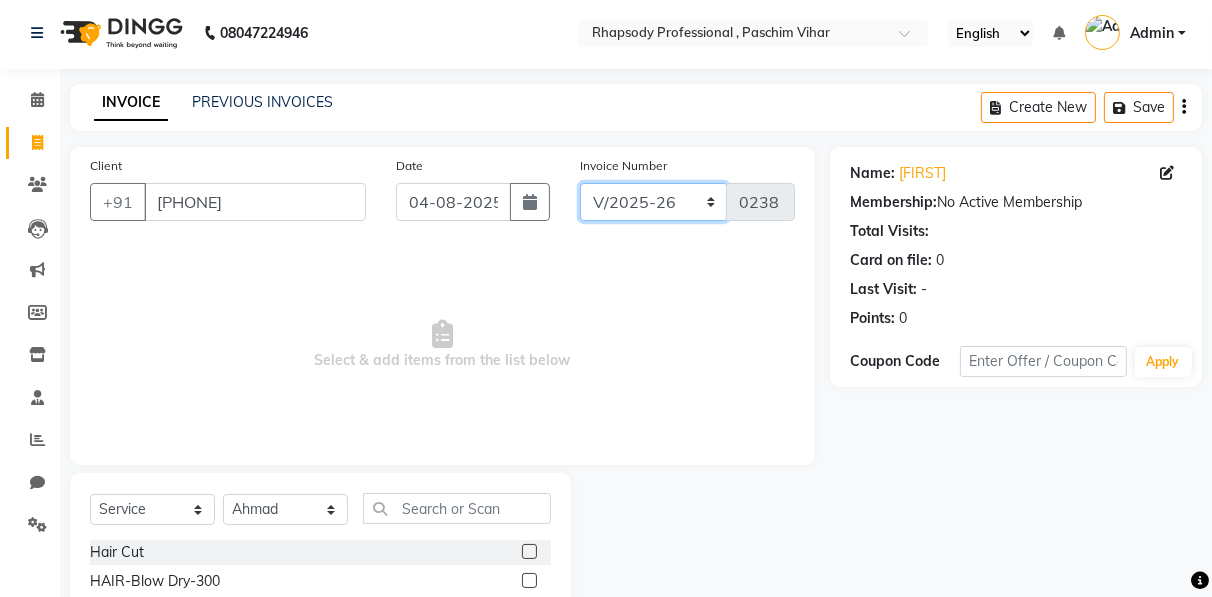 select on "8650" 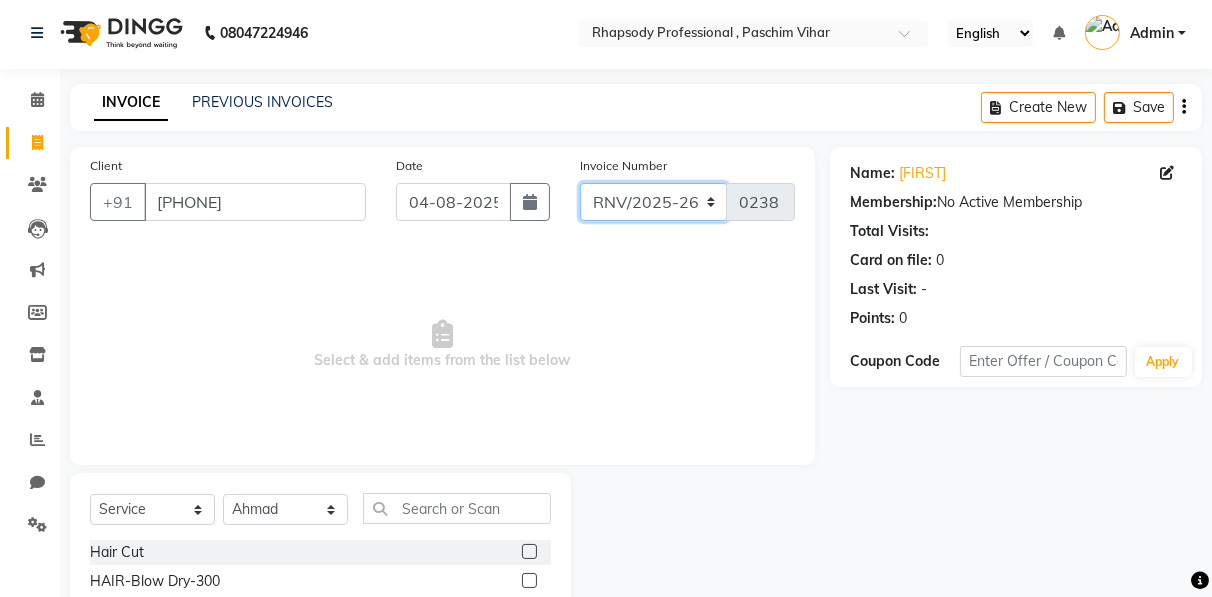 click on "RNV/2025-26 V/2025 V/2025-26" 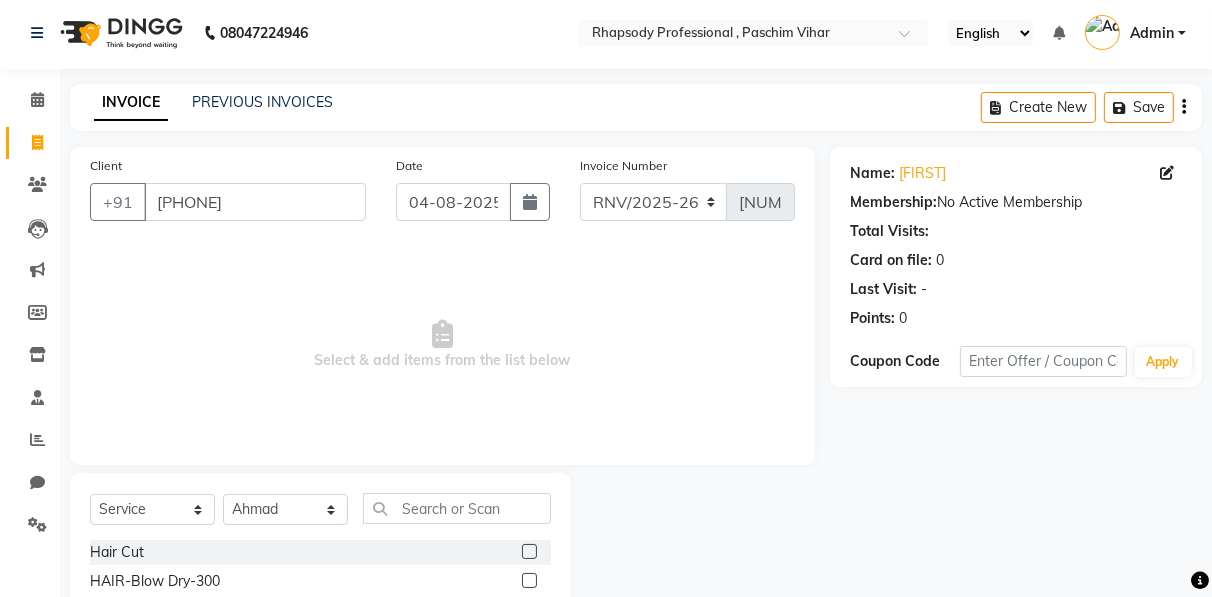 click 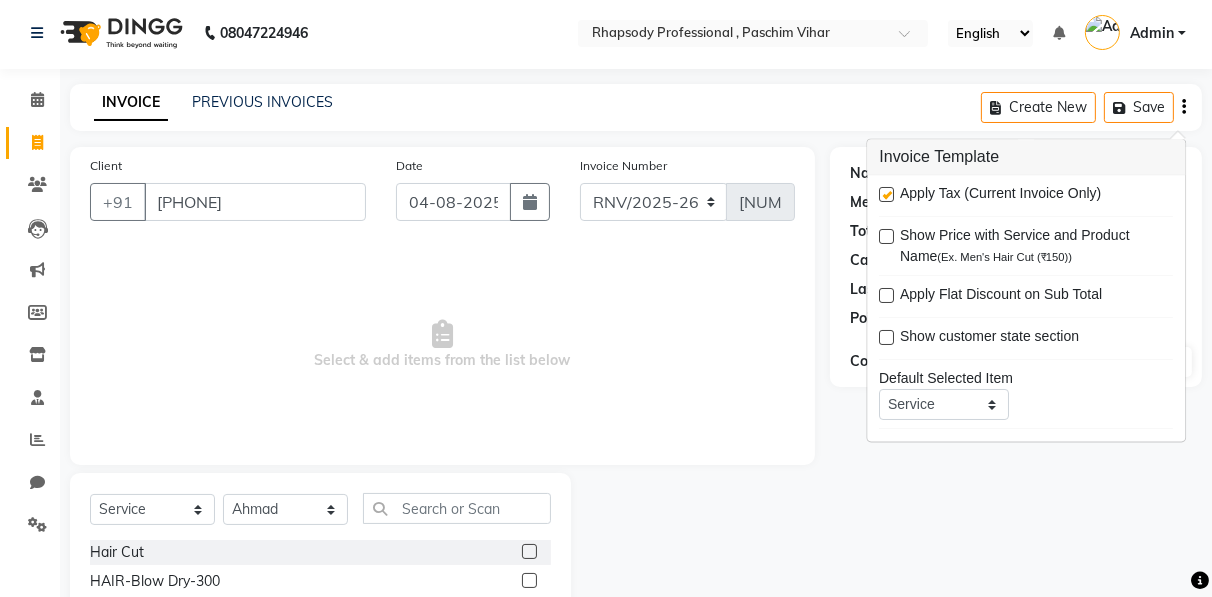 click at bounding box center (886, 195) 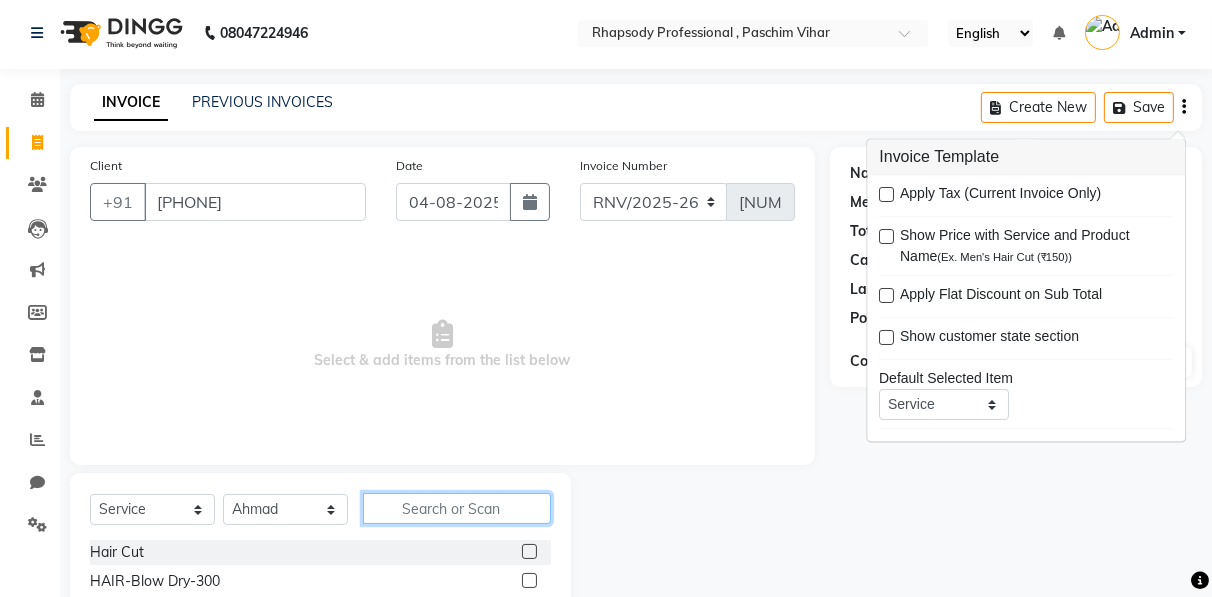 click 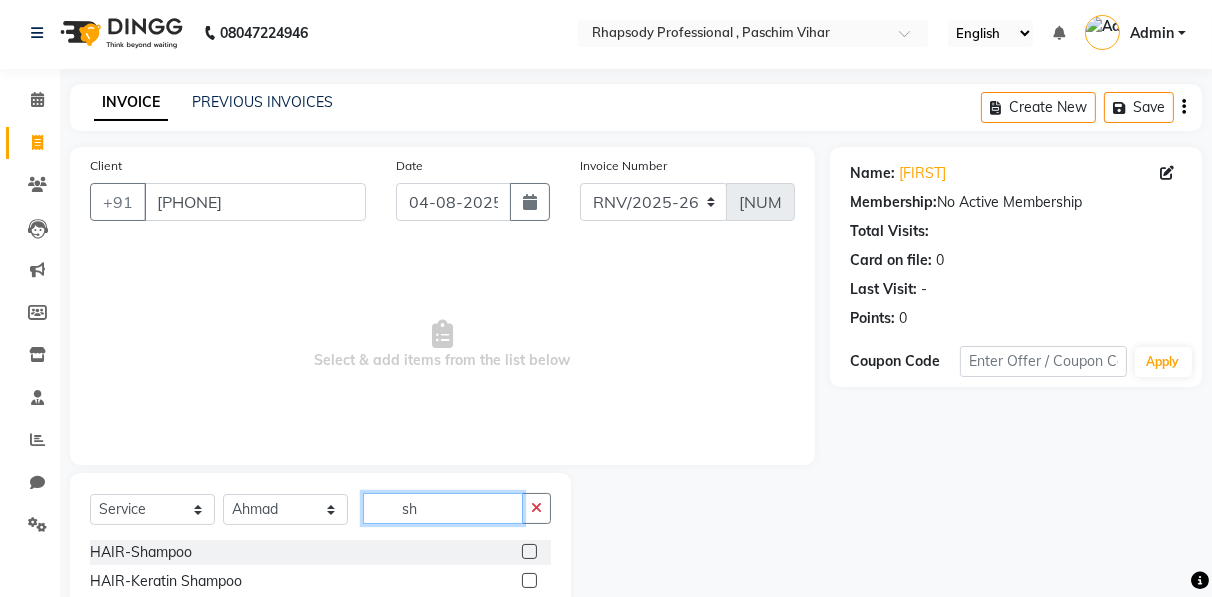 scroll, scrollTop: 202, scrollLeft: 0, axis: vertical 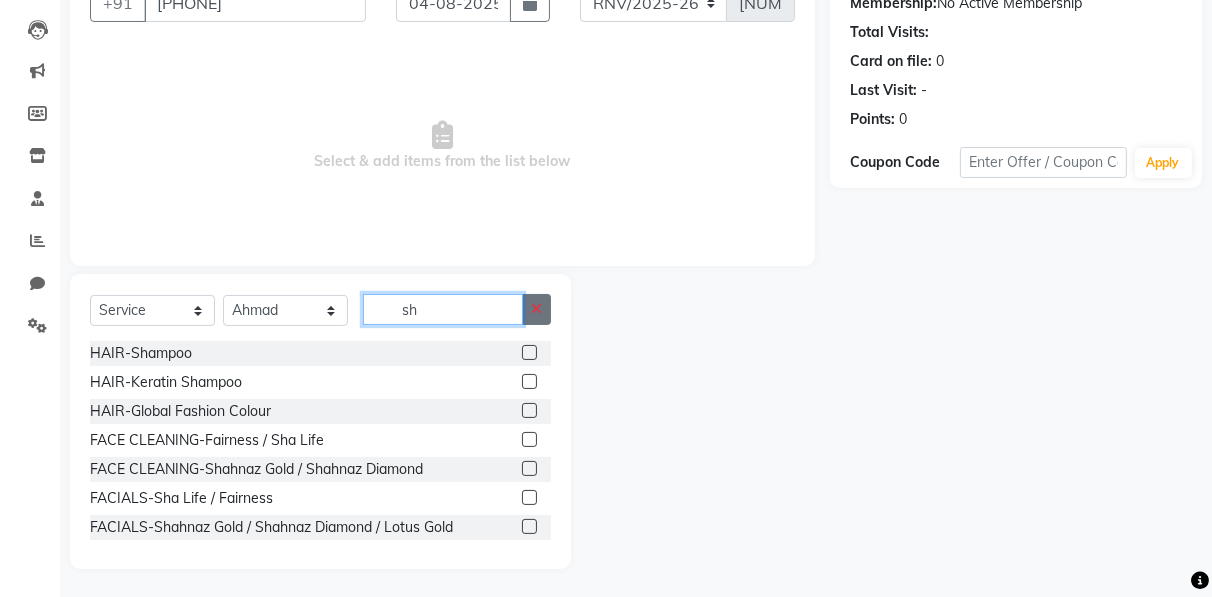 type on "sh" 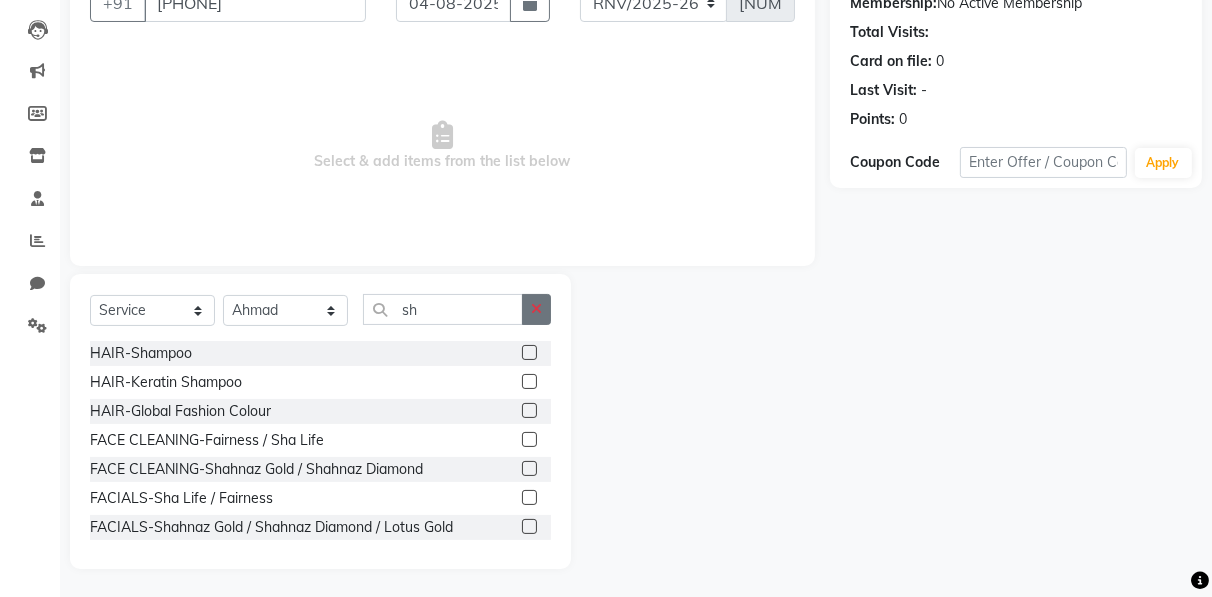 click 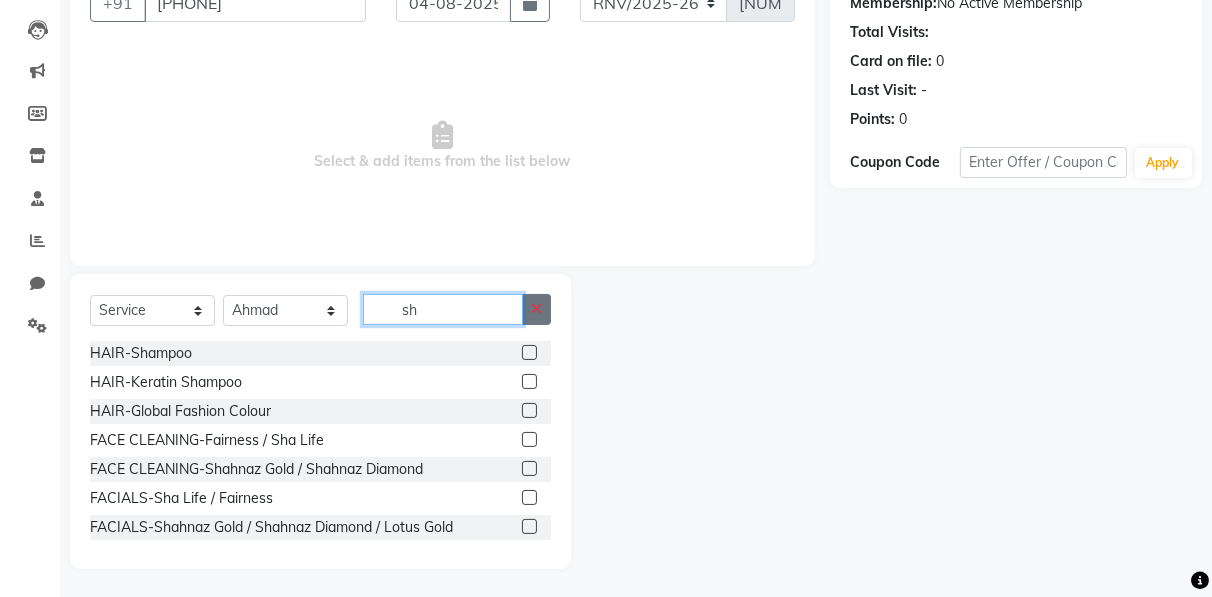 type 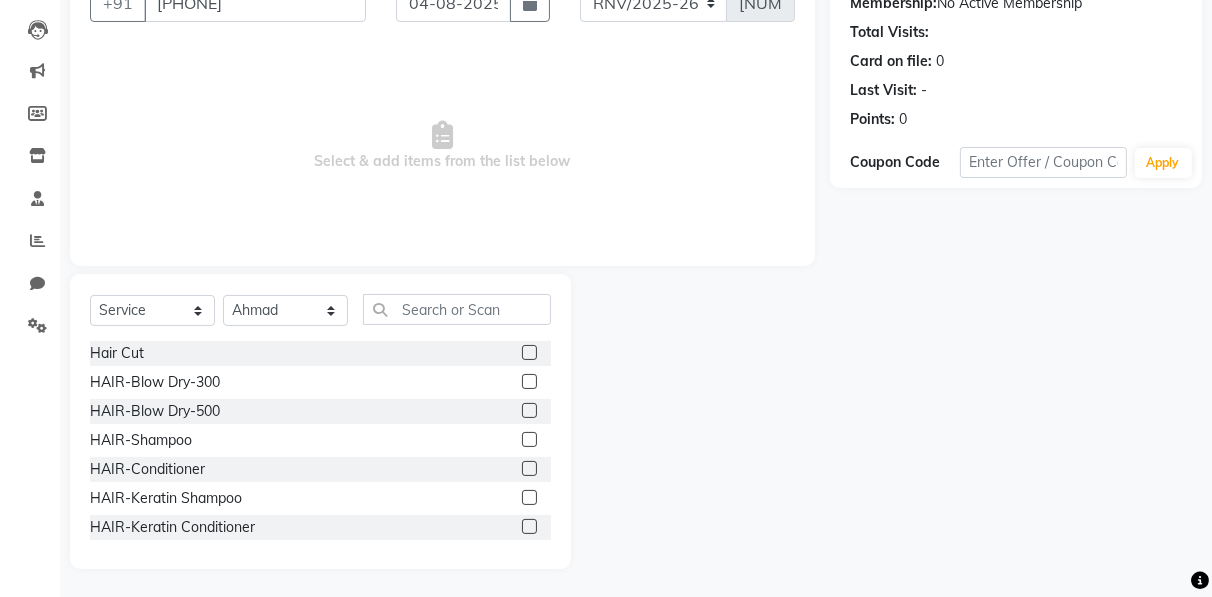 click 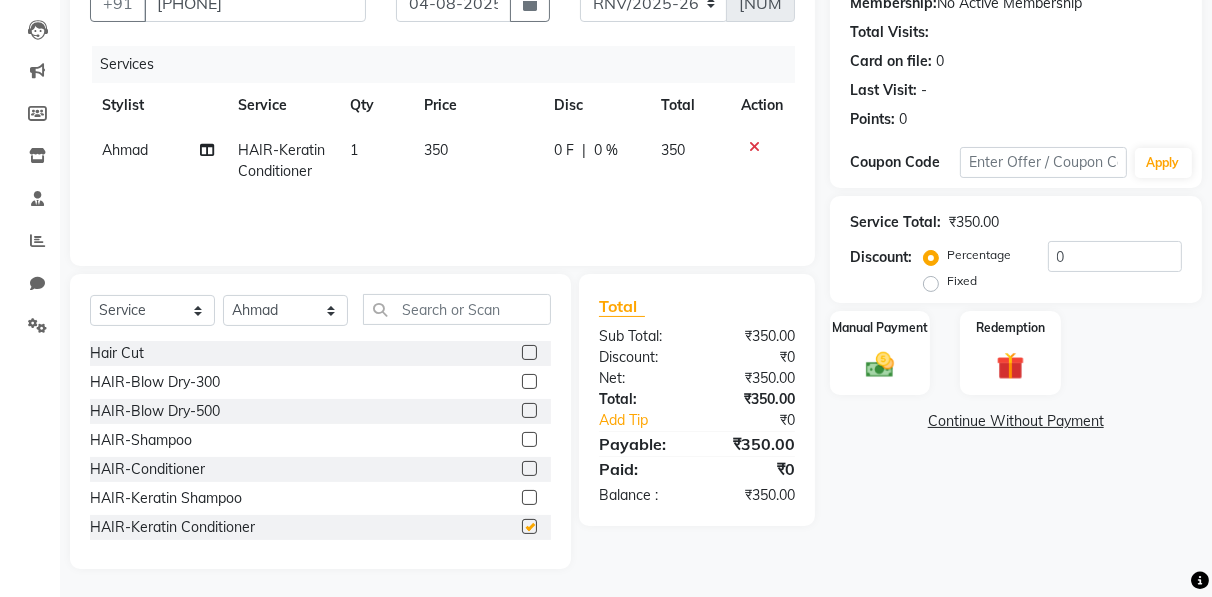 checkbox on "false" 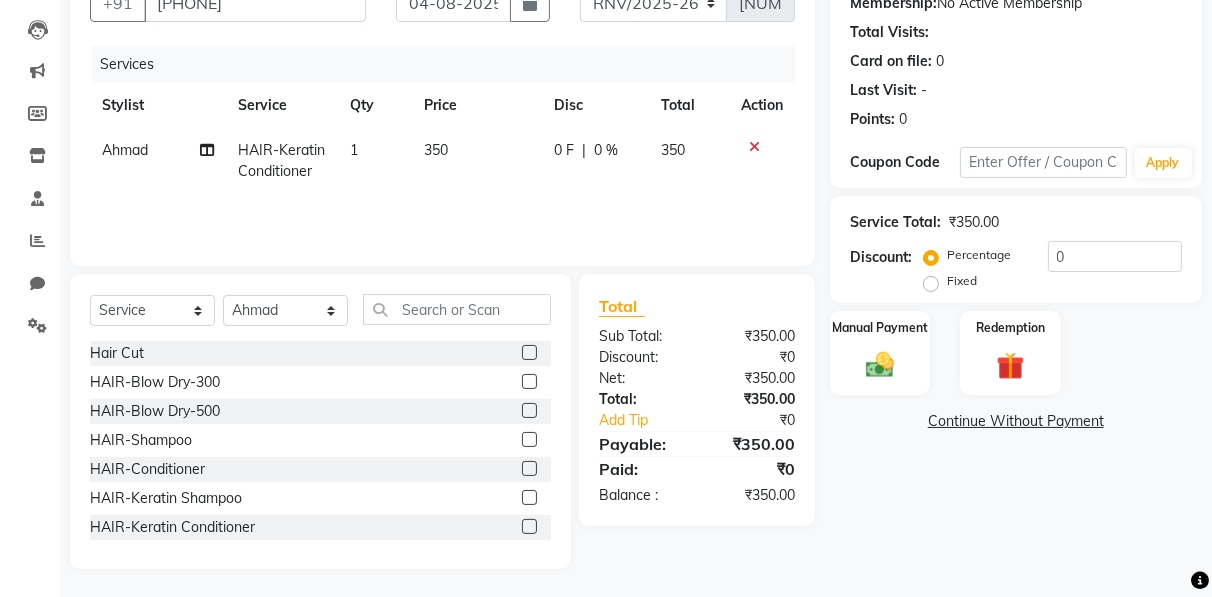 click 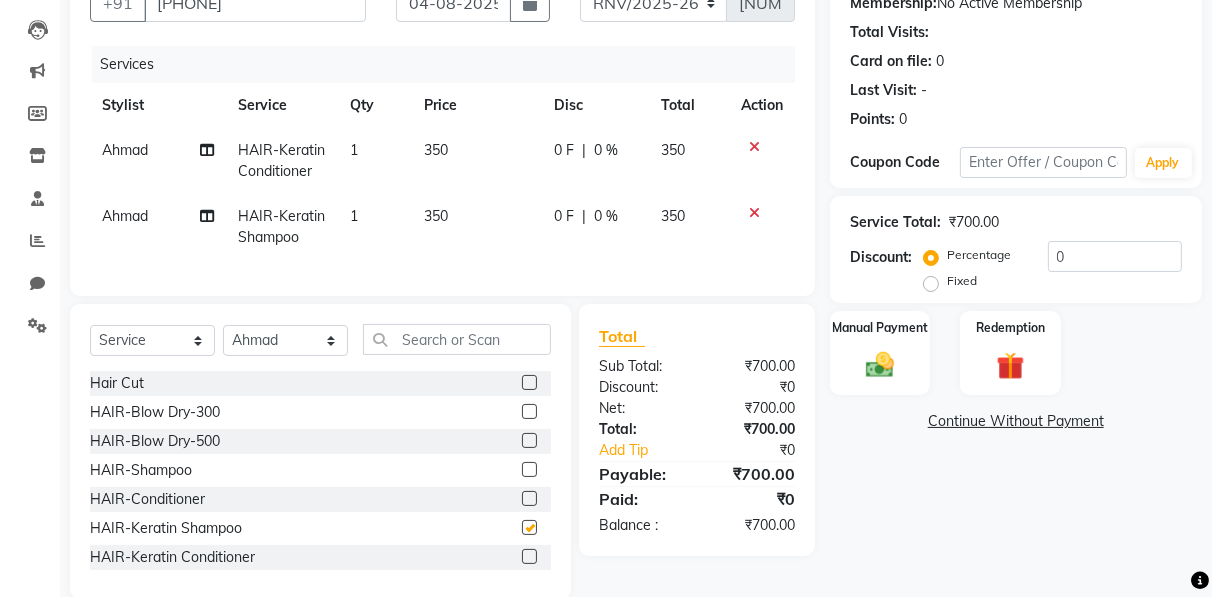 checkbox on "false" 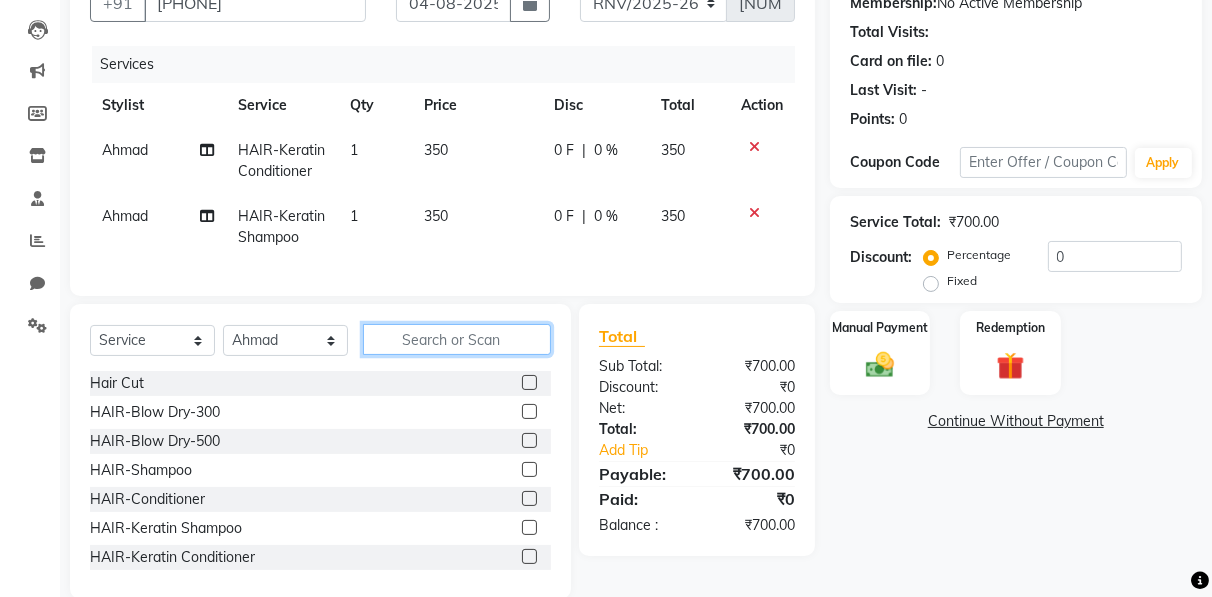 click 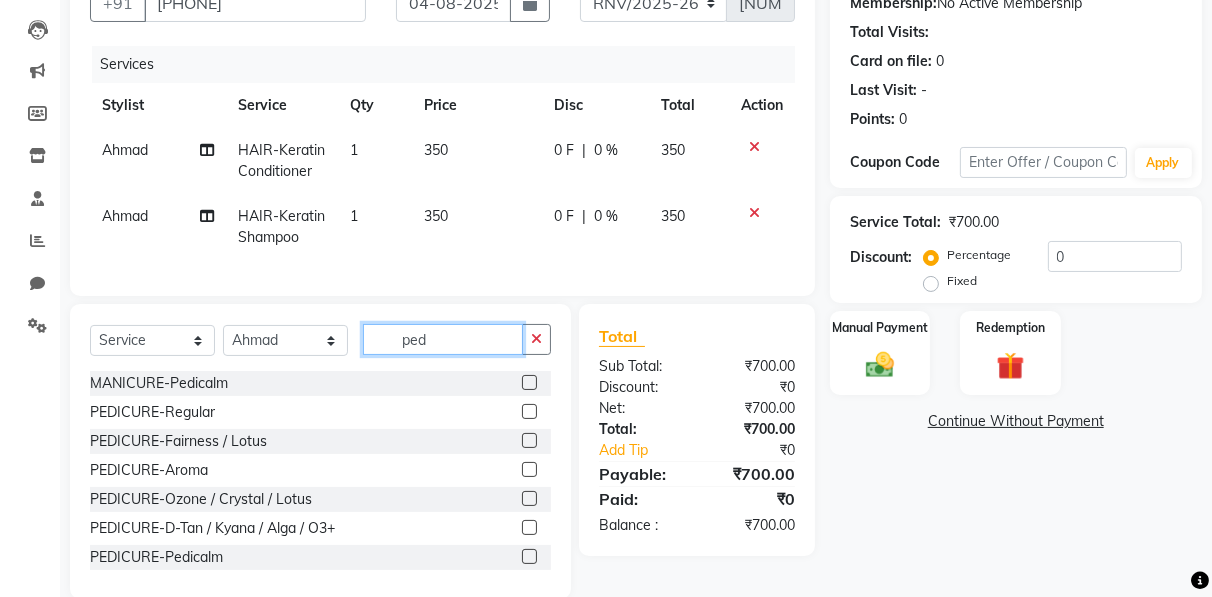 type on "ped" 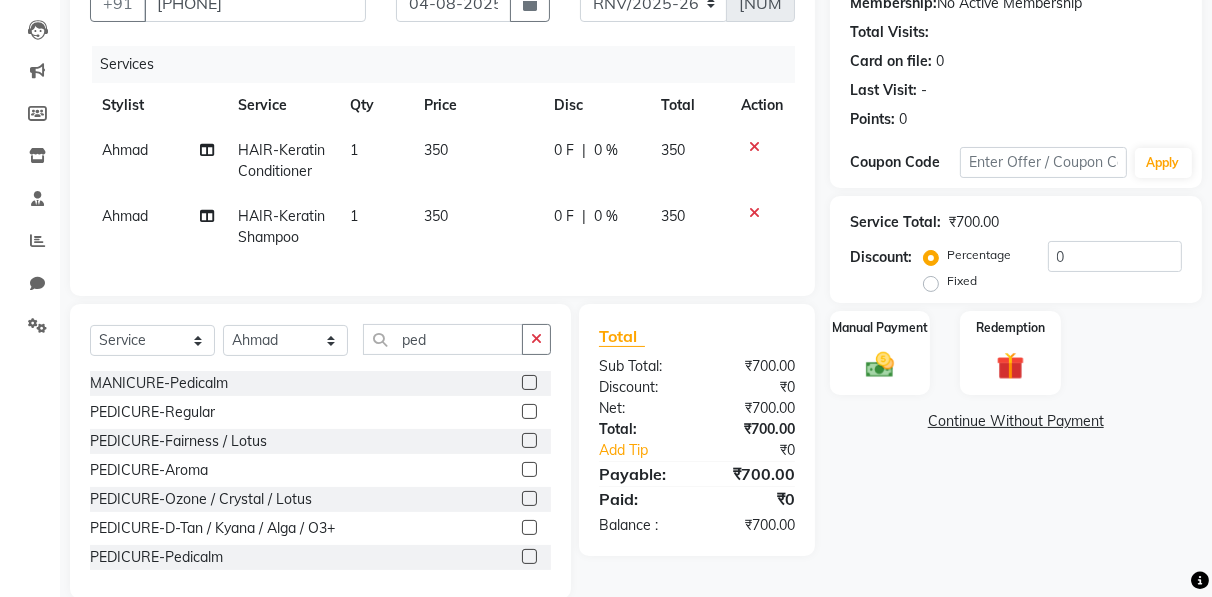 click 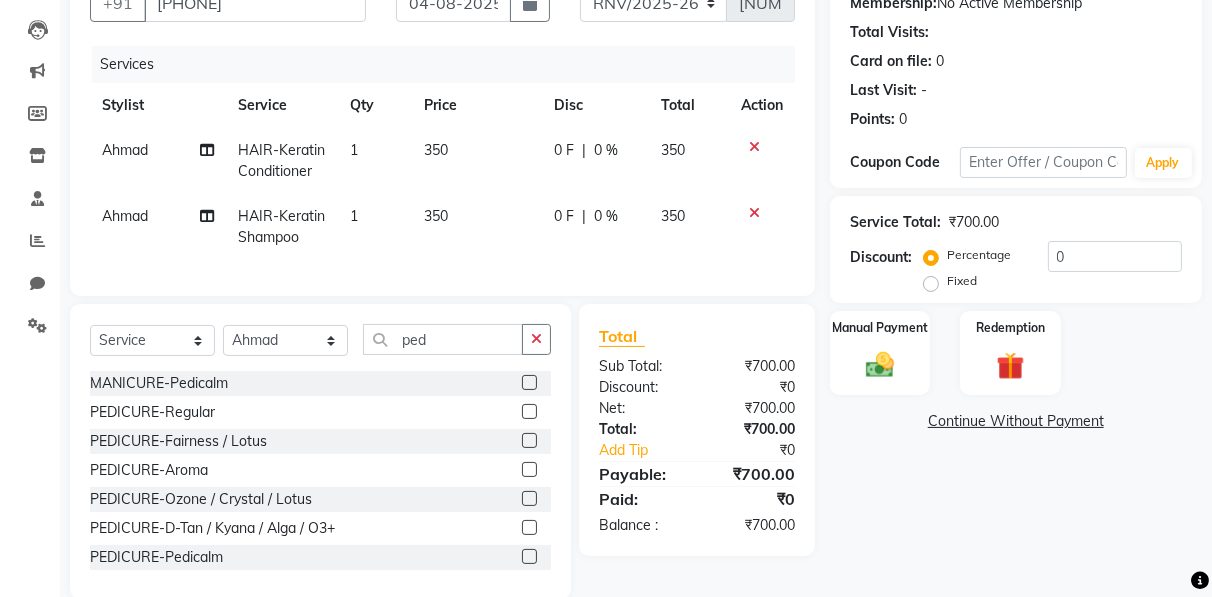 click at bounding box center [528, 412] 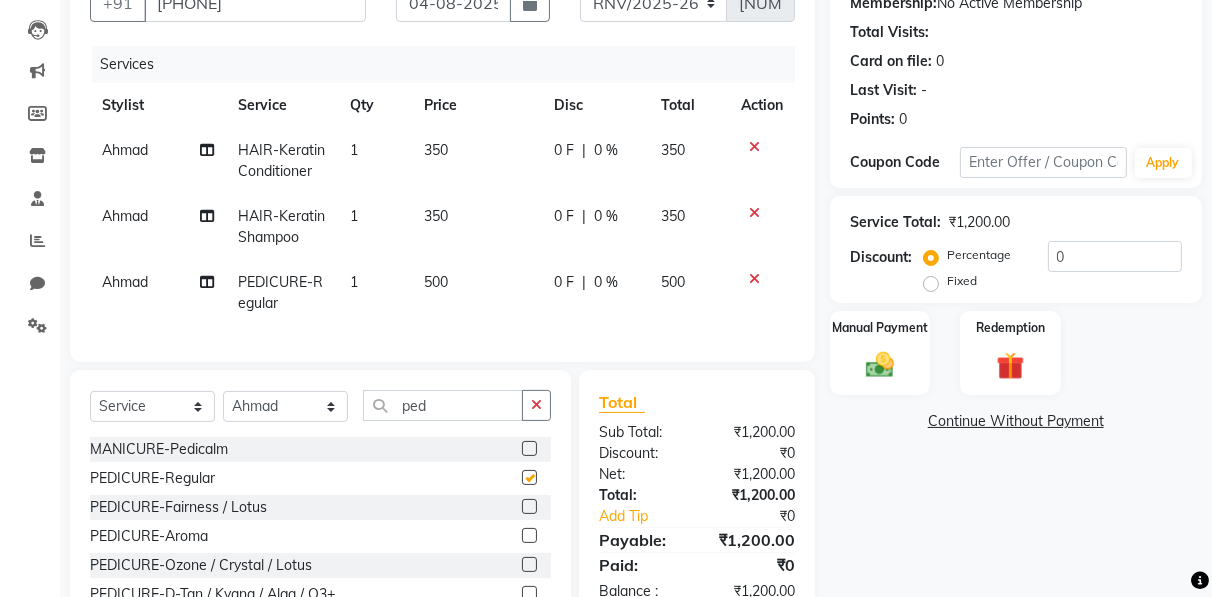 checkbox on "false" 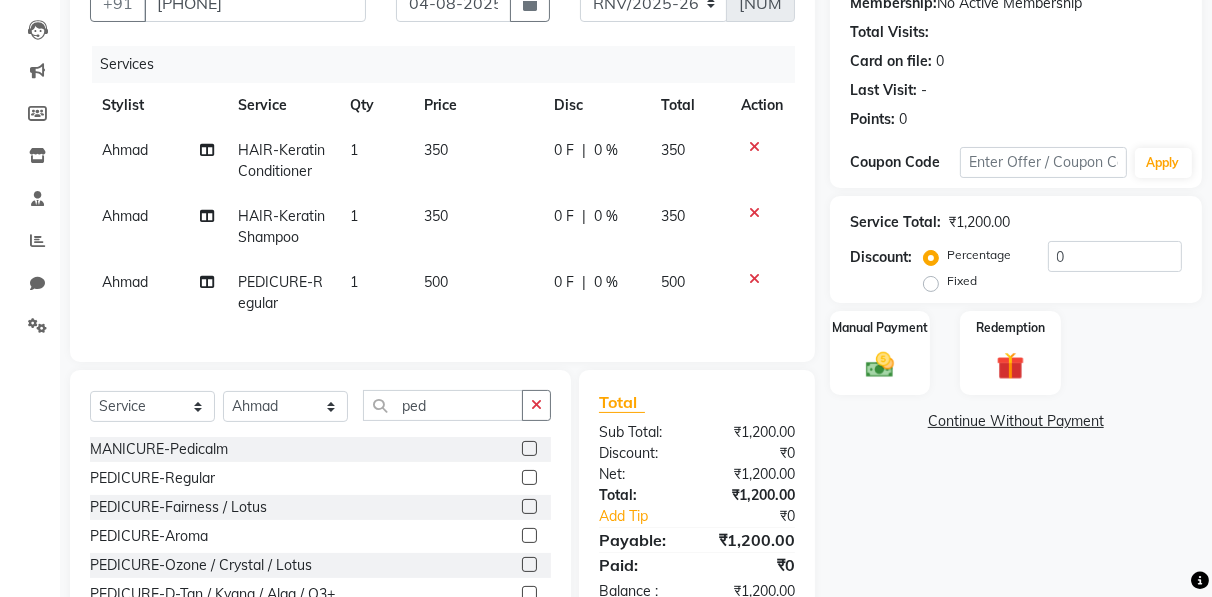 scroll, scrollTop: 23, scrollLeft: 0, axis: vertical 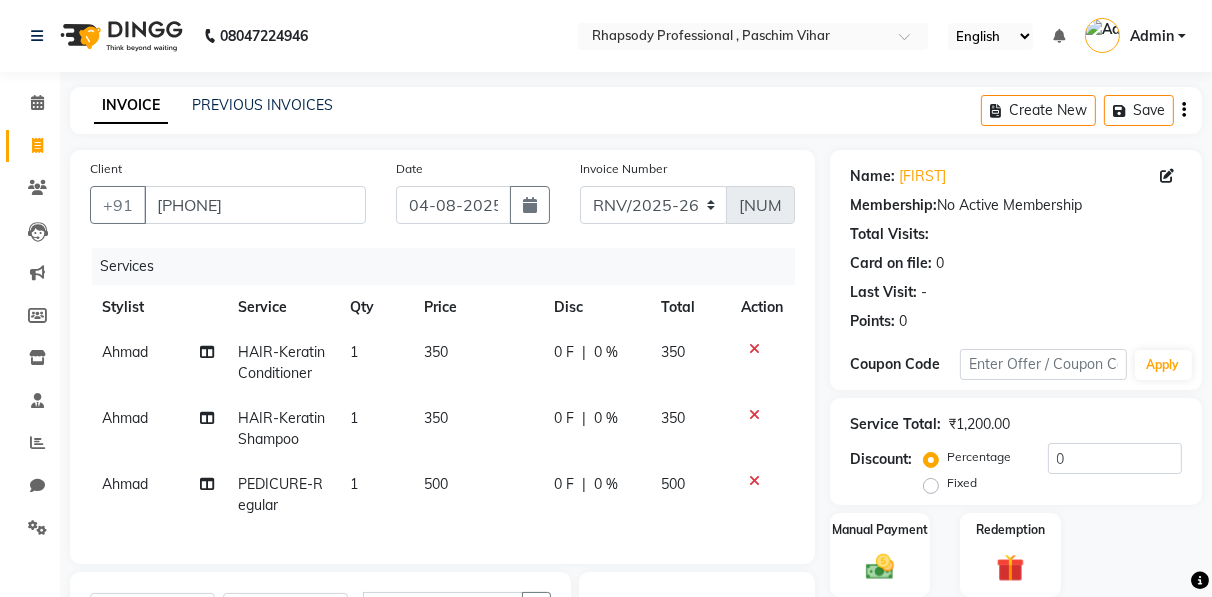 click 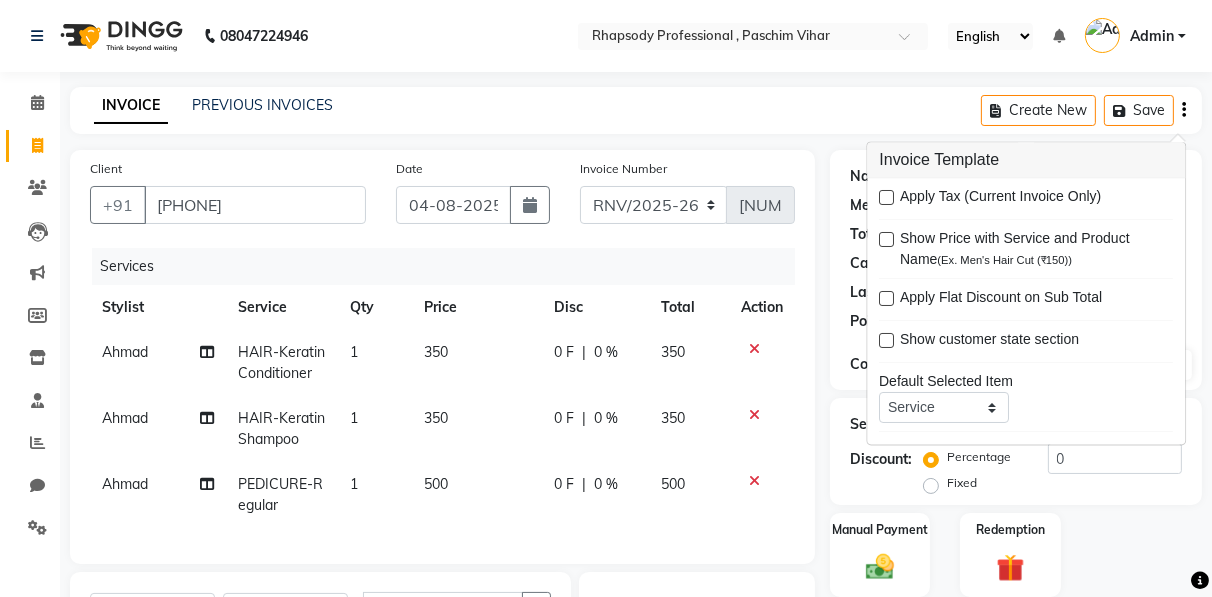 scroll, scrollTop: 311, scrollLeft: 0, axis: vertical 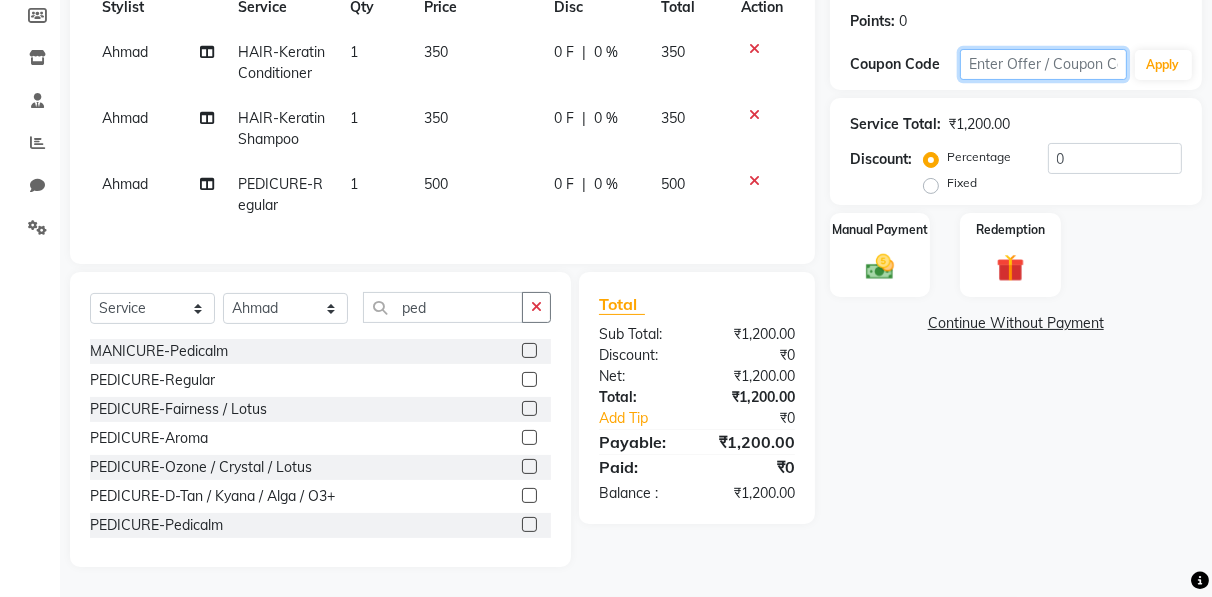 click 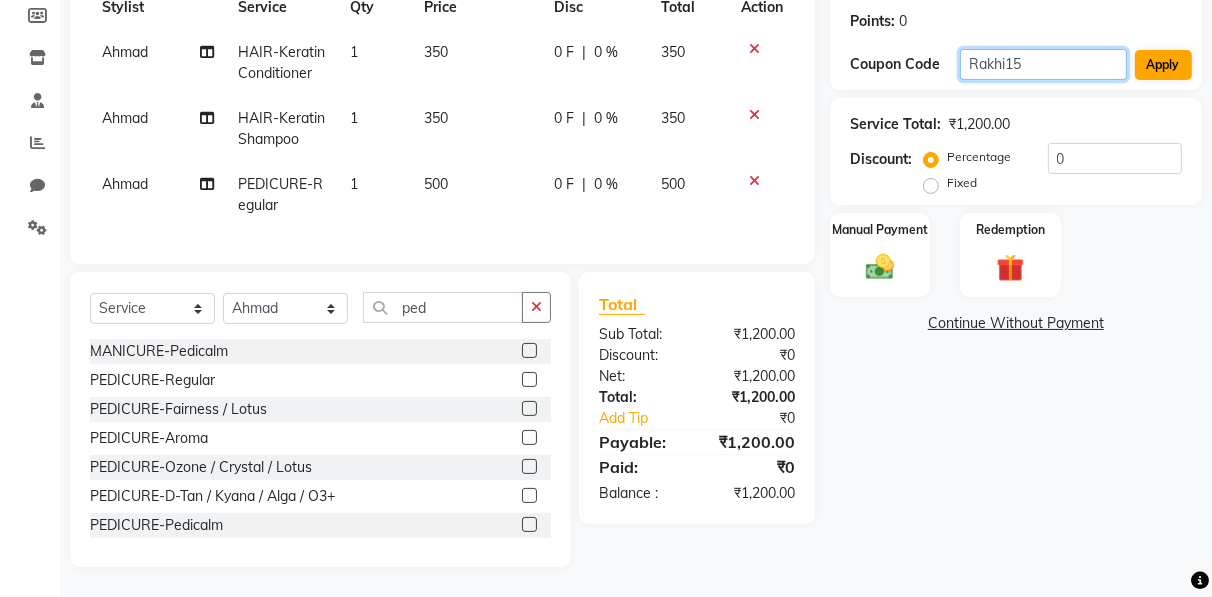 type on "Rakhi15" 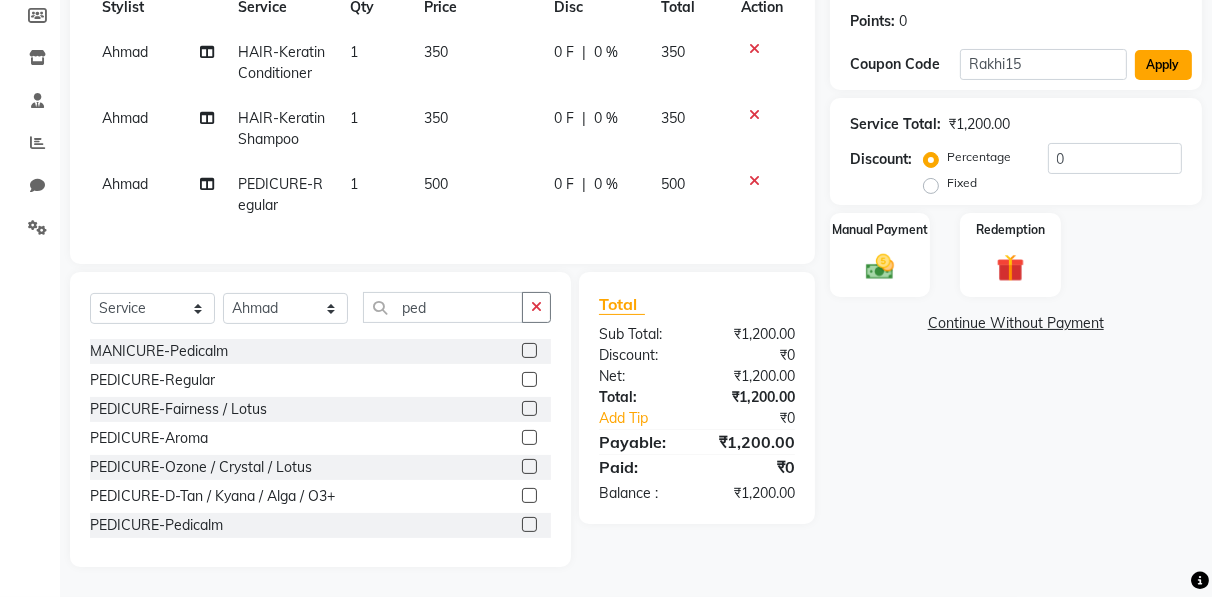 click on "Apply" 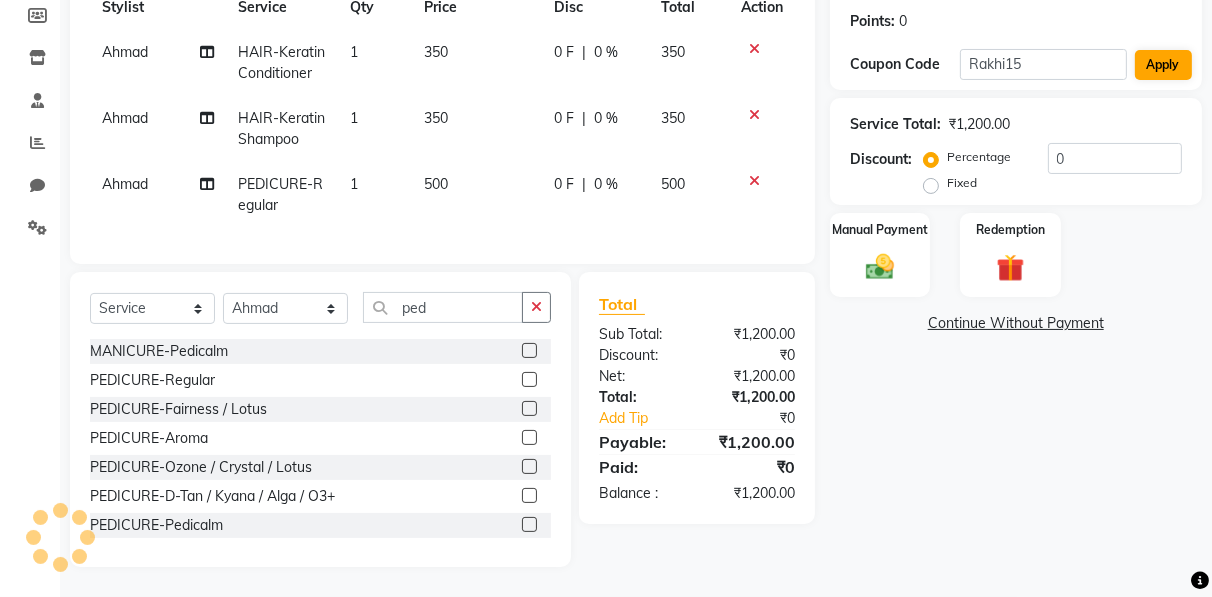 type on "15" 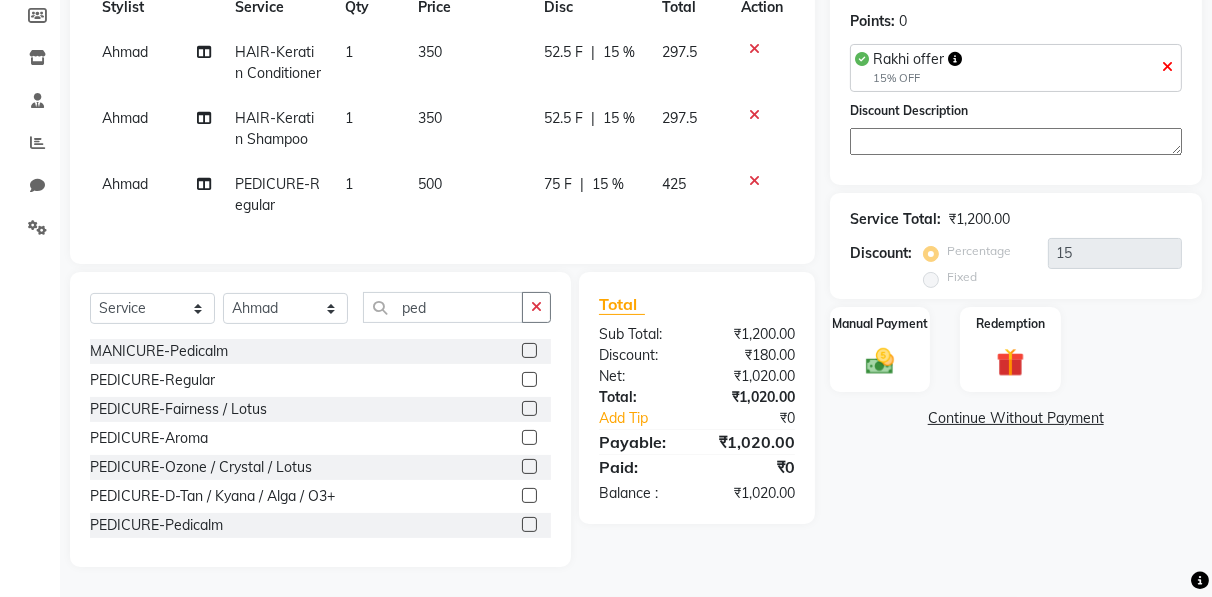 scroll, scrollTop: 0, scrollLeft: 0, axis: both 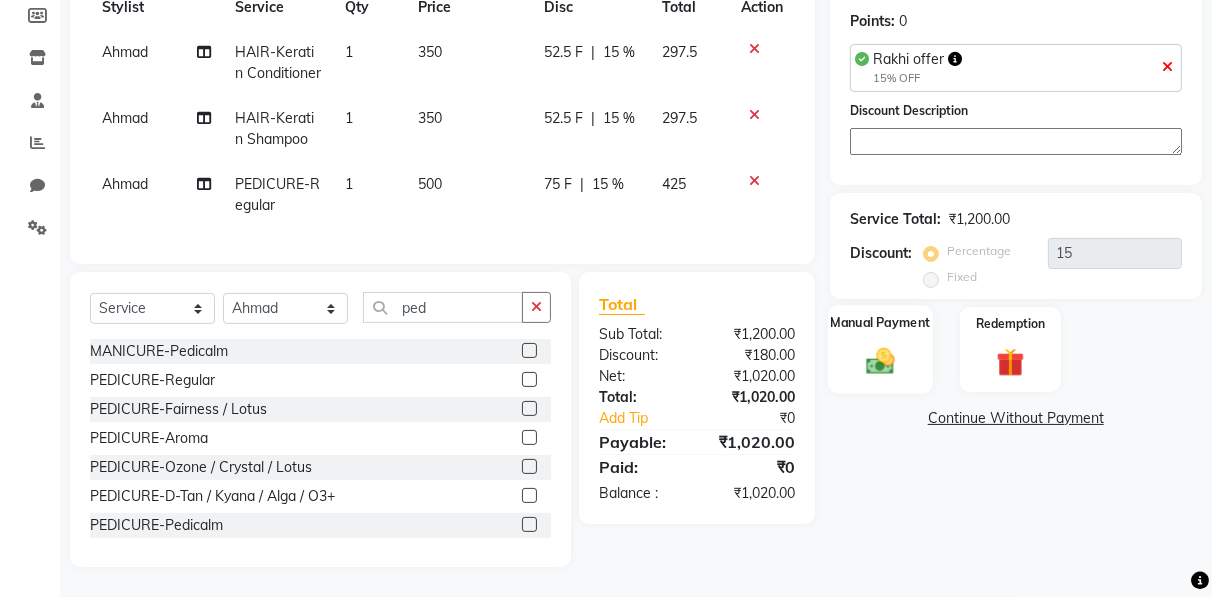 click 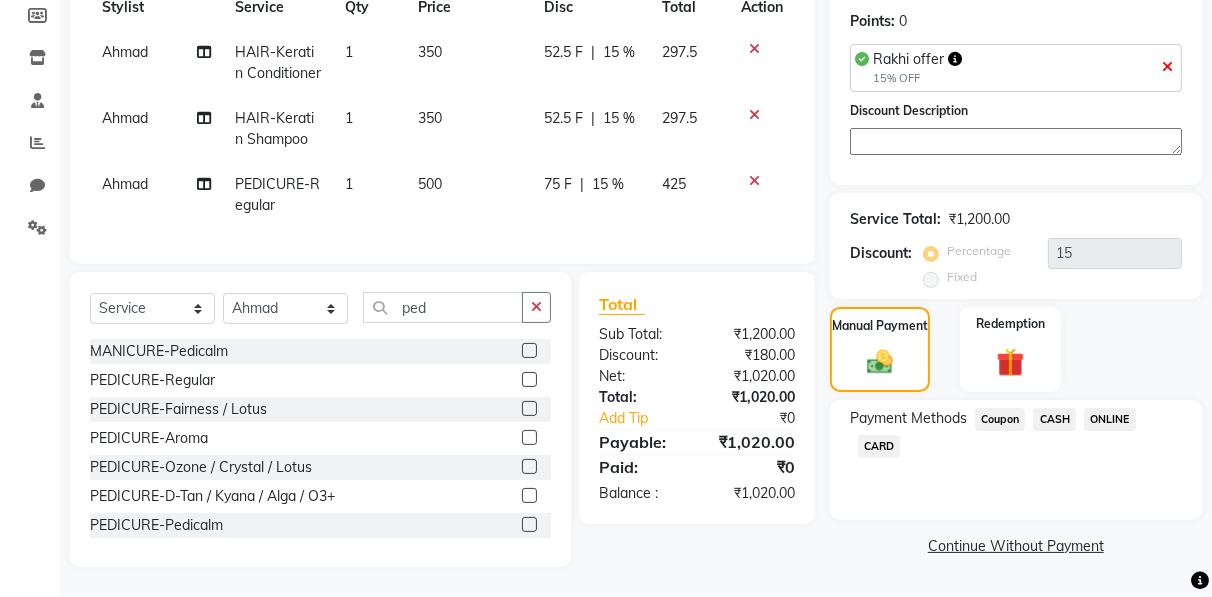 click on "CASH" 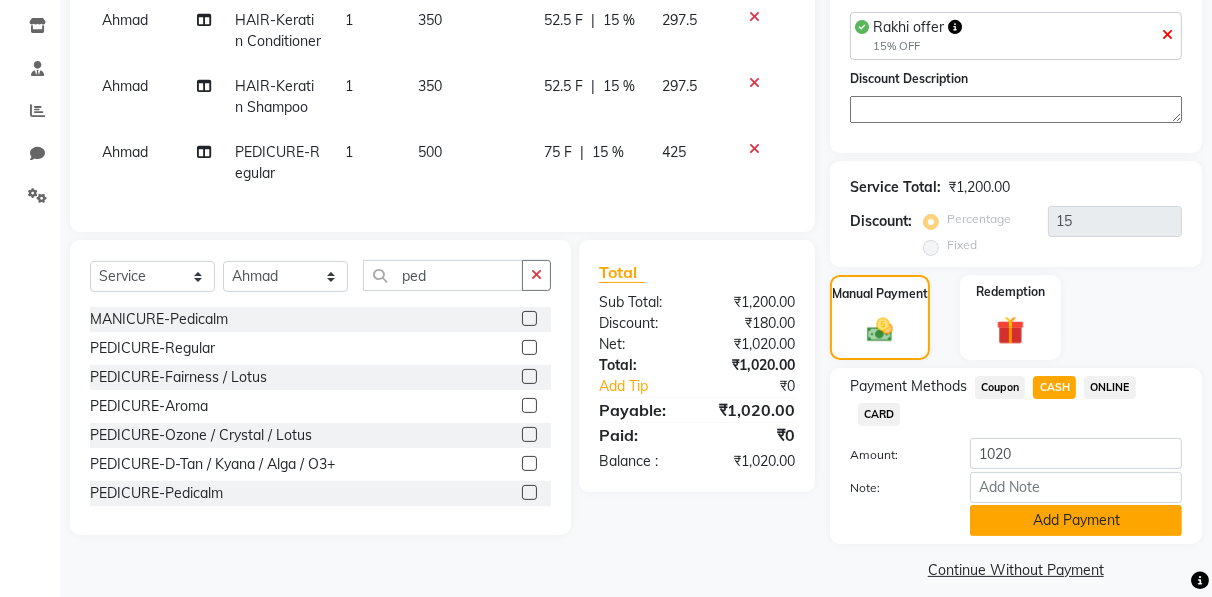 click on "Add Payment" 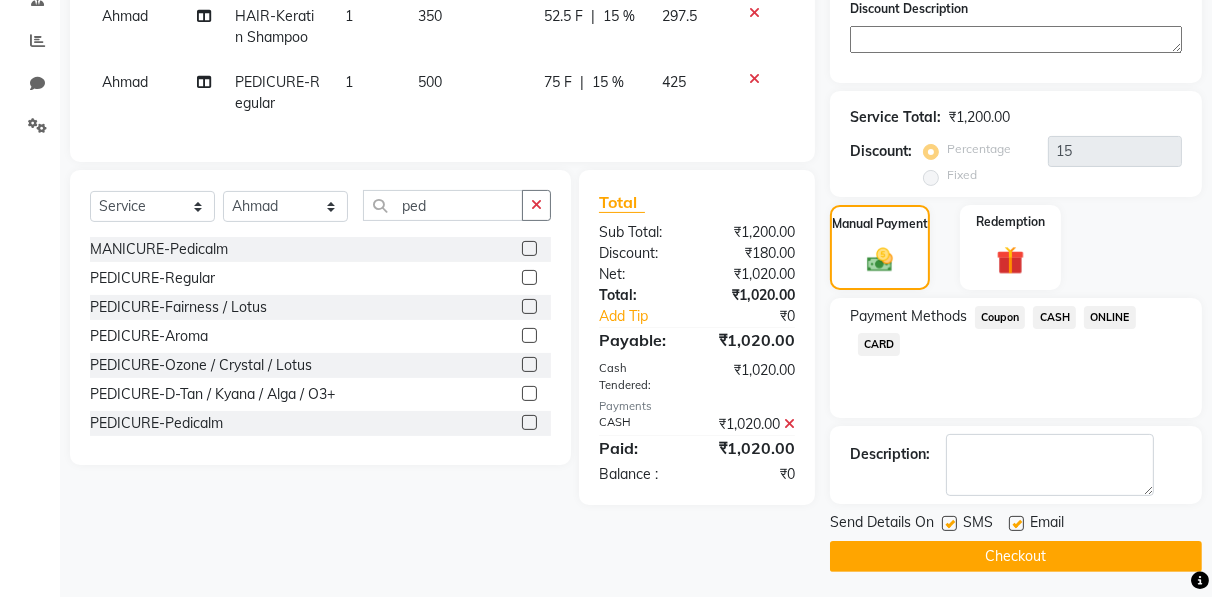 scroll, scrollTop: 403, scrollLeft: 0, axis: vertical 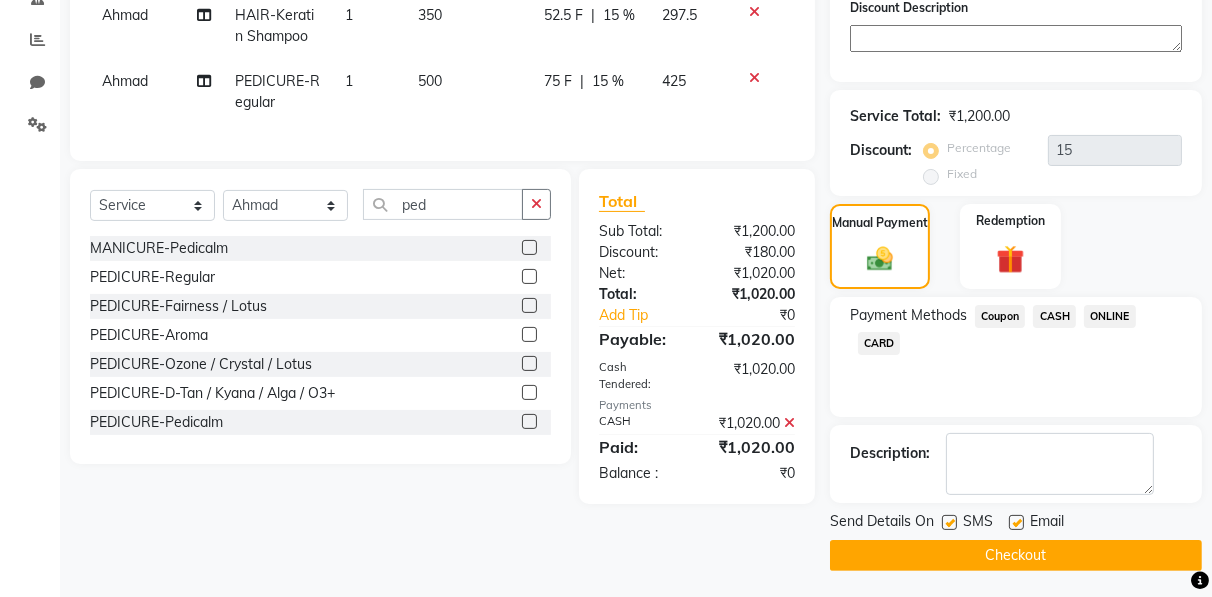 click on "Checkout" 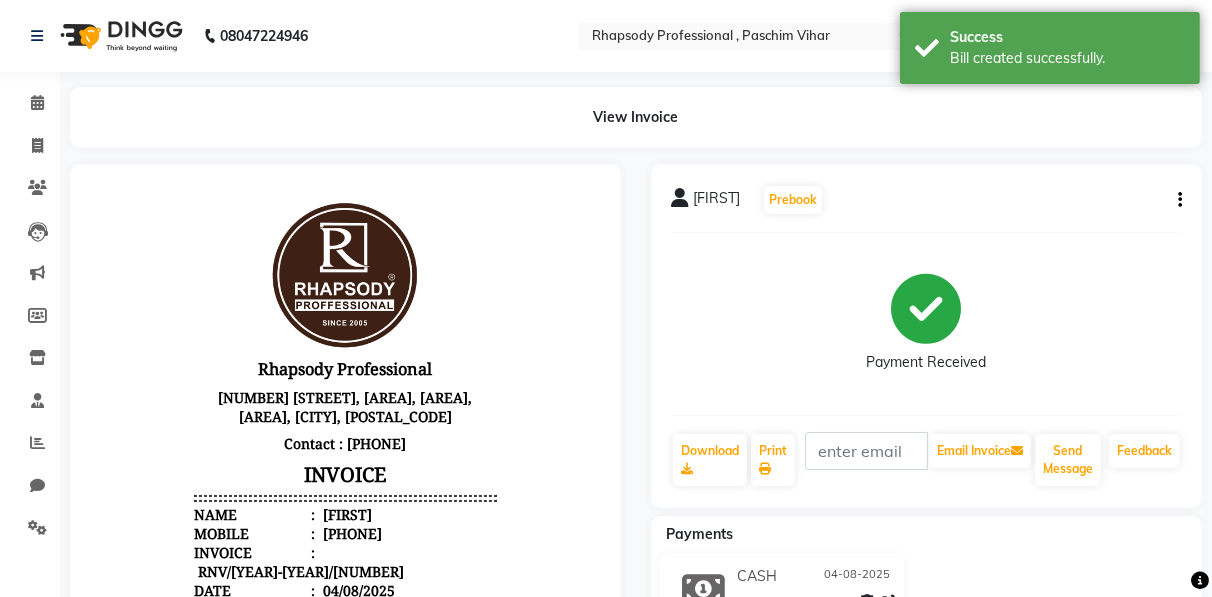scroll, scrollTop: 0, scrollLeft: 0, axis: both 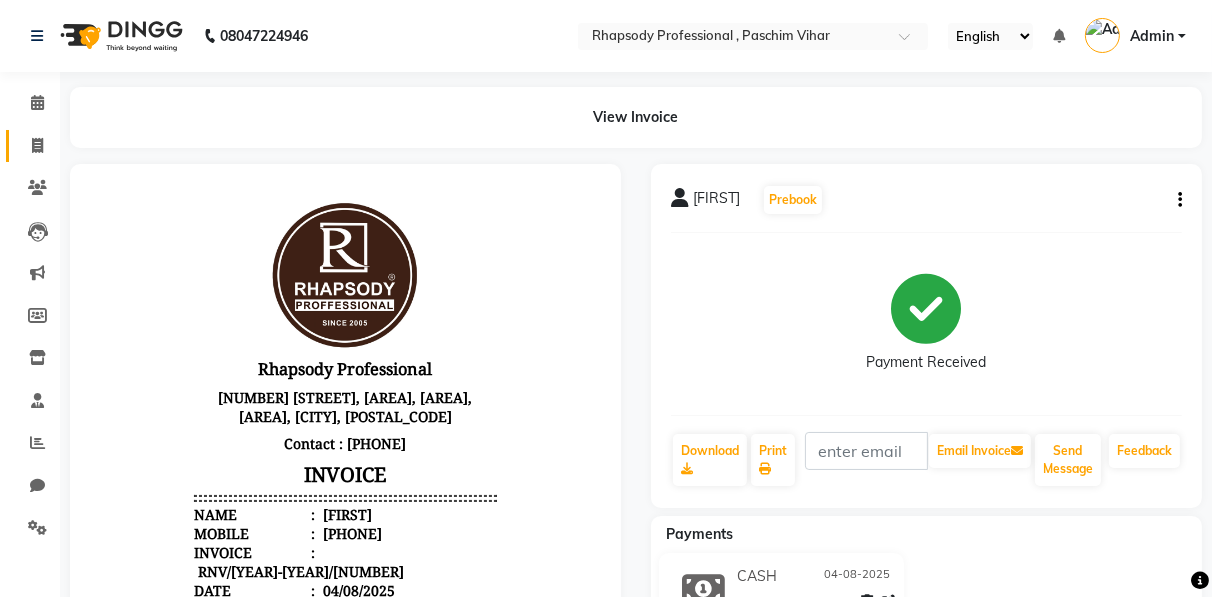 click 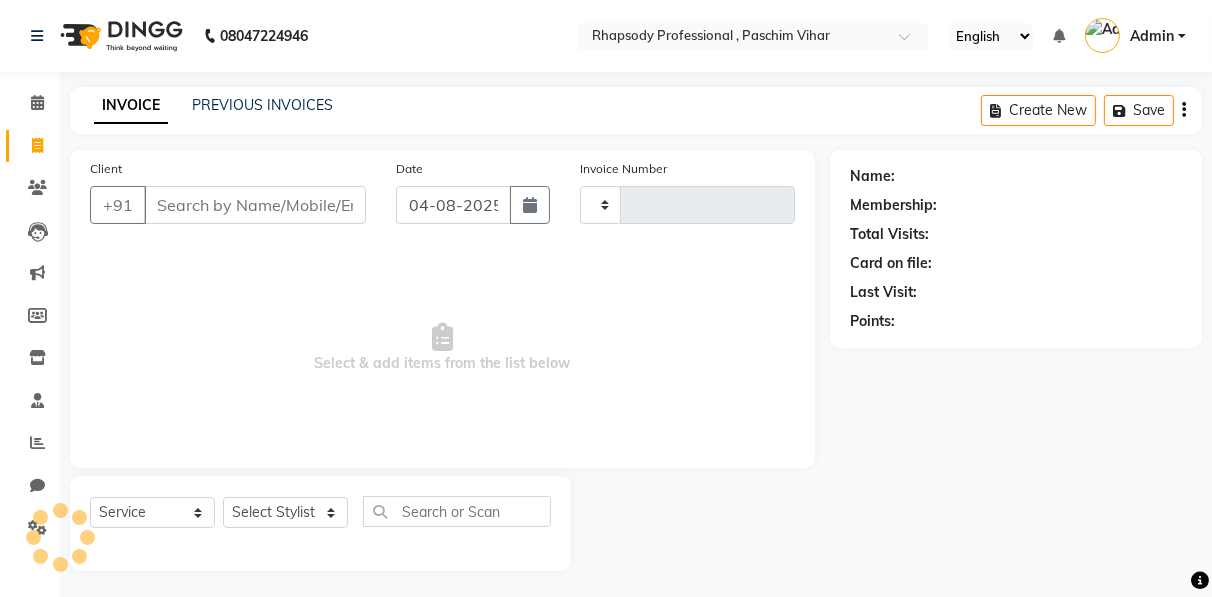 scroll, scrollTop: 3, scrollLeft: 0, axis: vertical 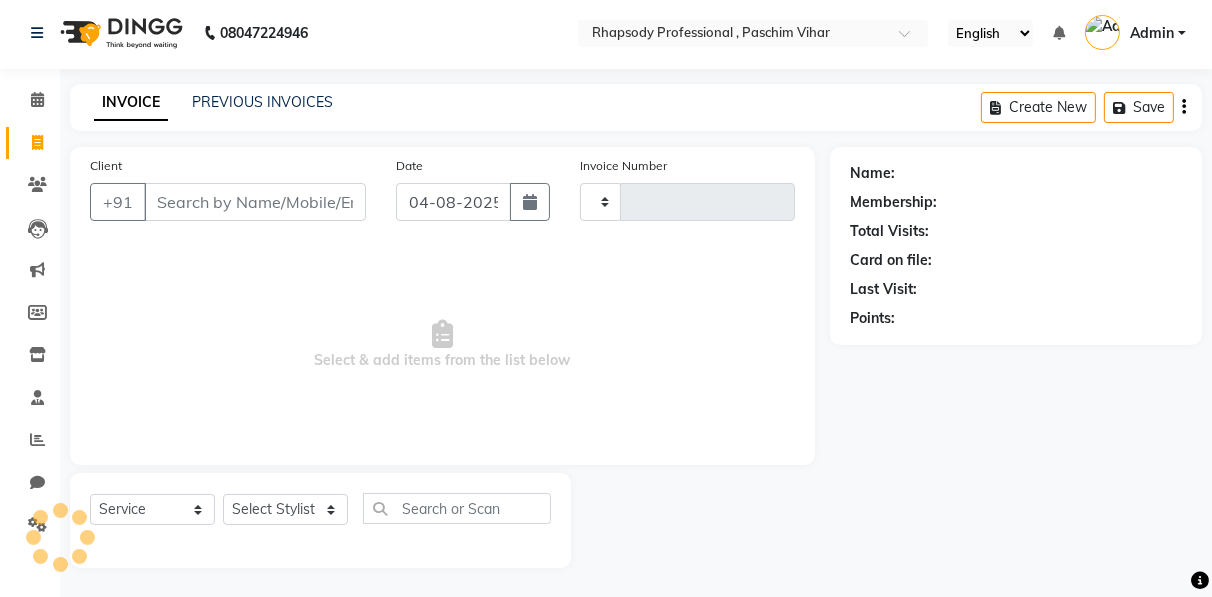 type on "0238" 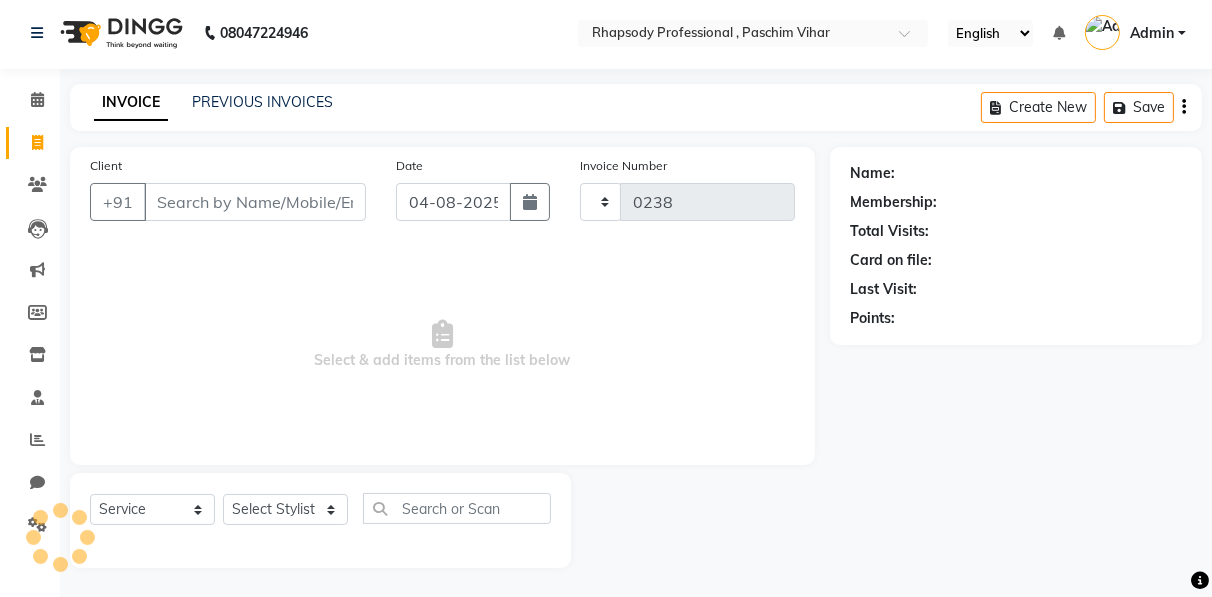 select on "8581" 